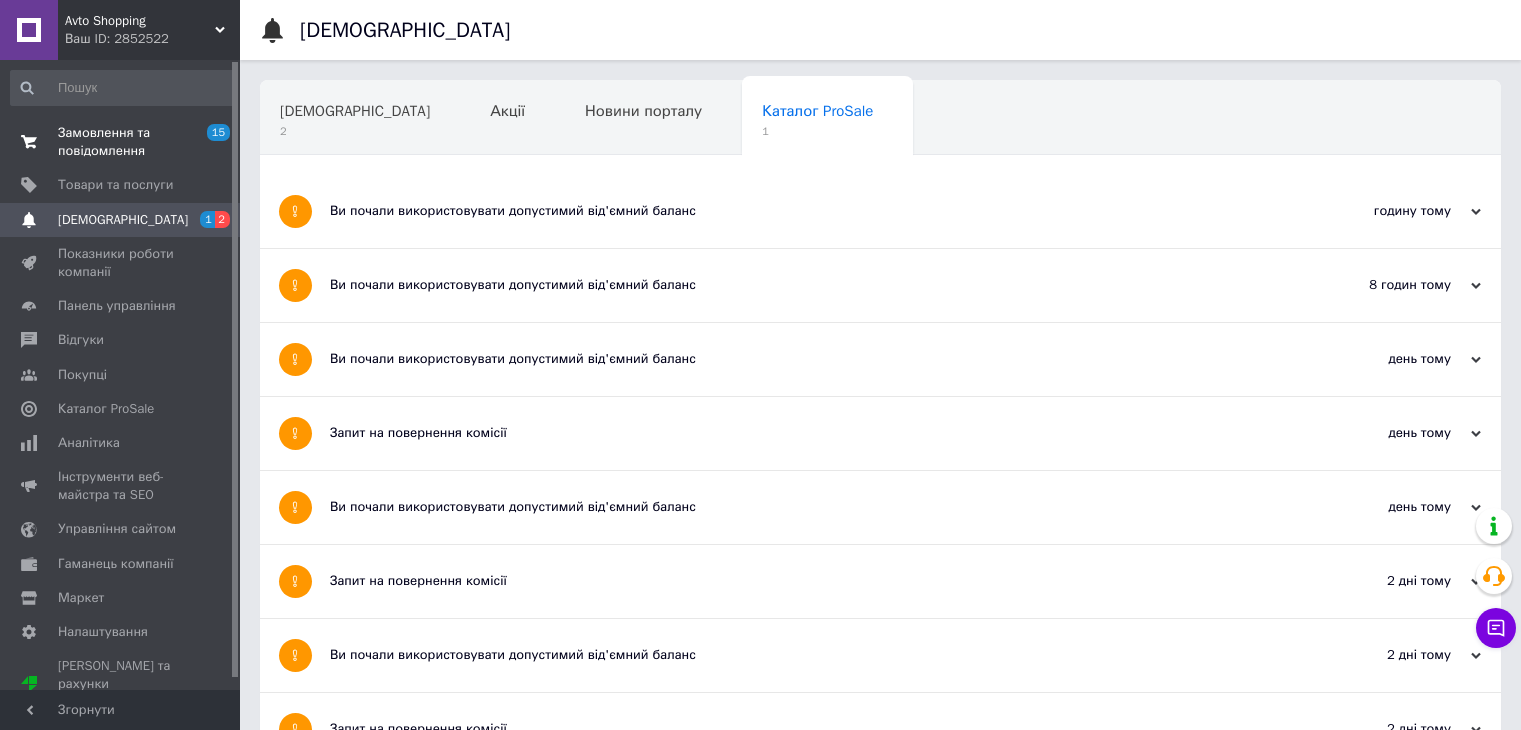 scroll, scrollTop: 0, scrollLeft: 0, axis: both 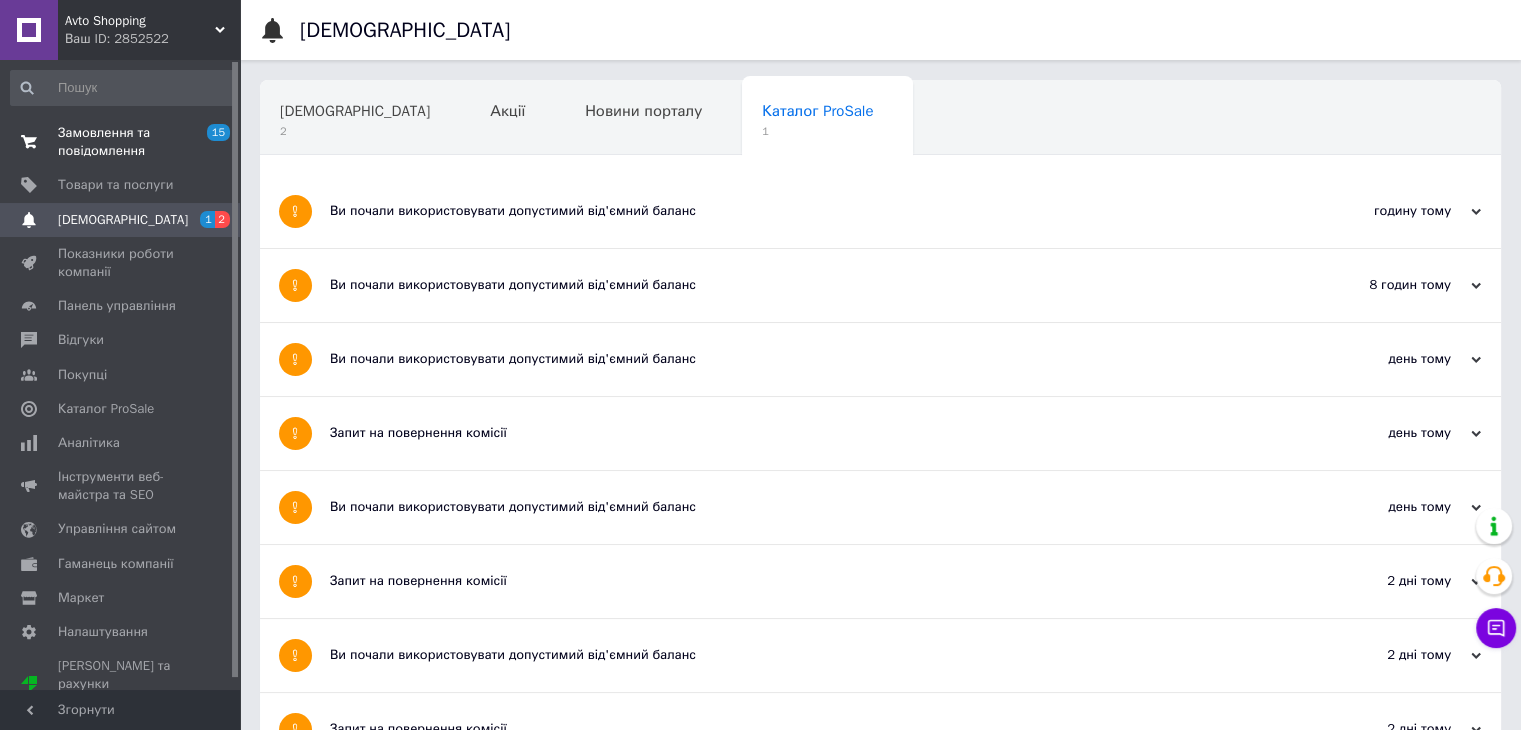 click on "Замовлення та повідомлення" at bounding box center [121, 142] 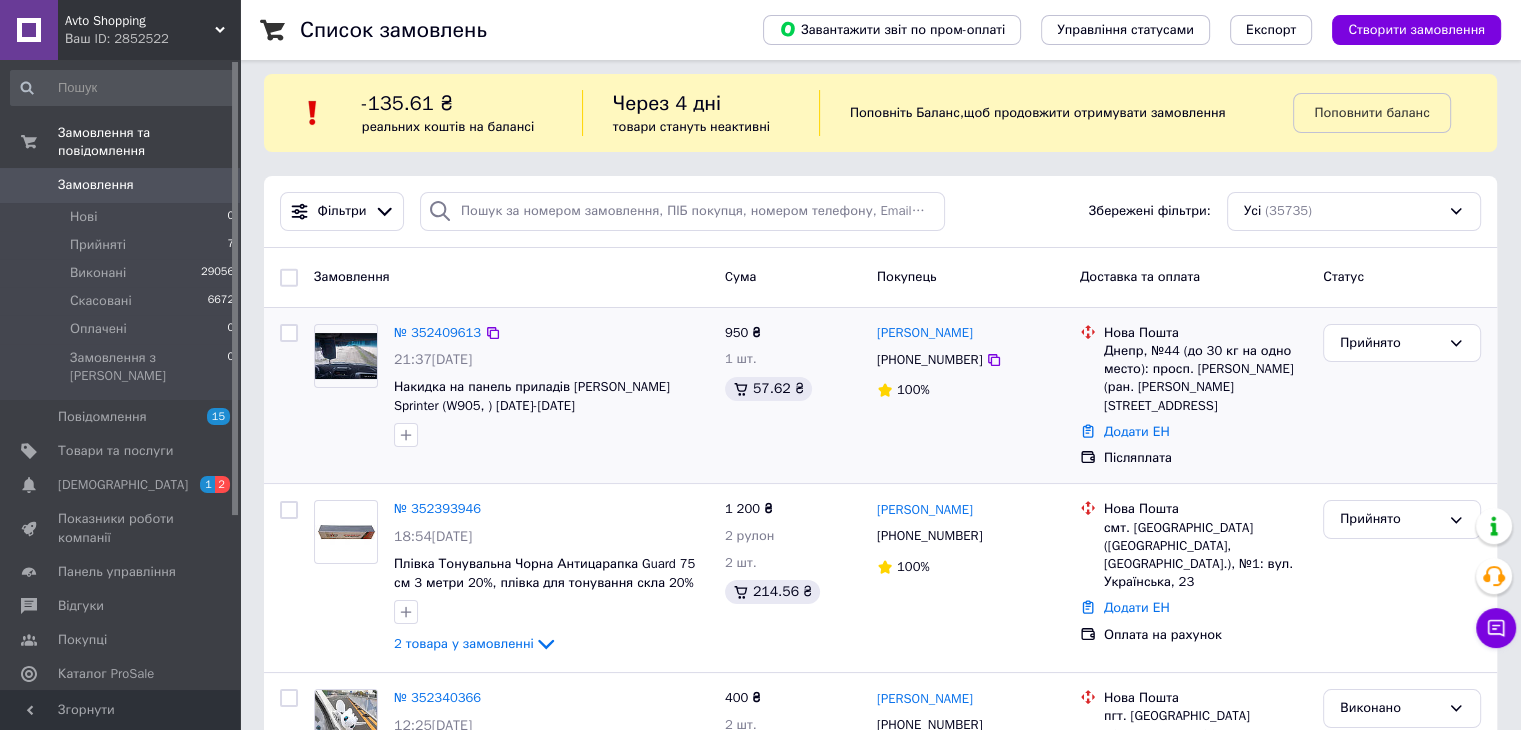 scroll, scrollTop: 0, scrollLeft: 0, axis: both 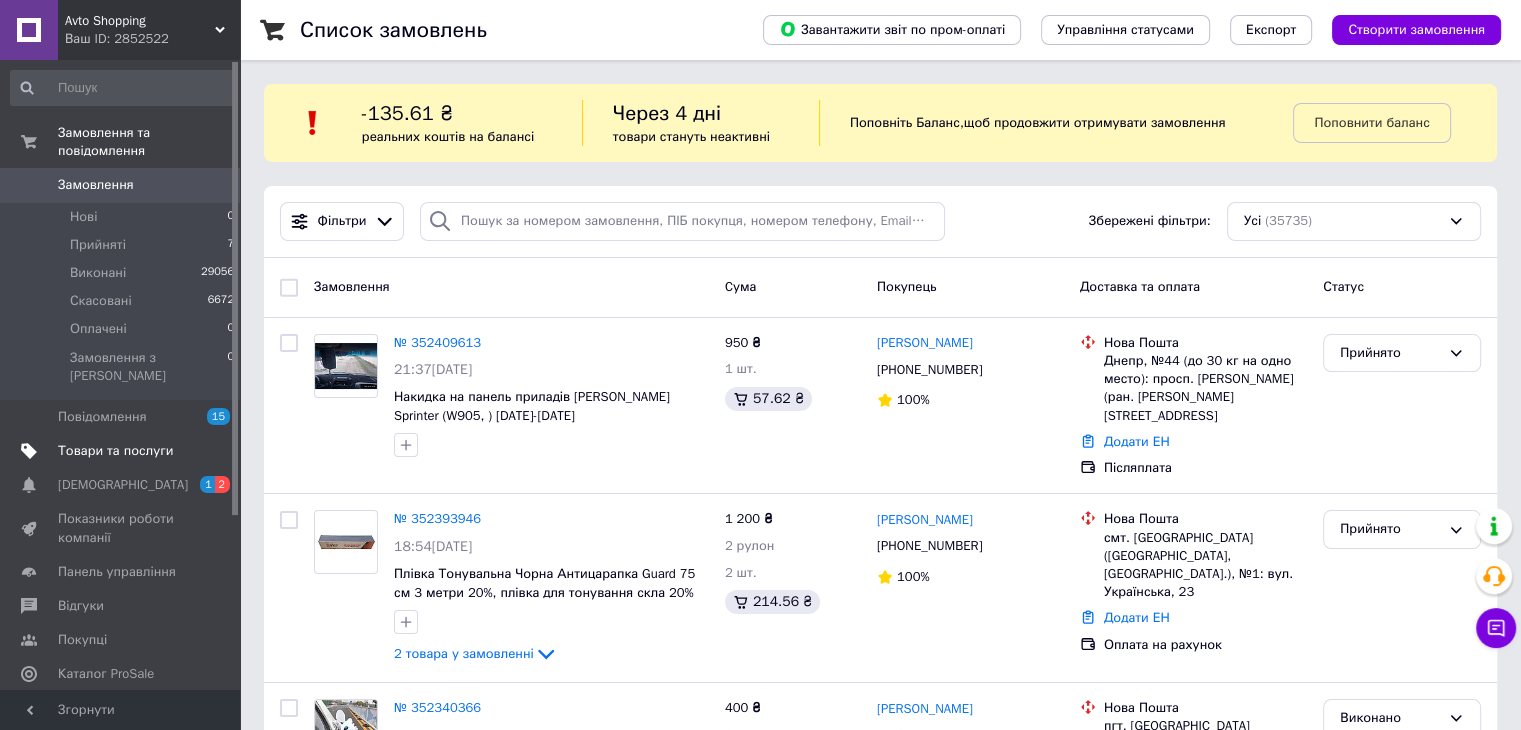 click on "Товари та послуги" at bounding box center [115, 451] 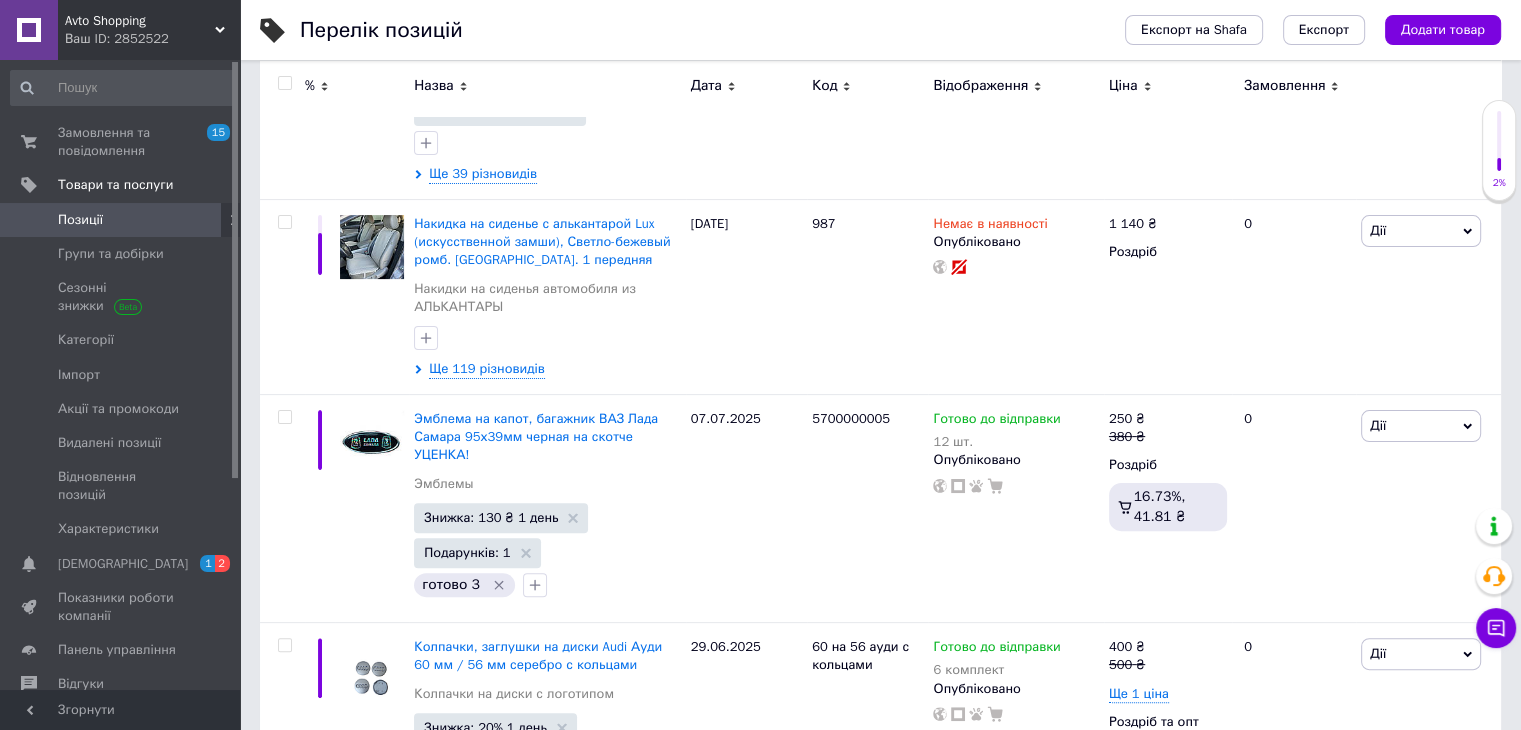 scroll, scrollTop: 500, scrollLeft: 0, axis: vertical 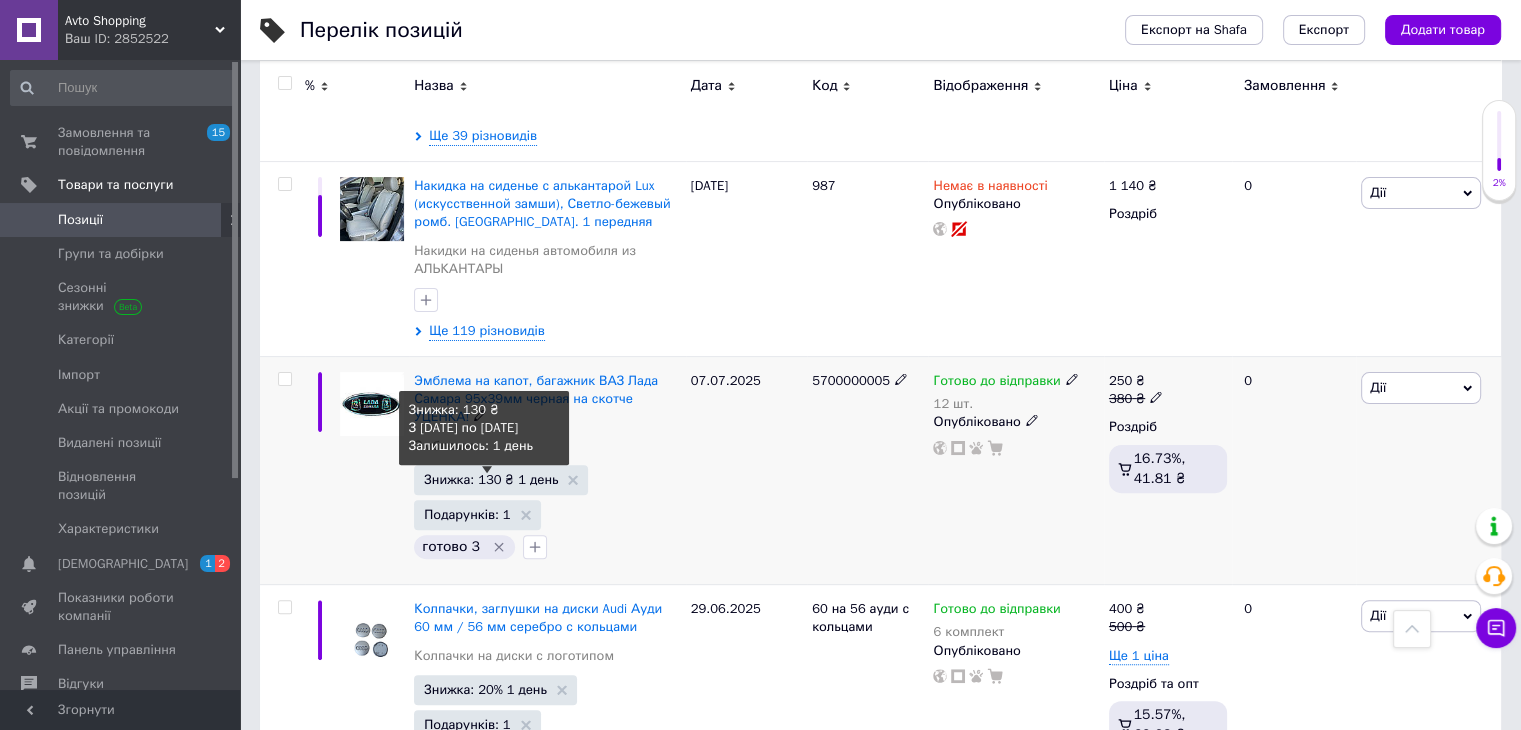click on "Знижка: 130 ₴ 1 день" at bounding box center [491, 479] 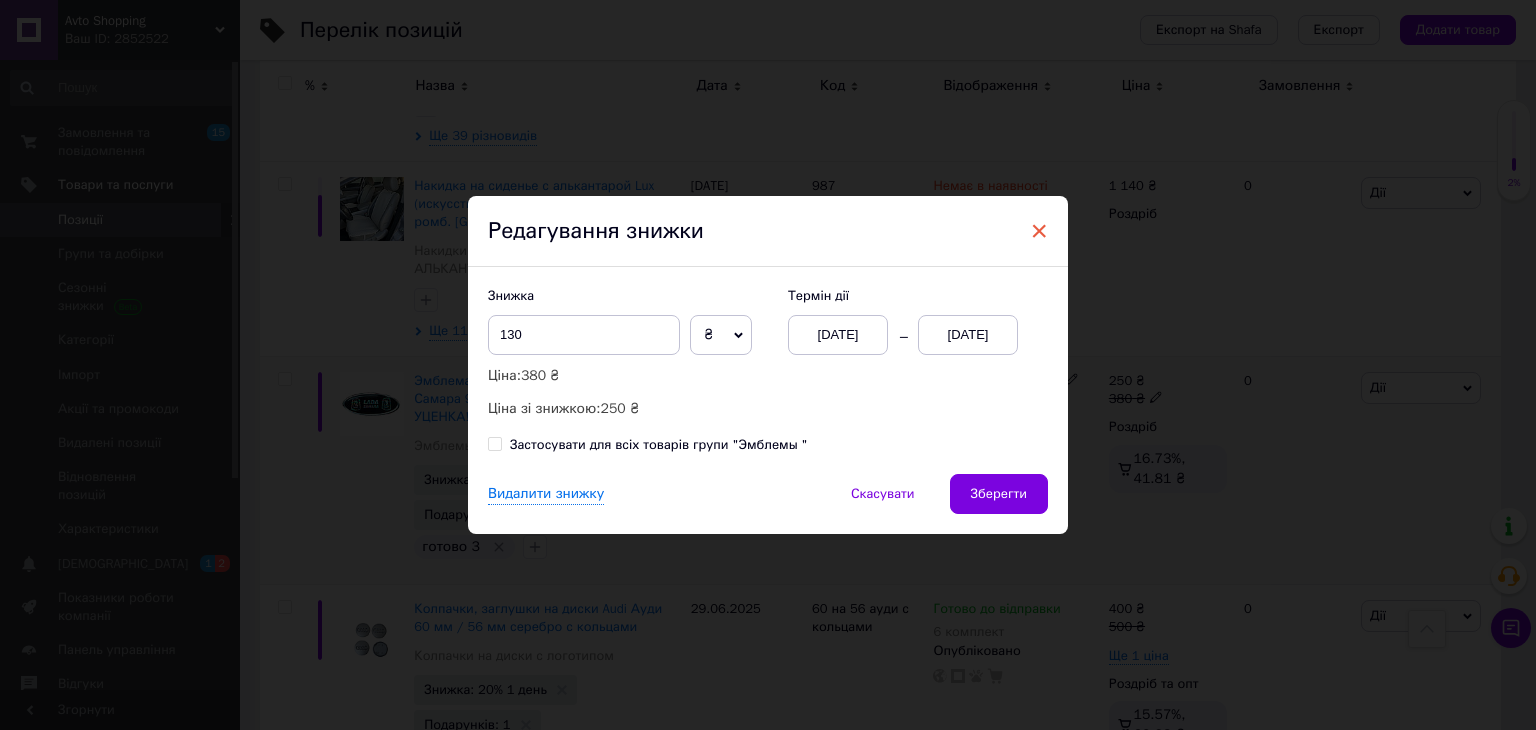 click on "×" at bounding box center (1039, 231) 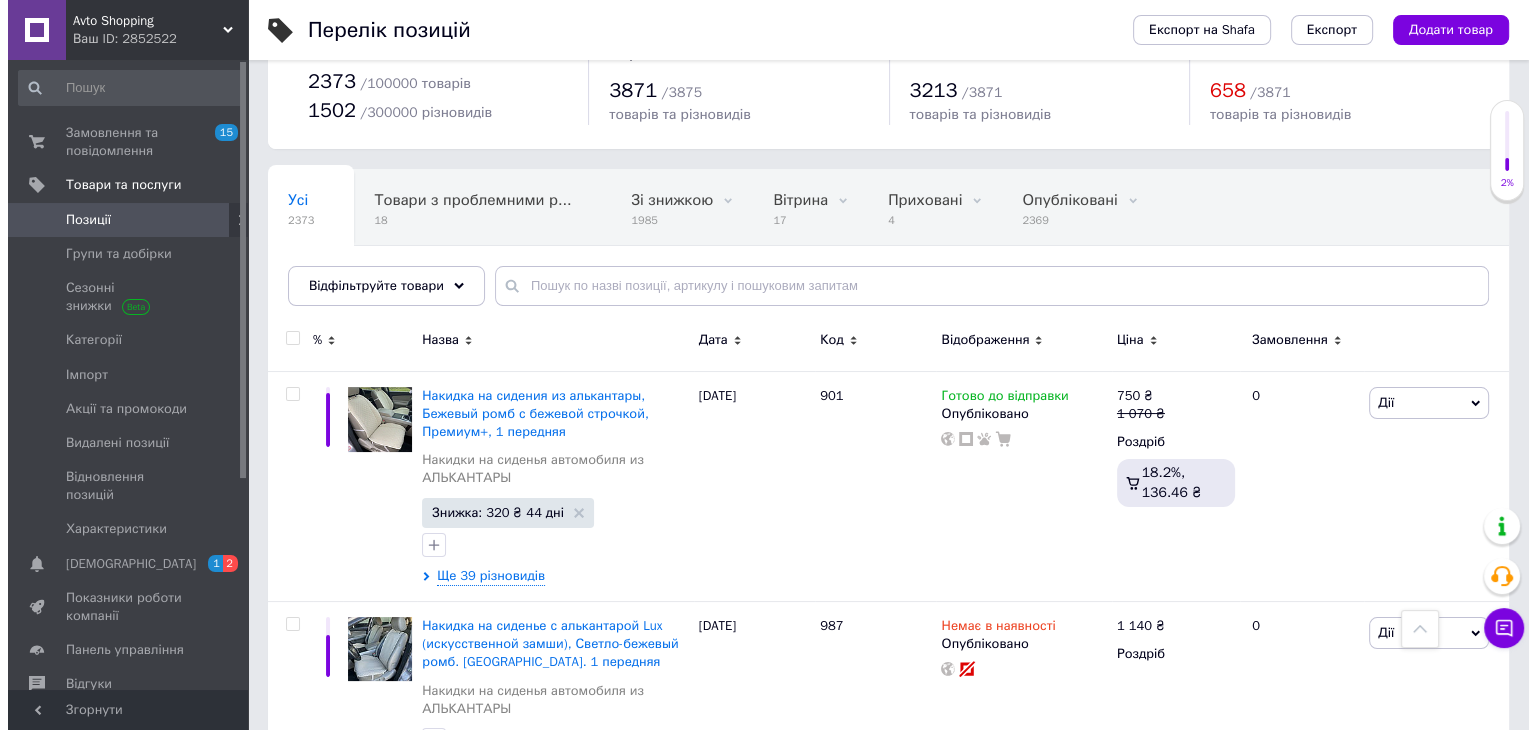 scroll, scrollTop: 0, scrollLeft: 0, axis: both 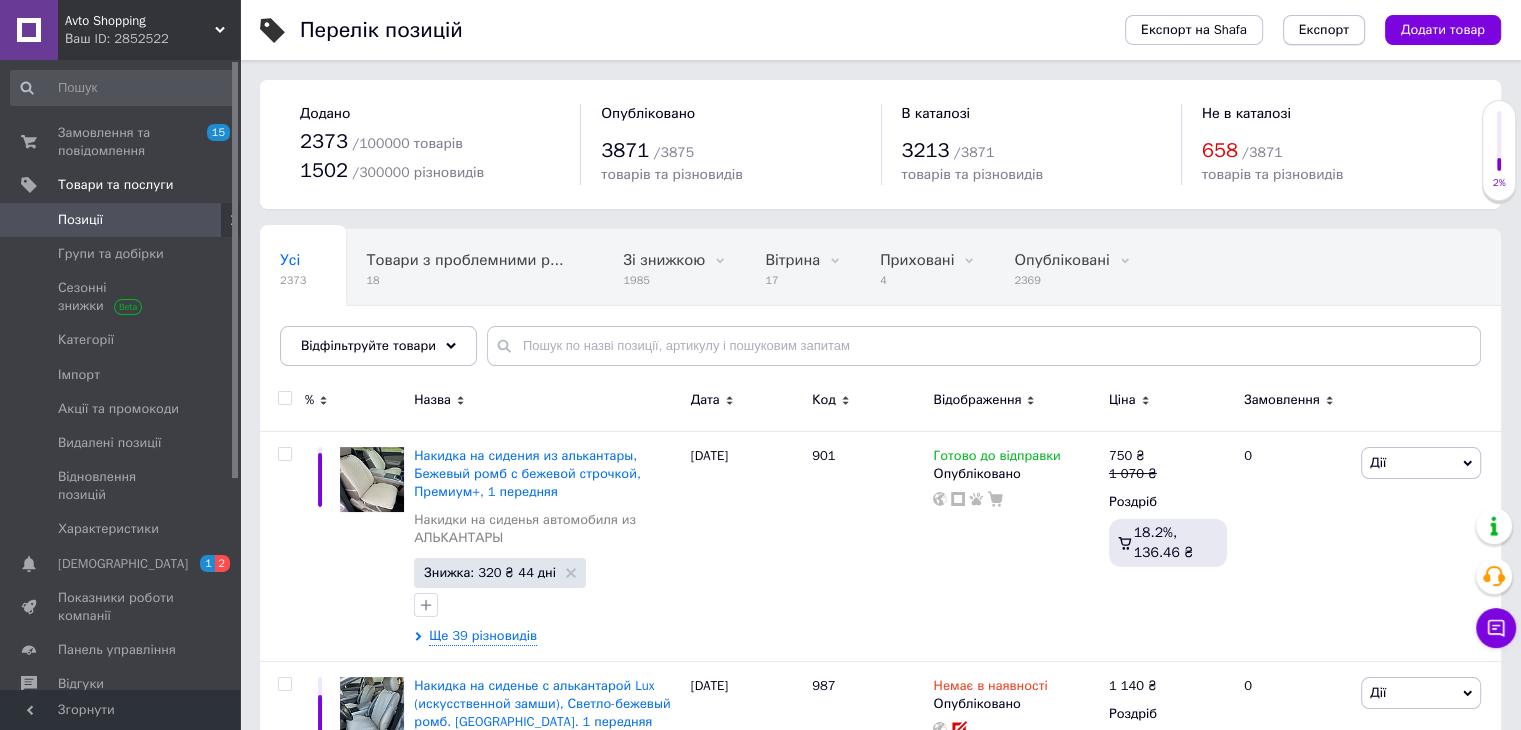 click on "Експорт" at bounding box center (1324, 30) 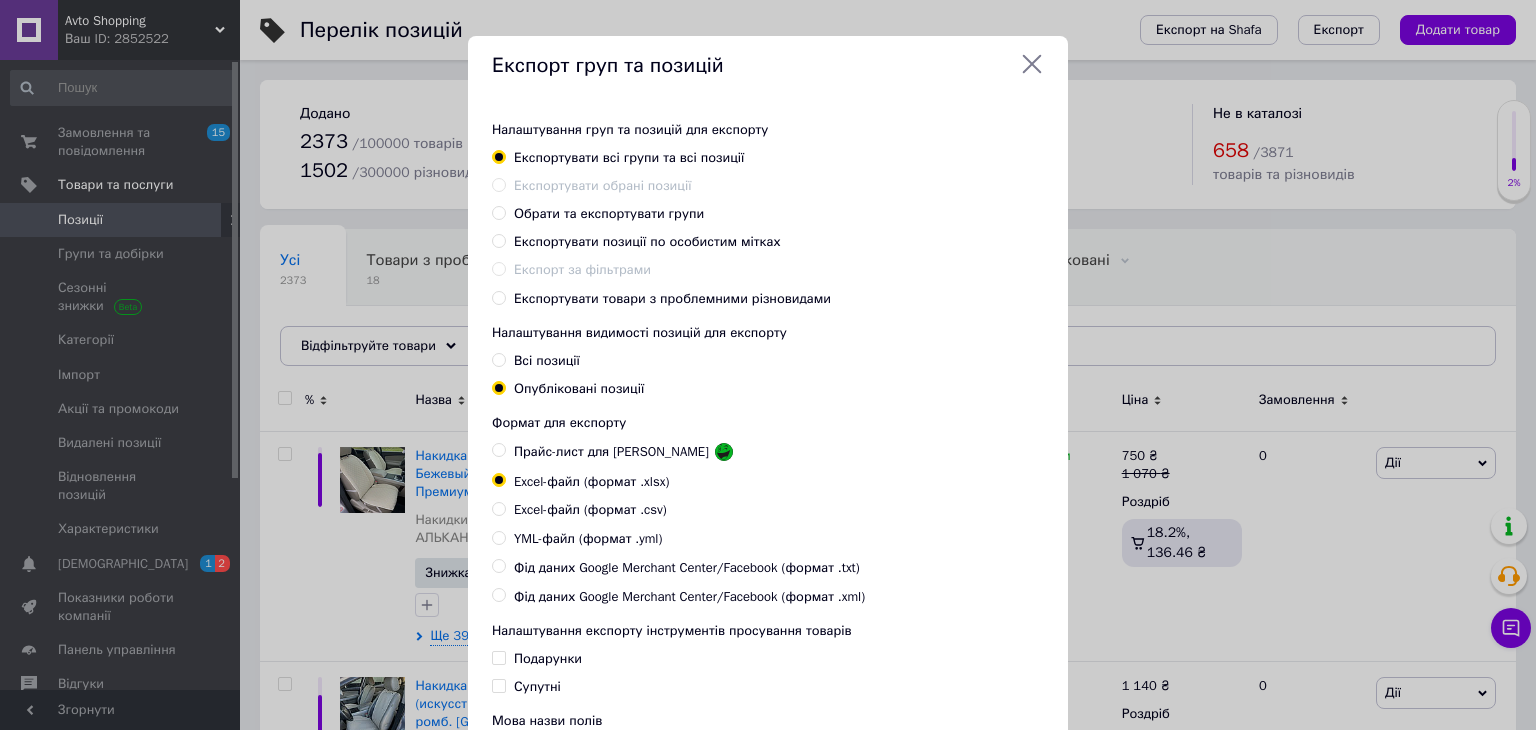 click on "Обрати та експортувати групи" at bounding box center [498, 212] 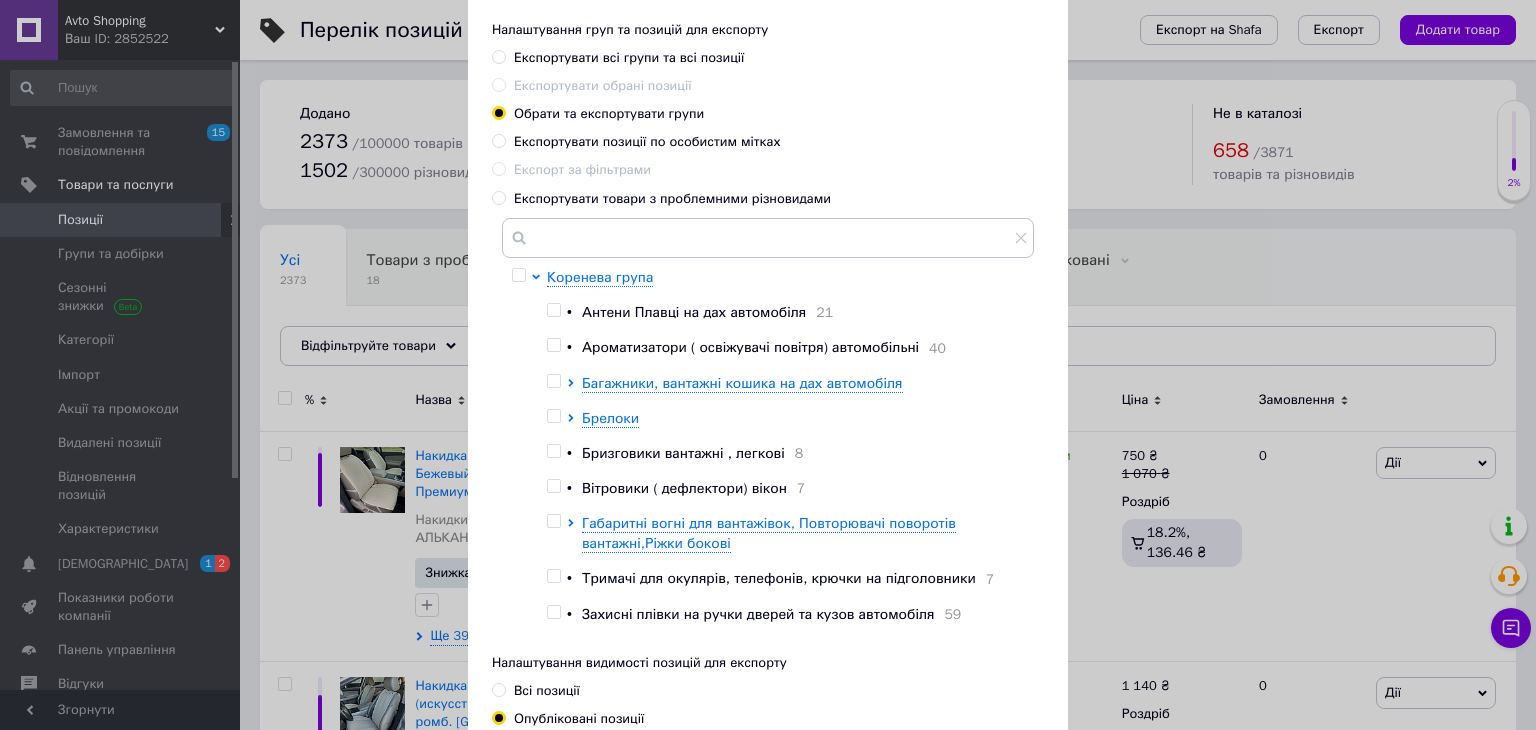 scroll, scrollTop: 200, scrollLeft: 0, axis: vertical 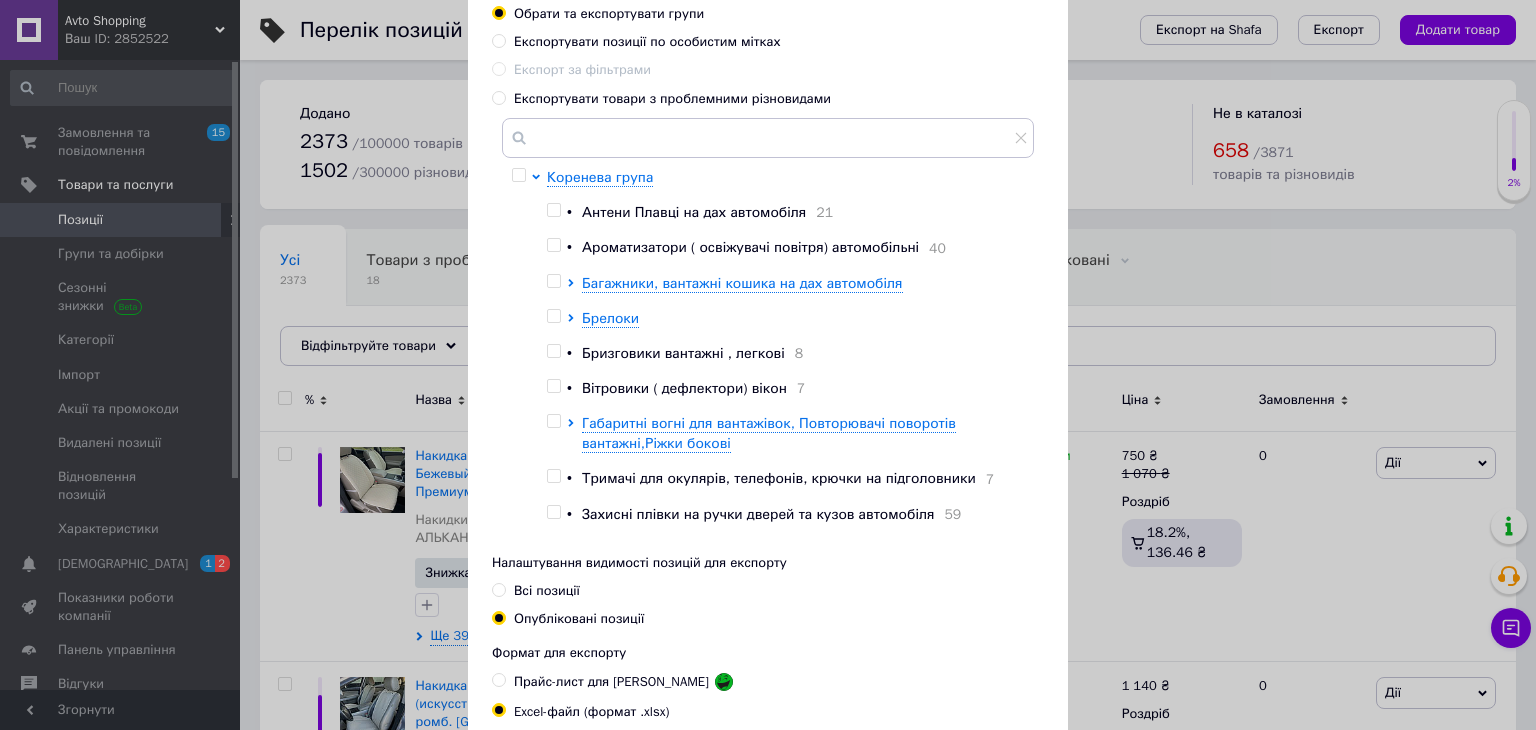 click at bounding box center (553, 210) 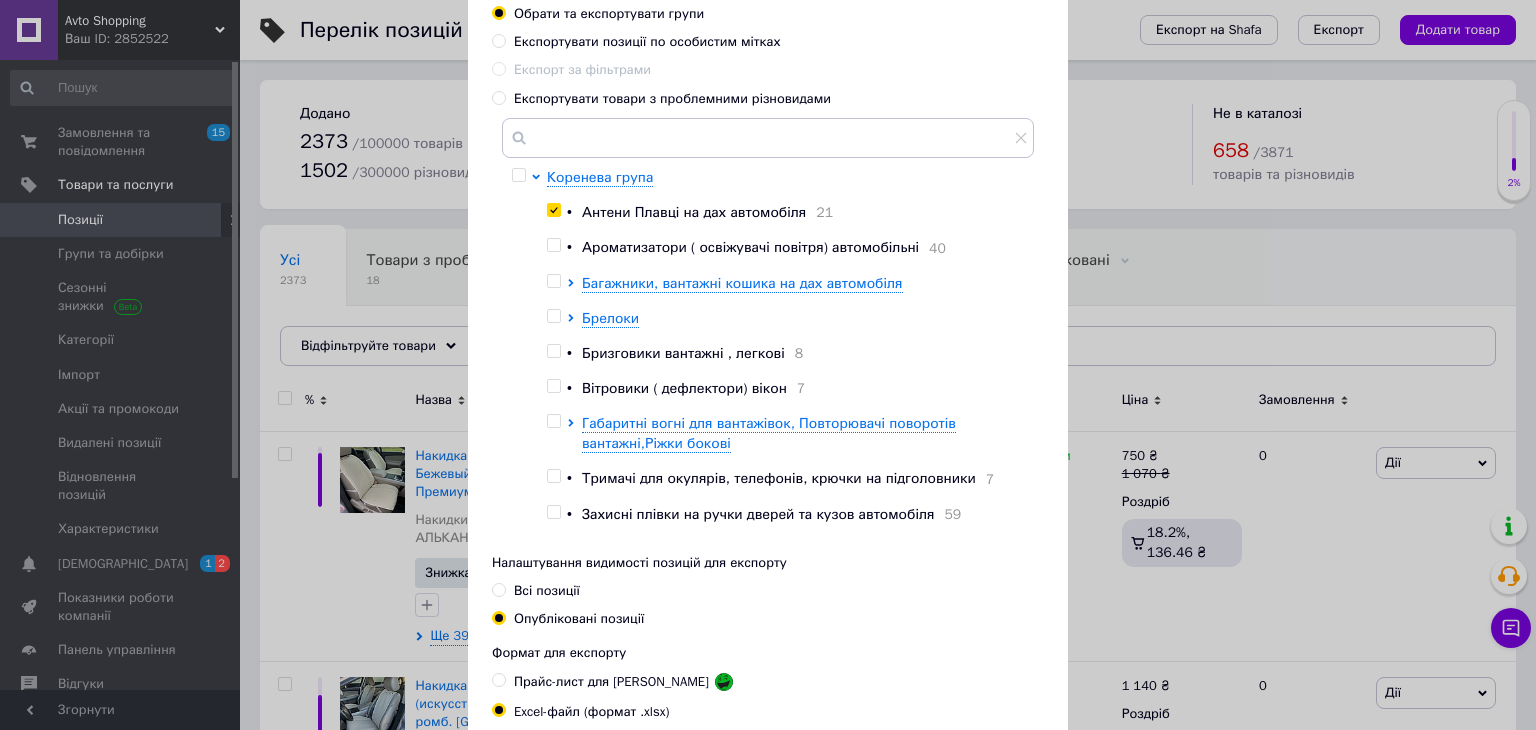 checkbox on "true" 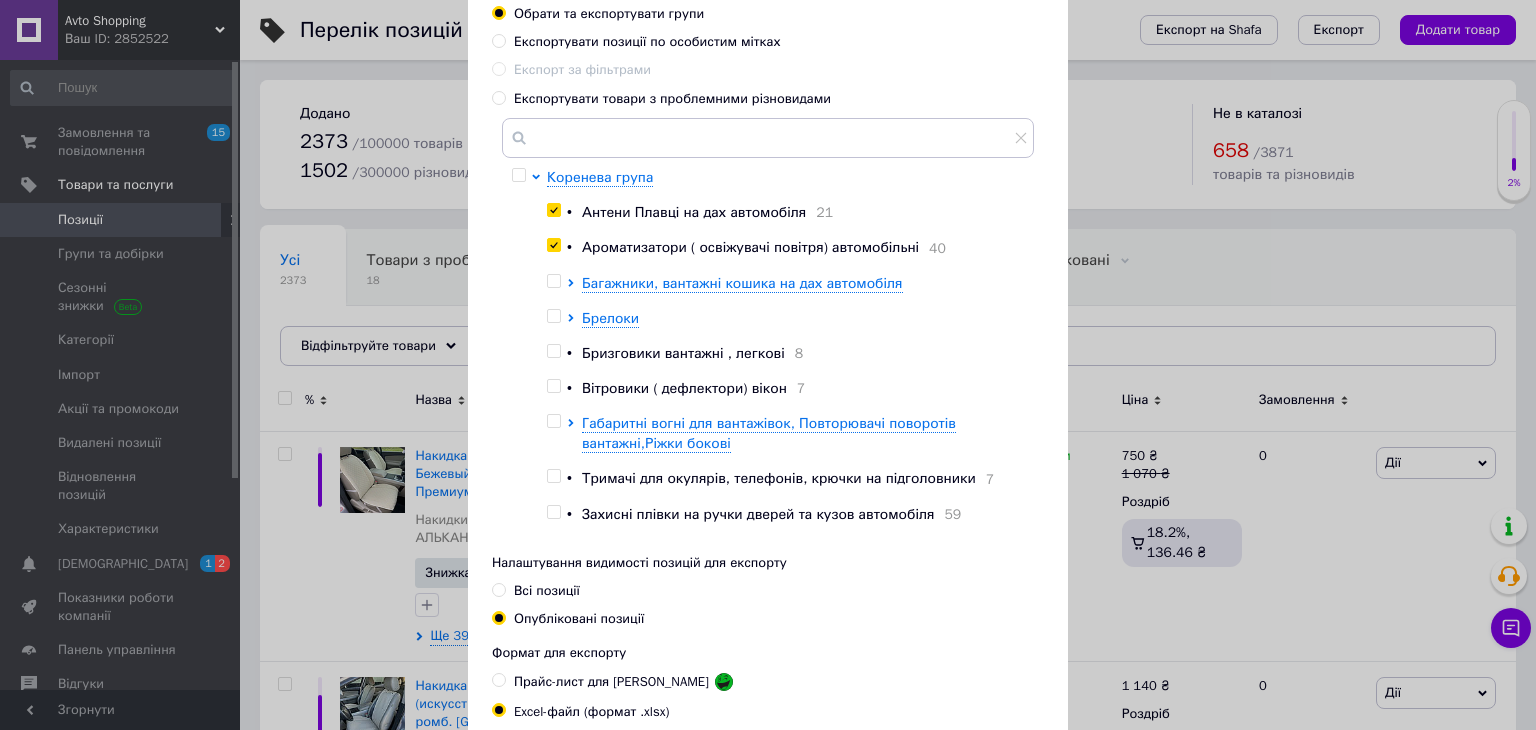 checkbox on "true" 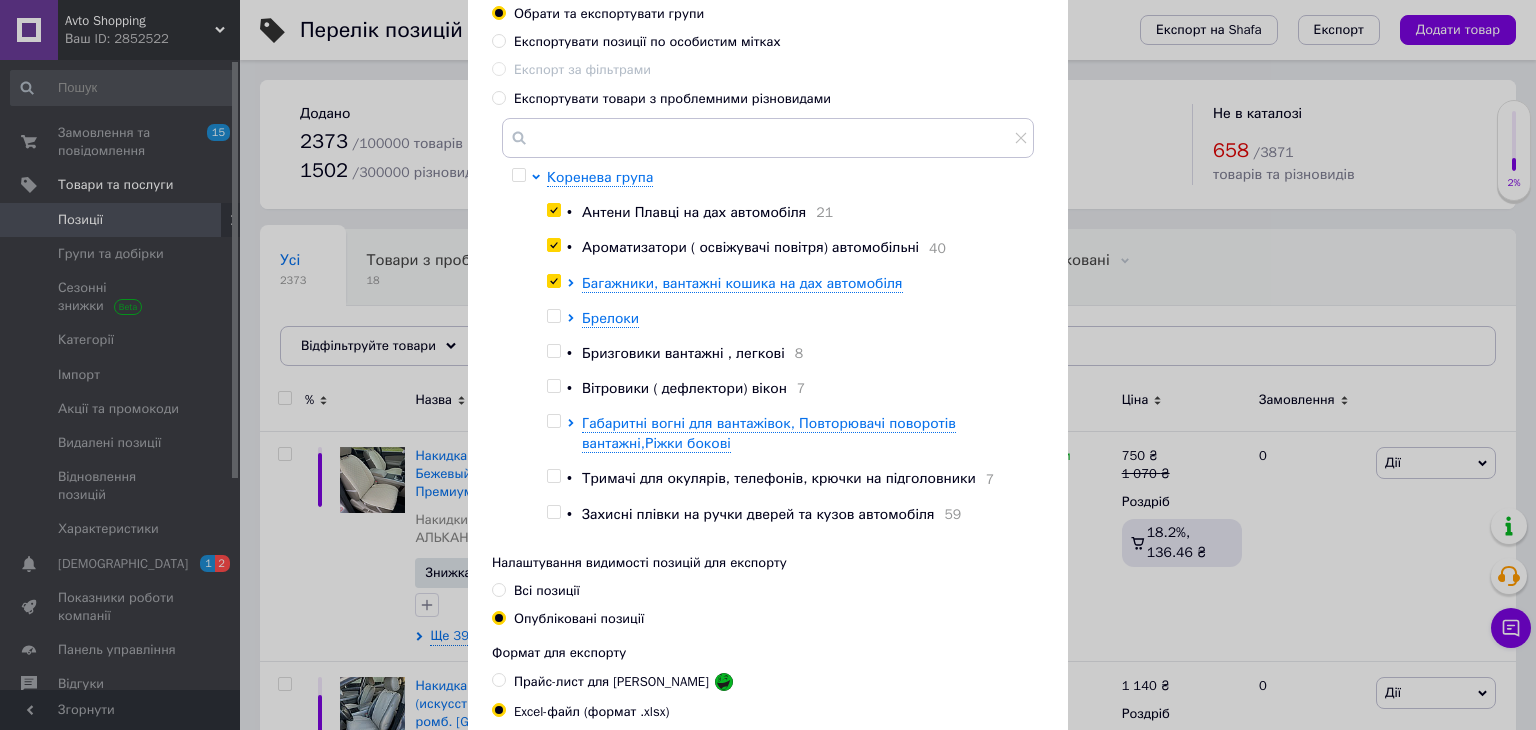 checkbox on "true" 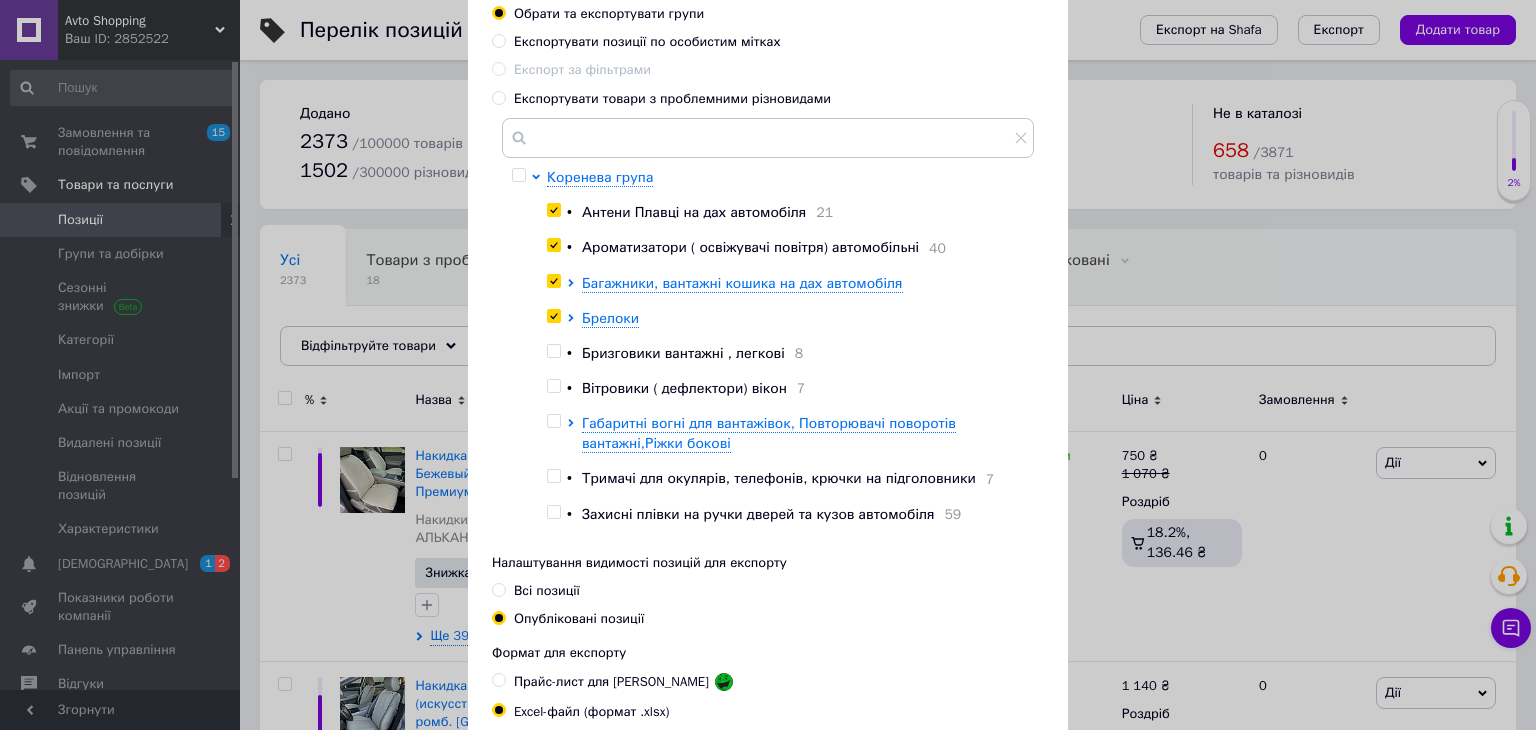 checkbox on "true" 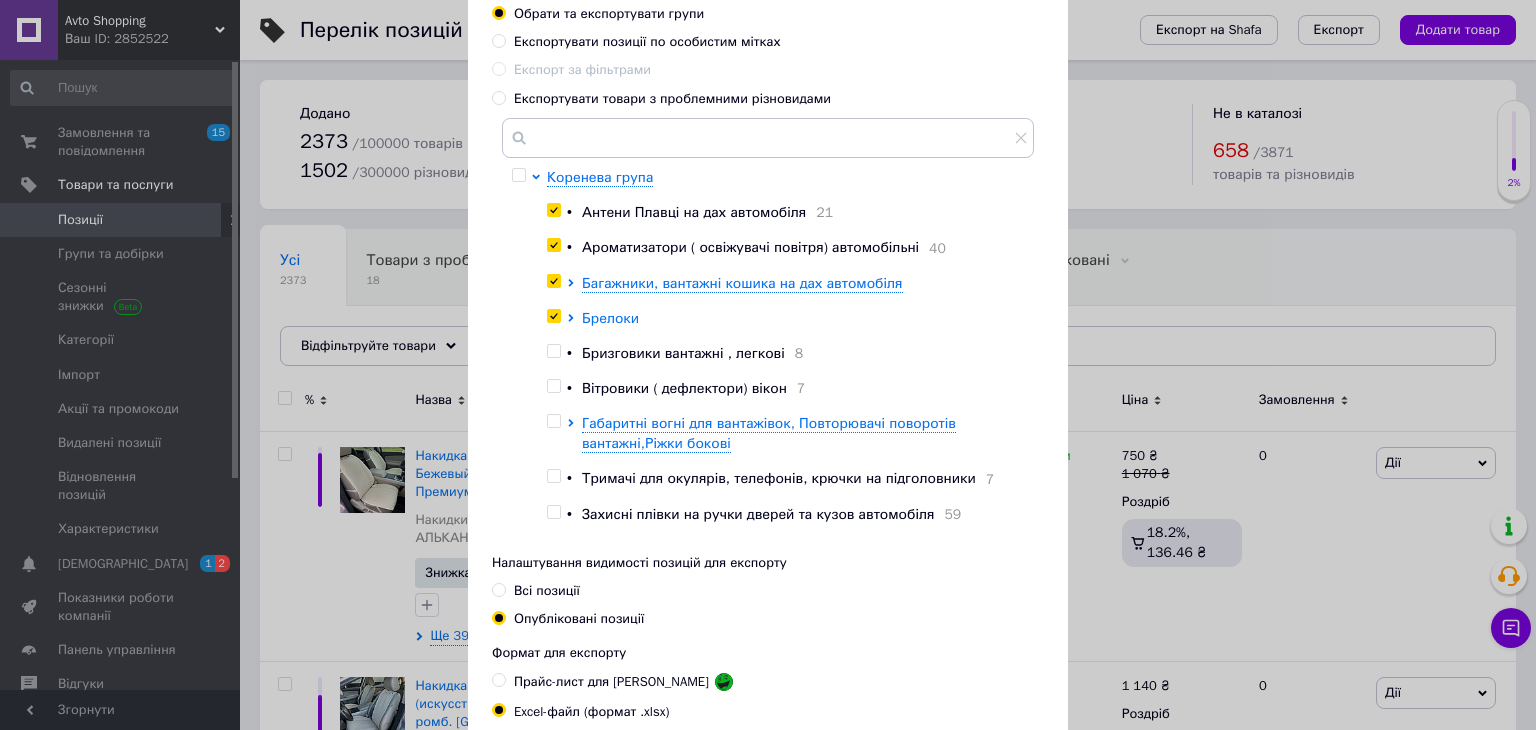 click 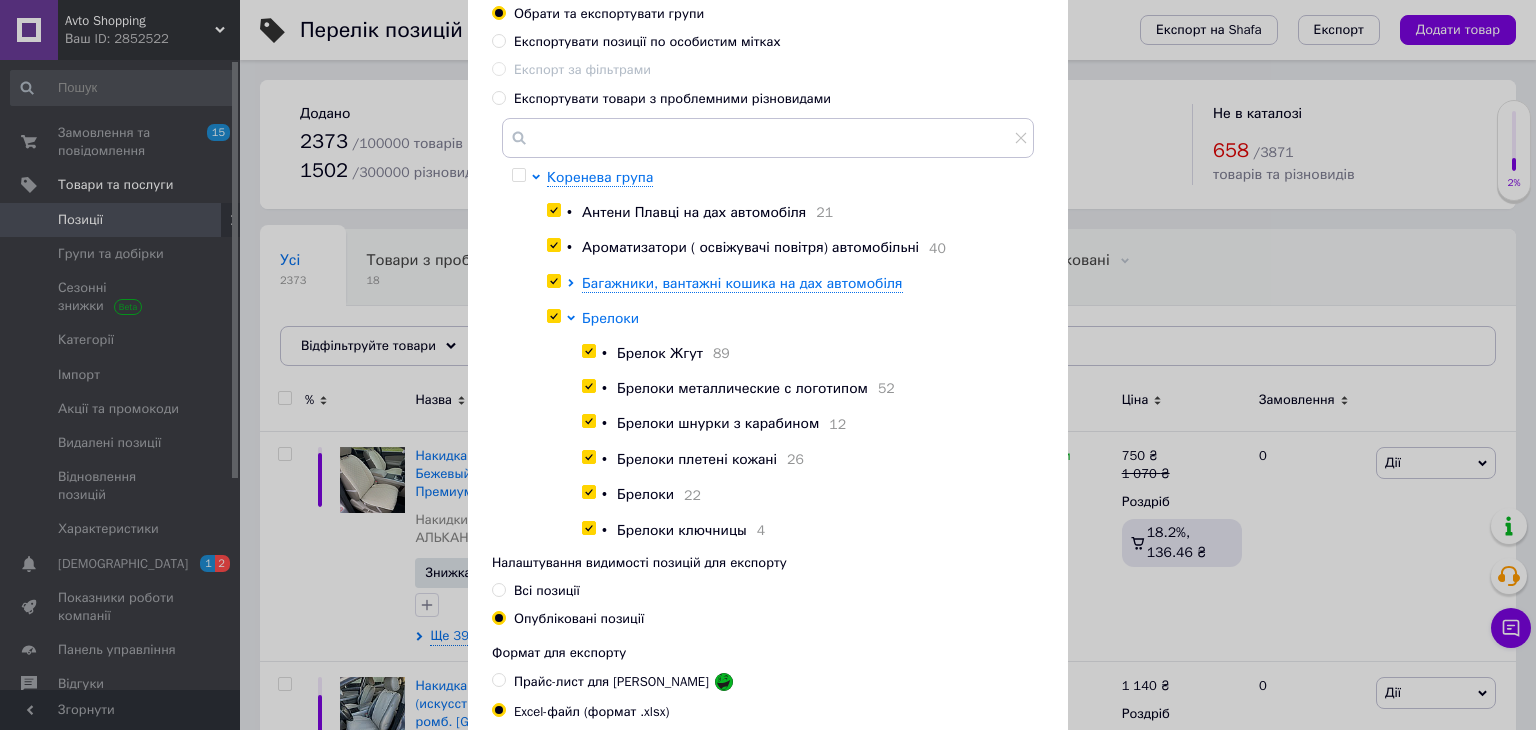 click 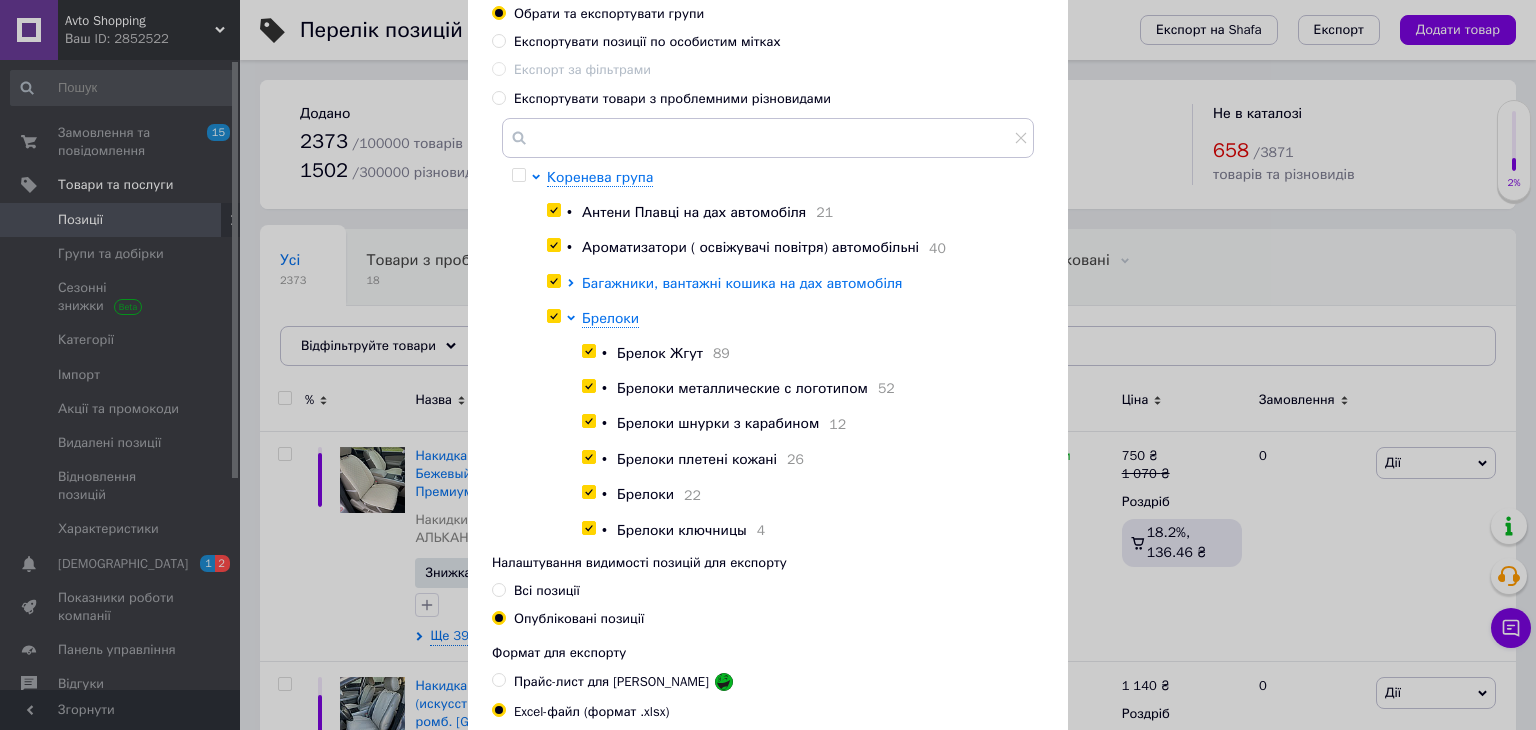 click 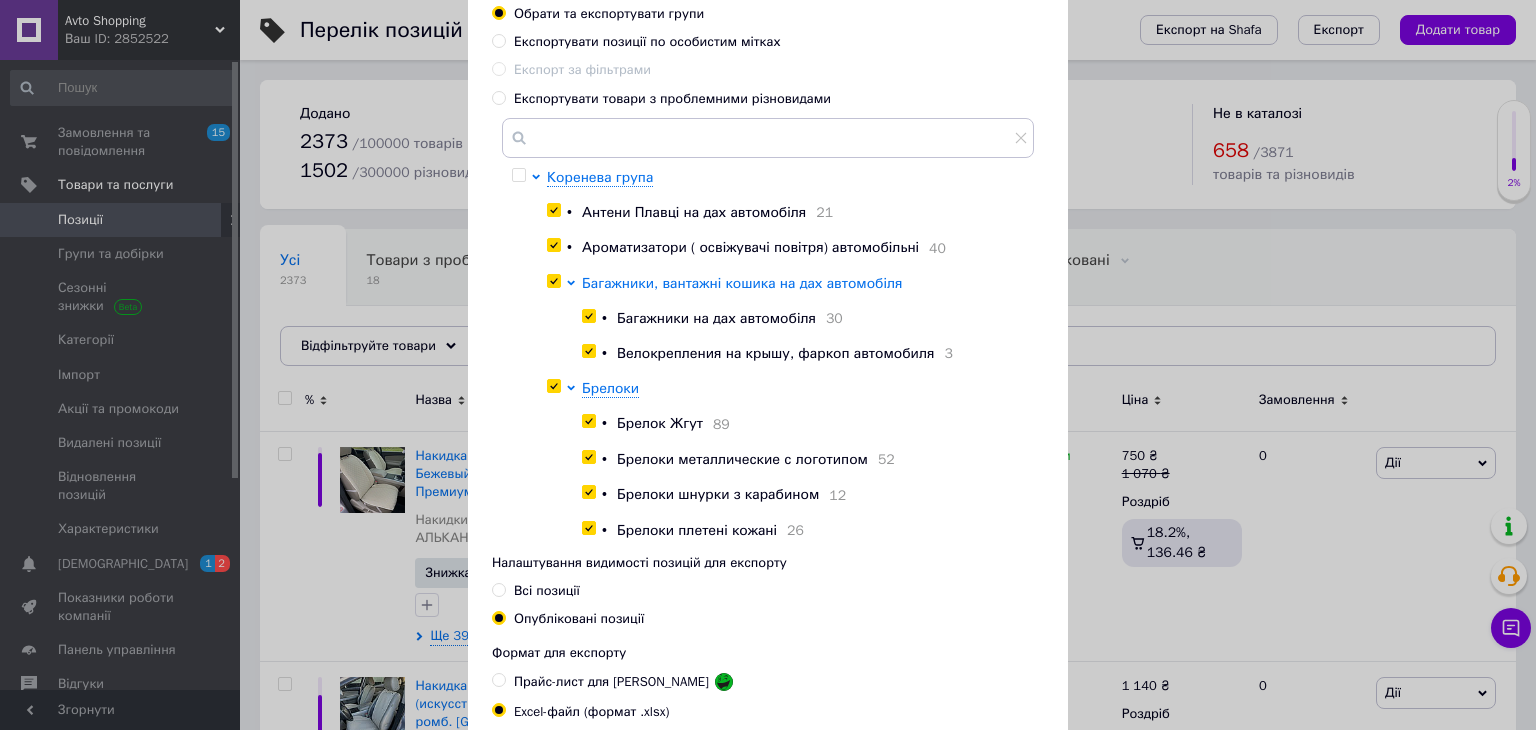 click 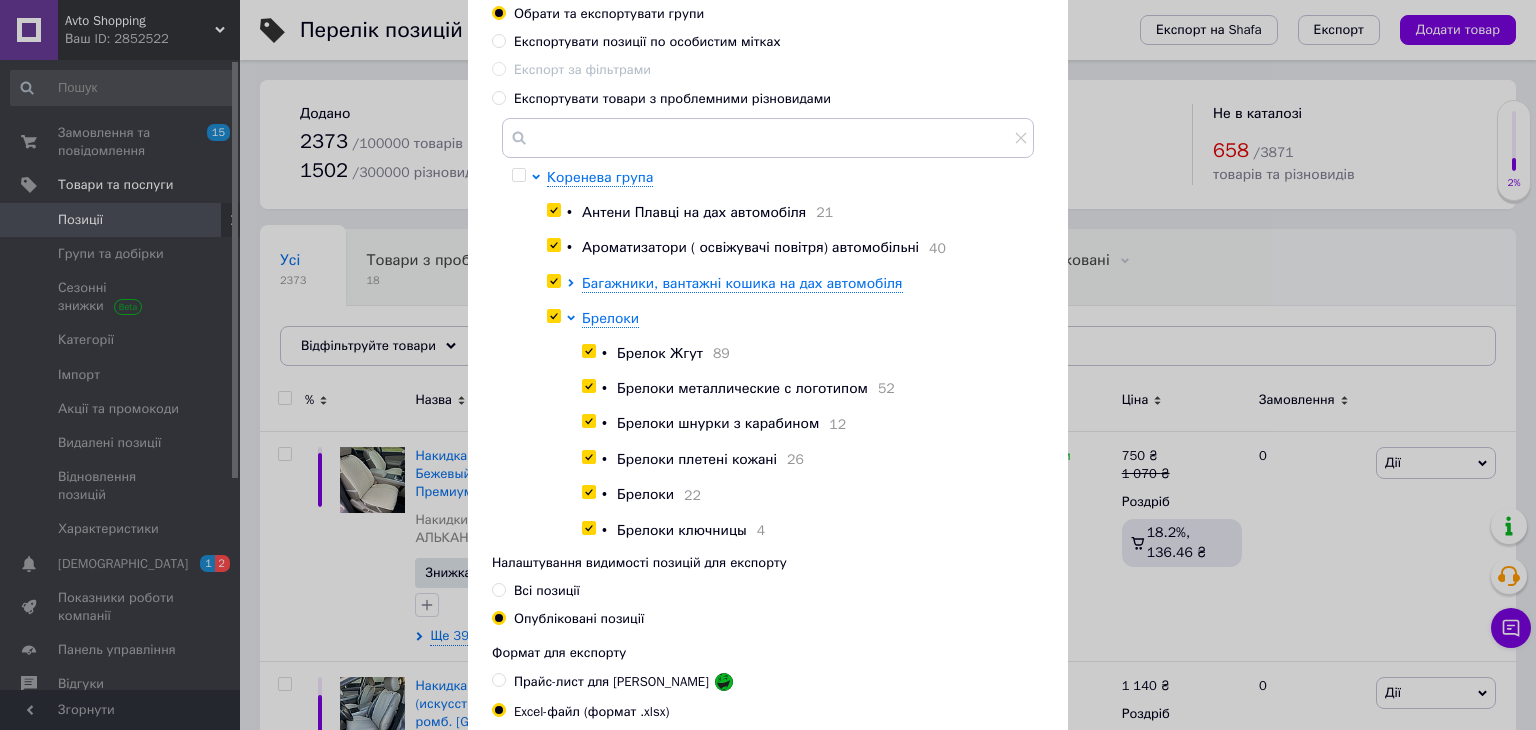 click at bounding box center (557, 443) 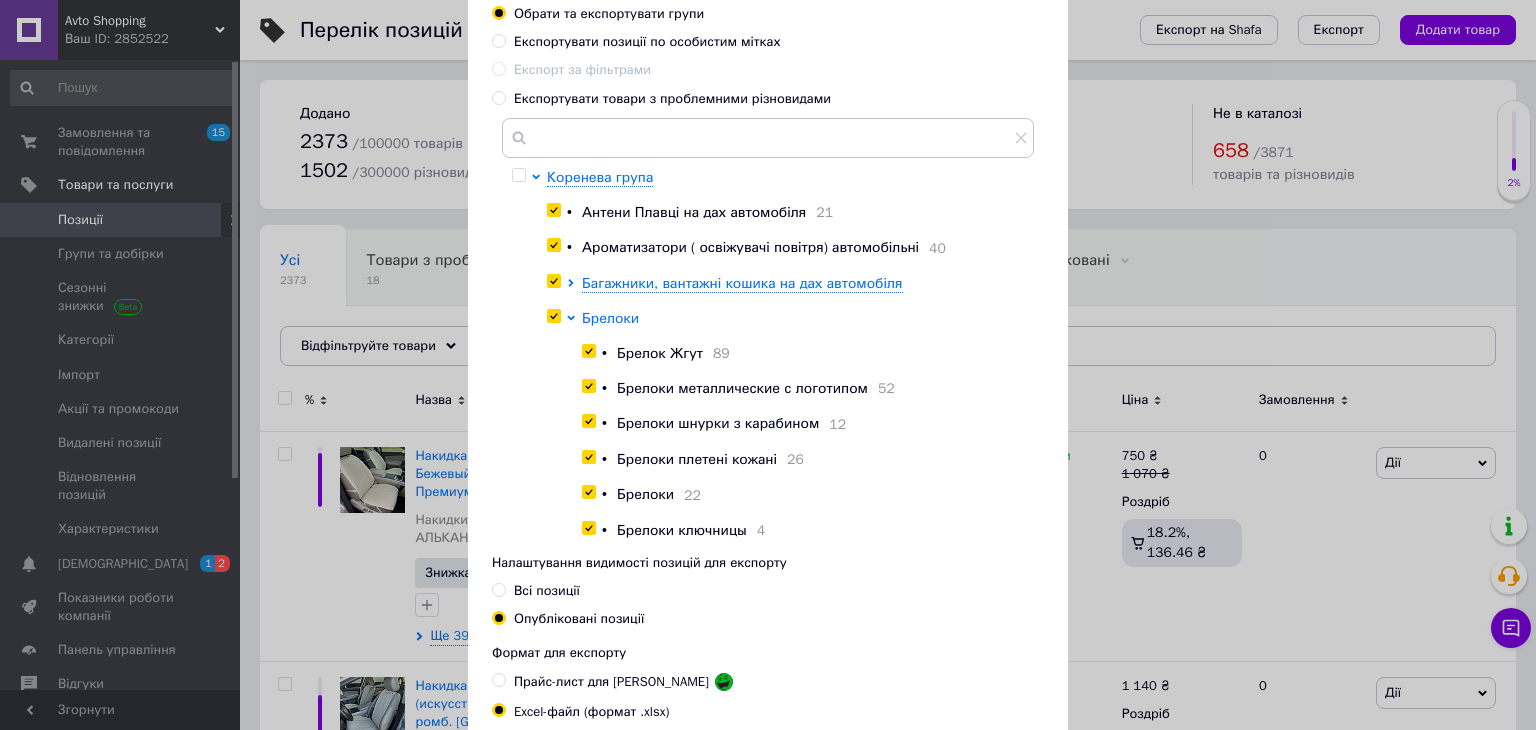 click 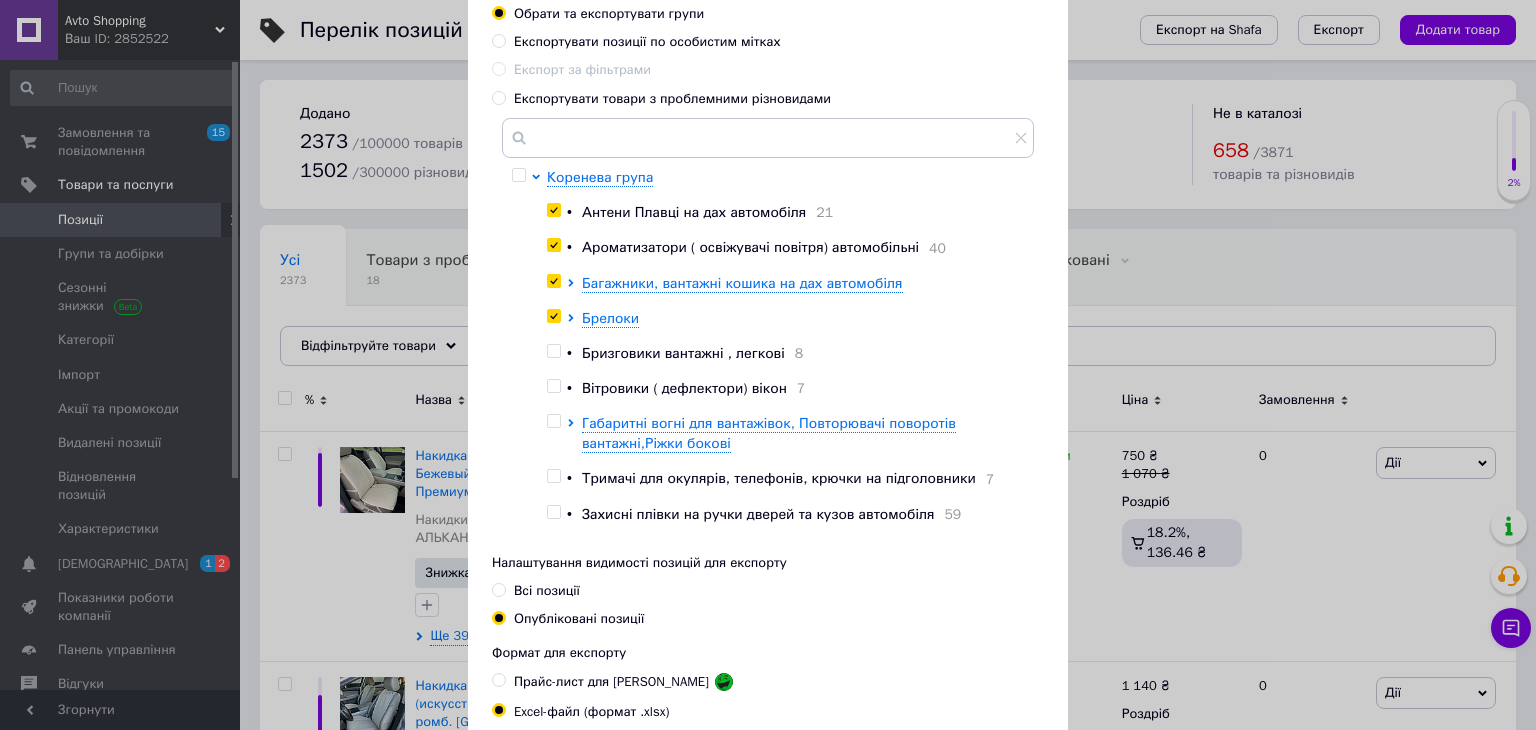 click at bounding box center (553, 351) 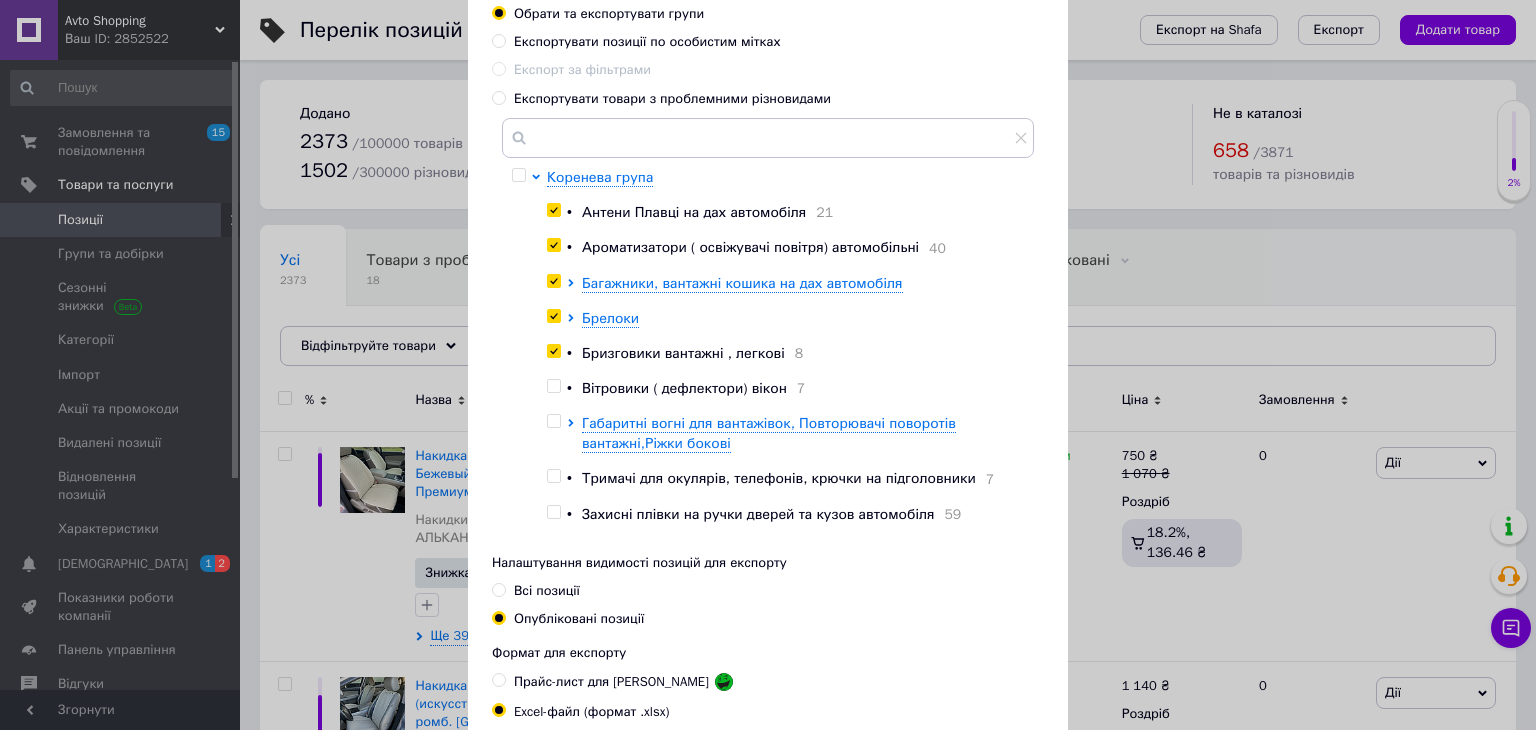 click at bounding box center [553, 351] 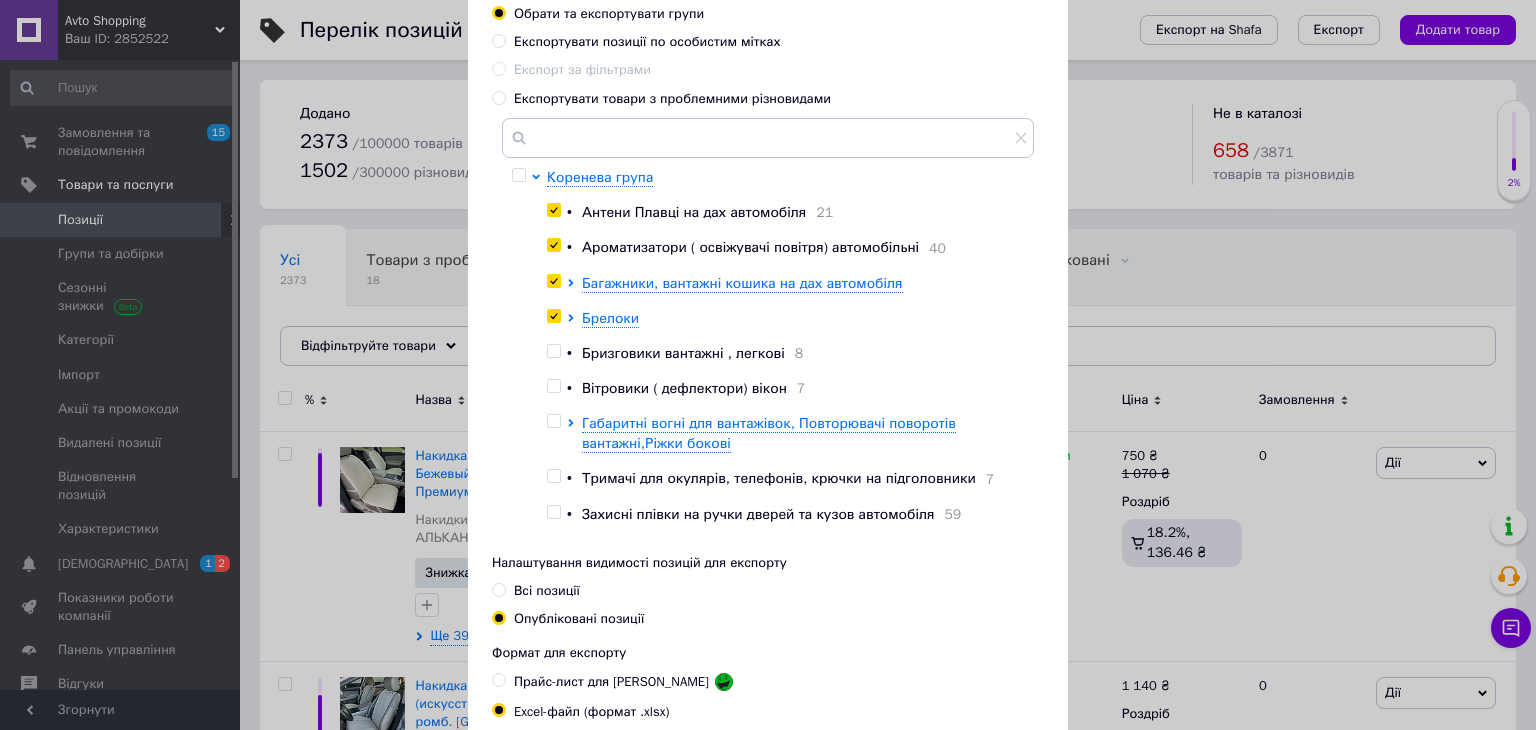 checkbox on "false" 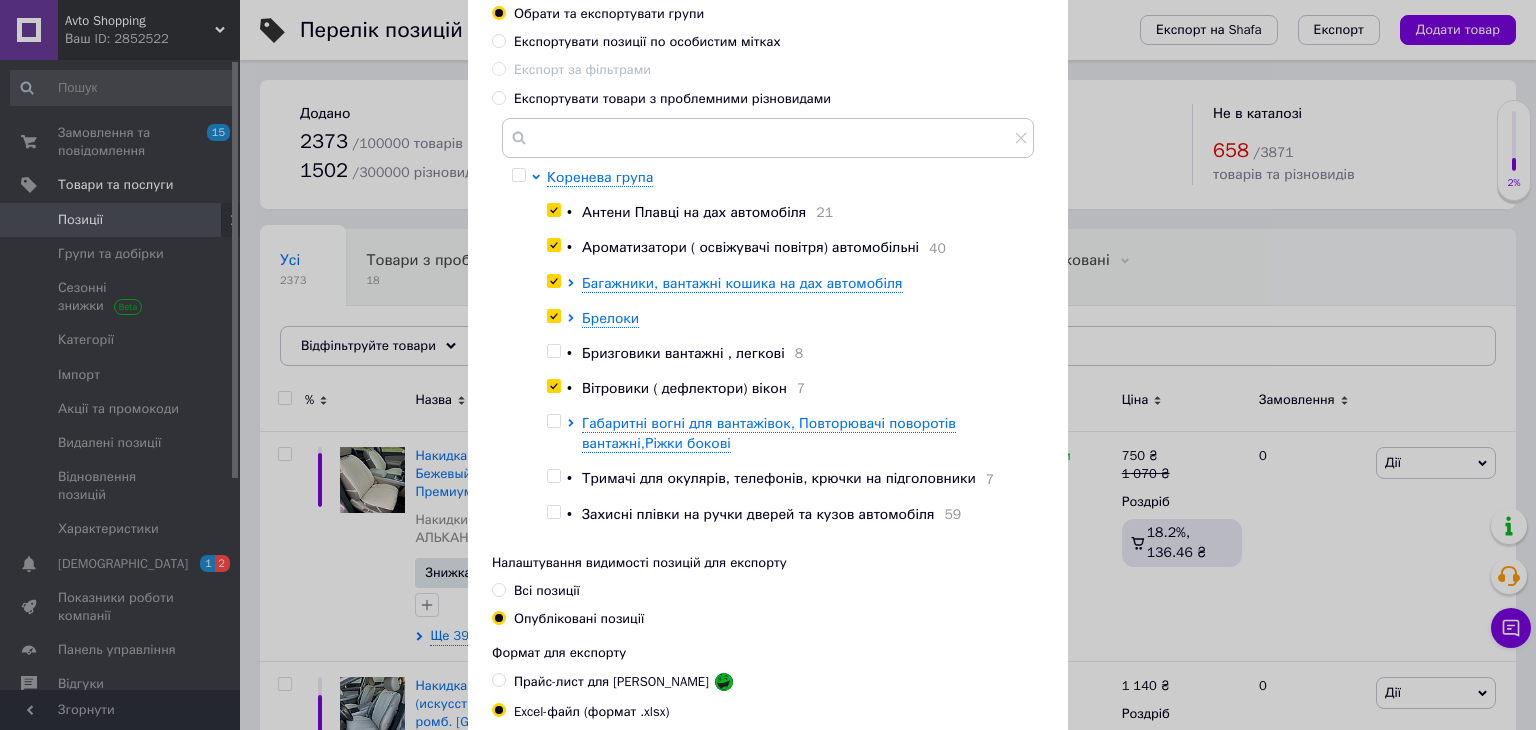 checkbox on "true" 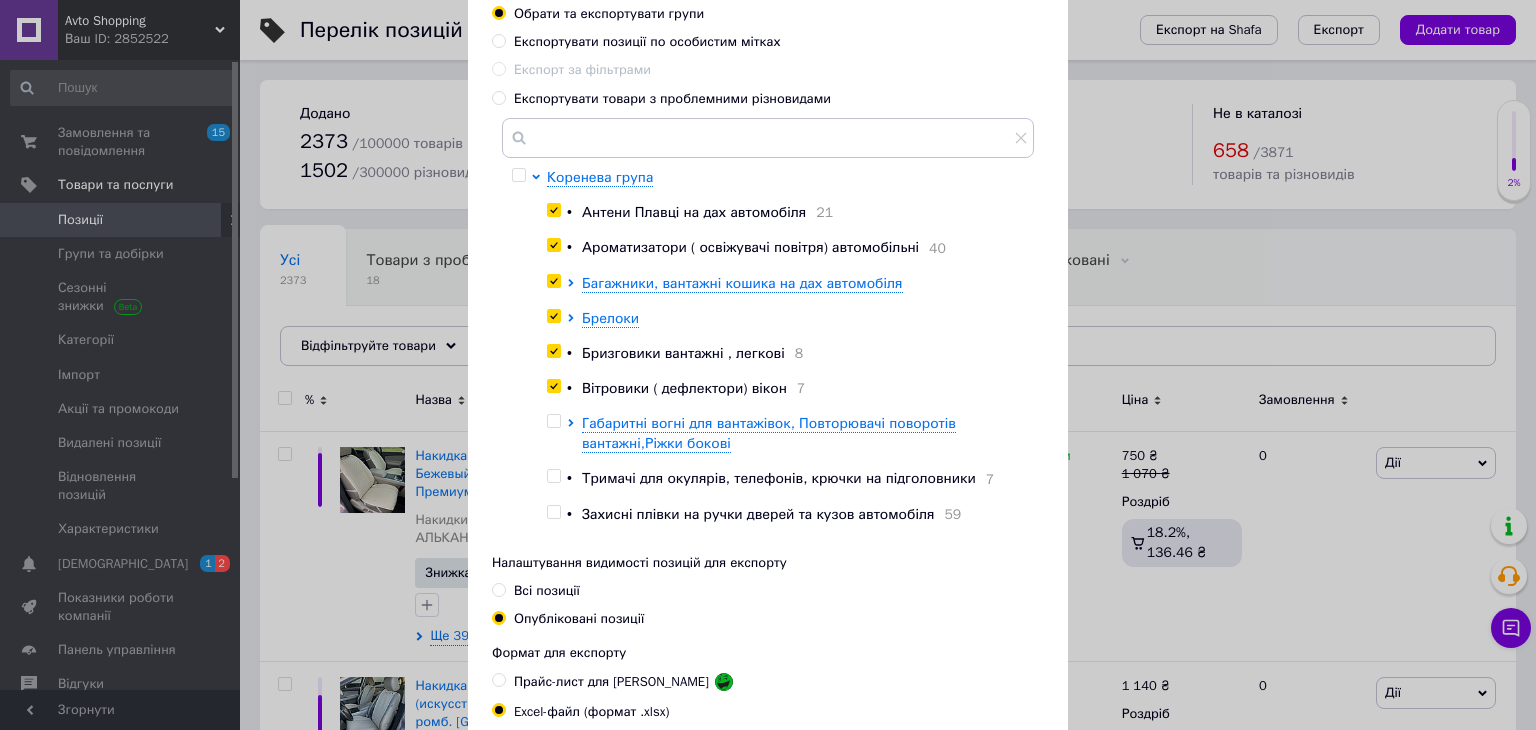 checkbox on "true" 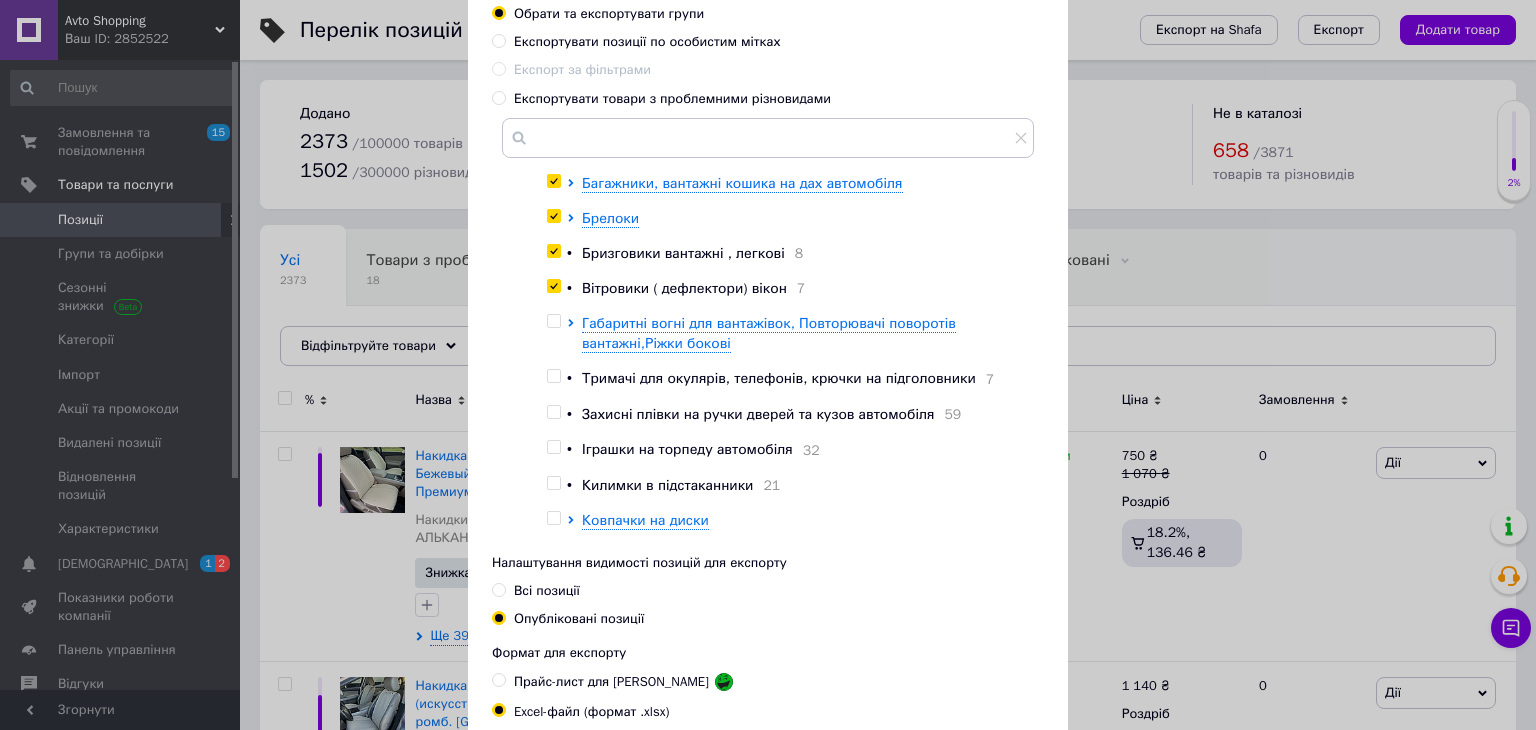 click at bounding box center (553, 321) 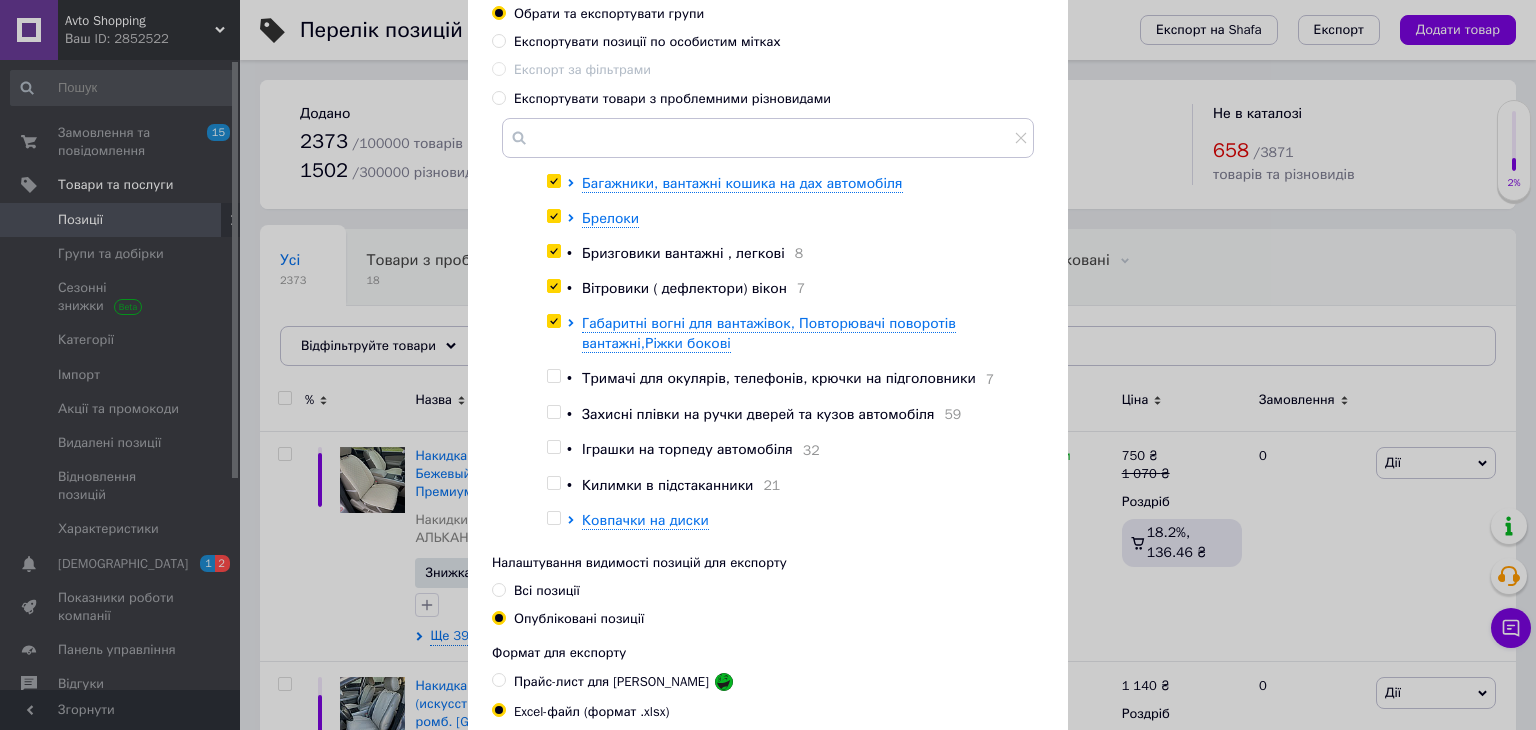 click at bounding box center [553, 321] 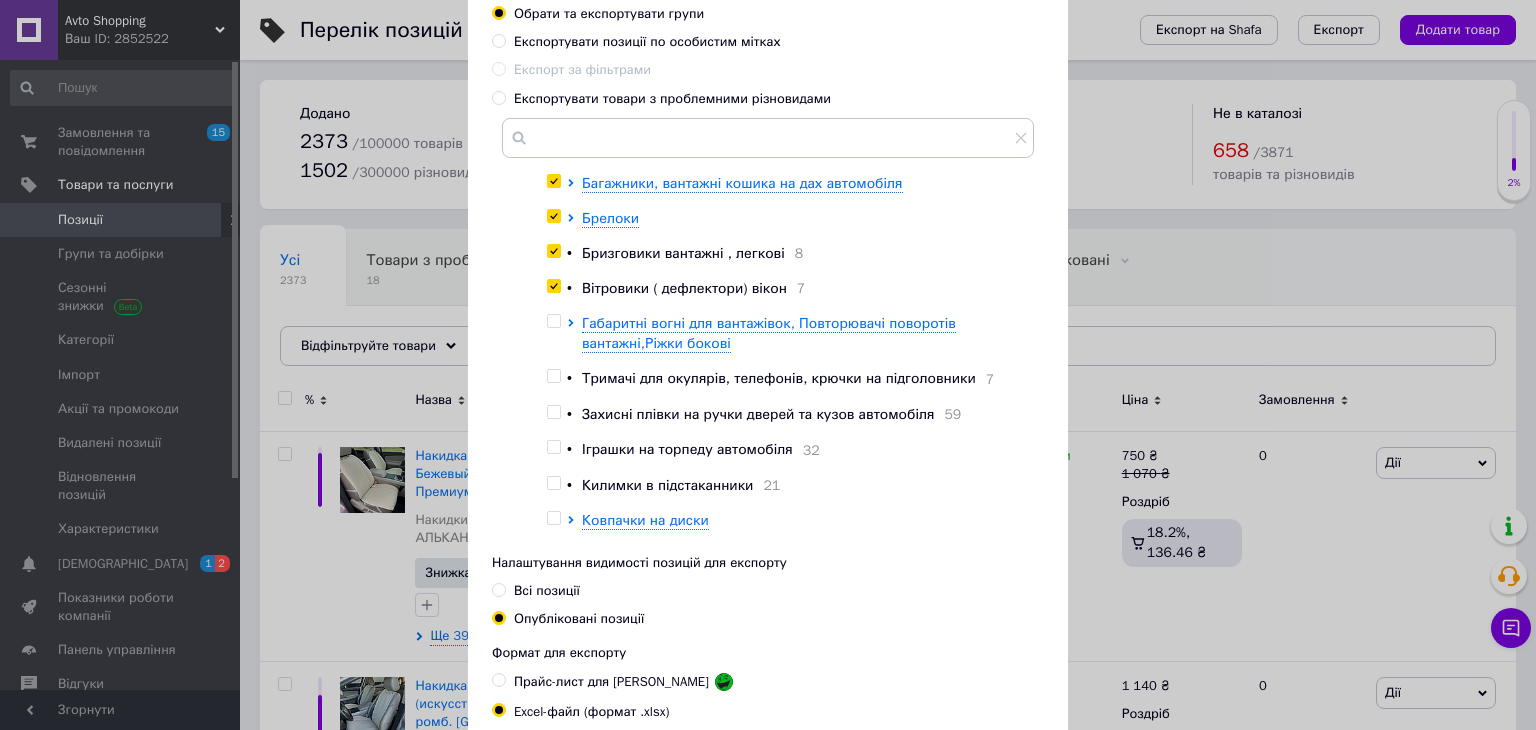 click at bounding box center [553, 321] 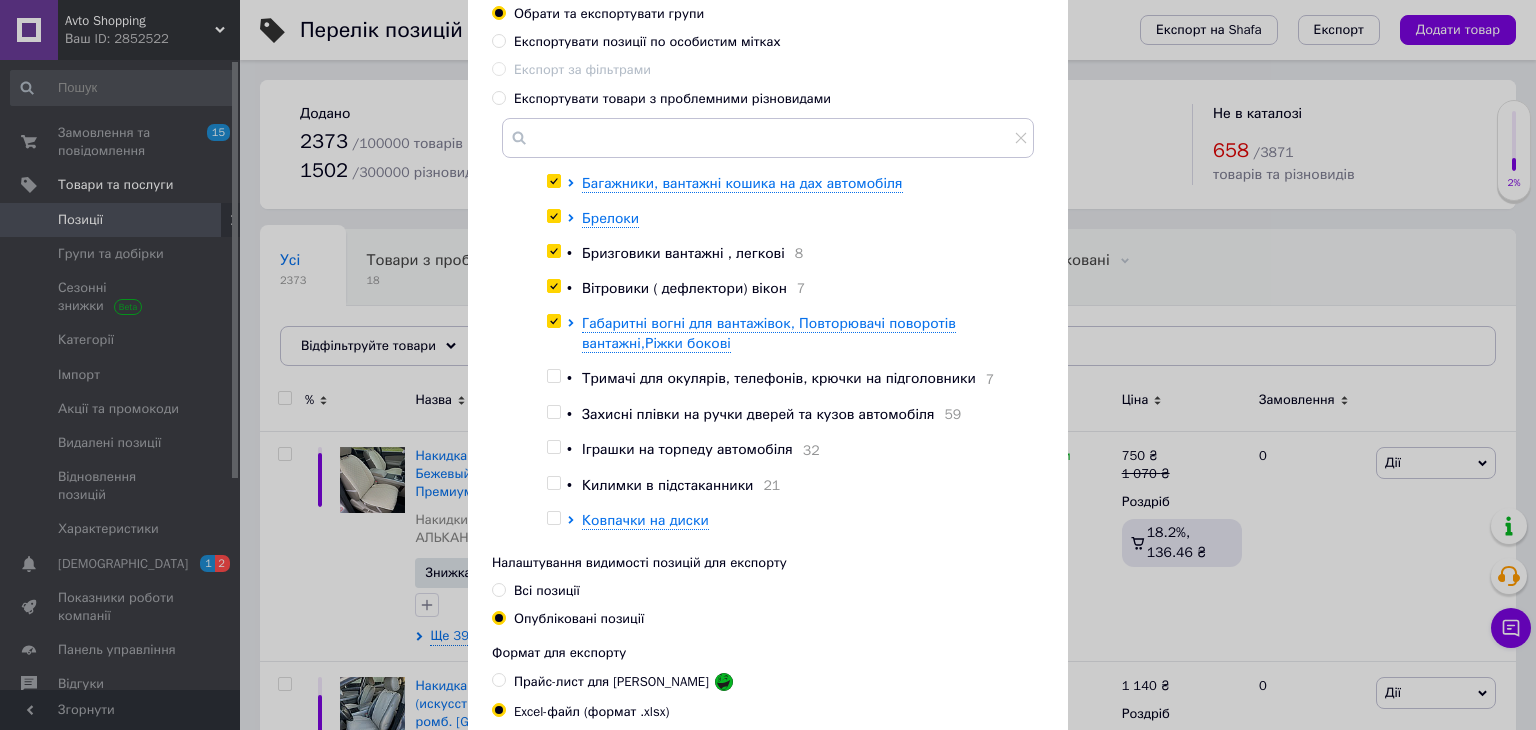 checkbox on "true" 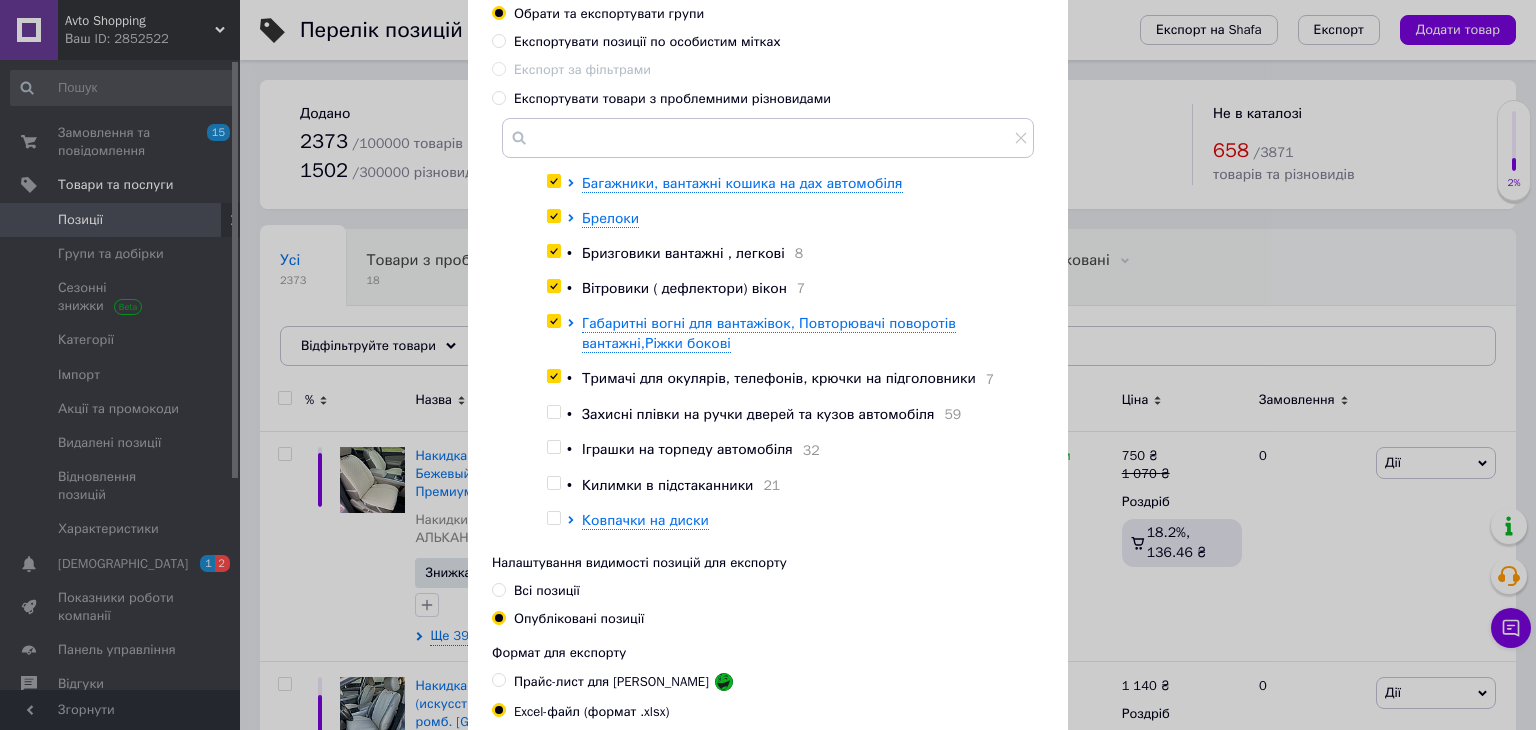 checkbox on "true" 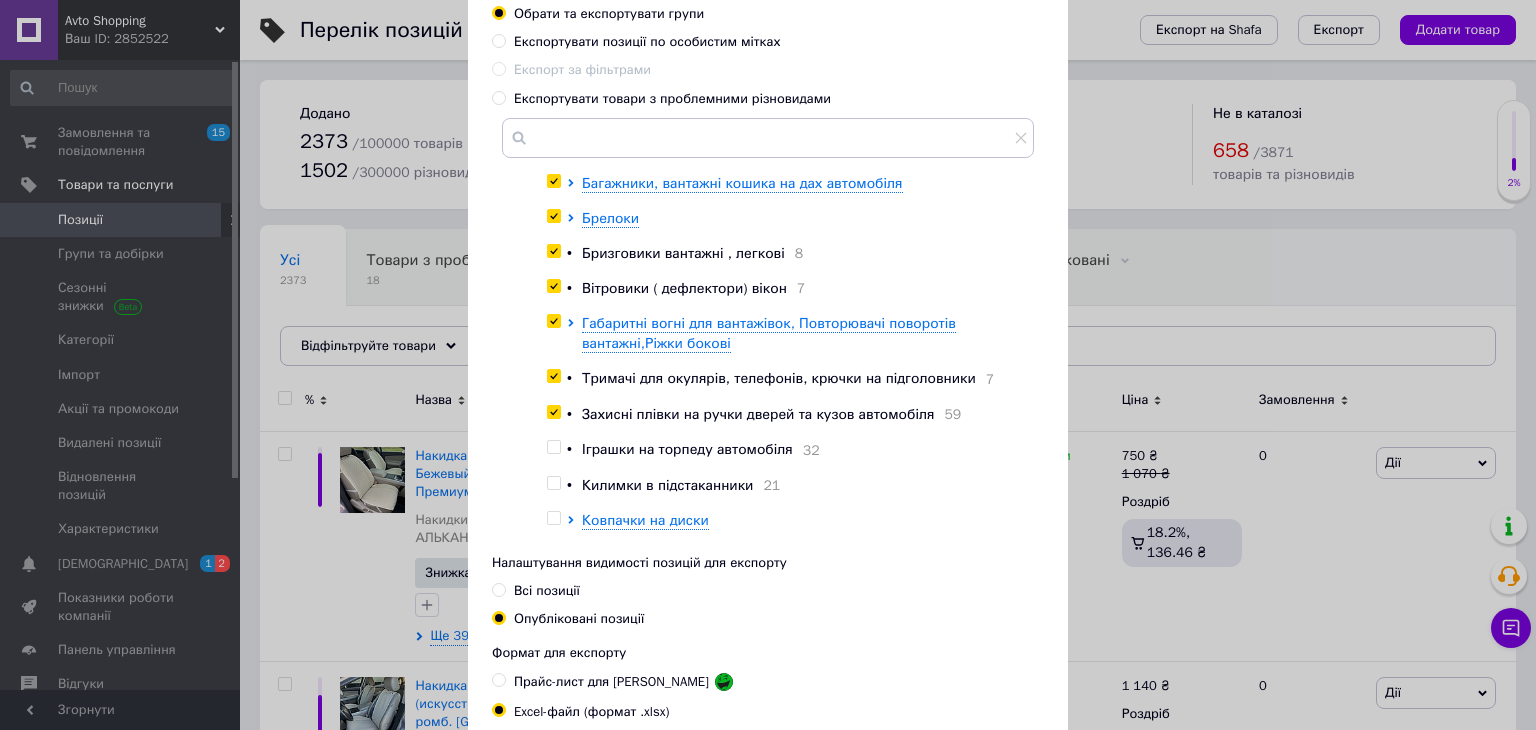 checkbox on "true" 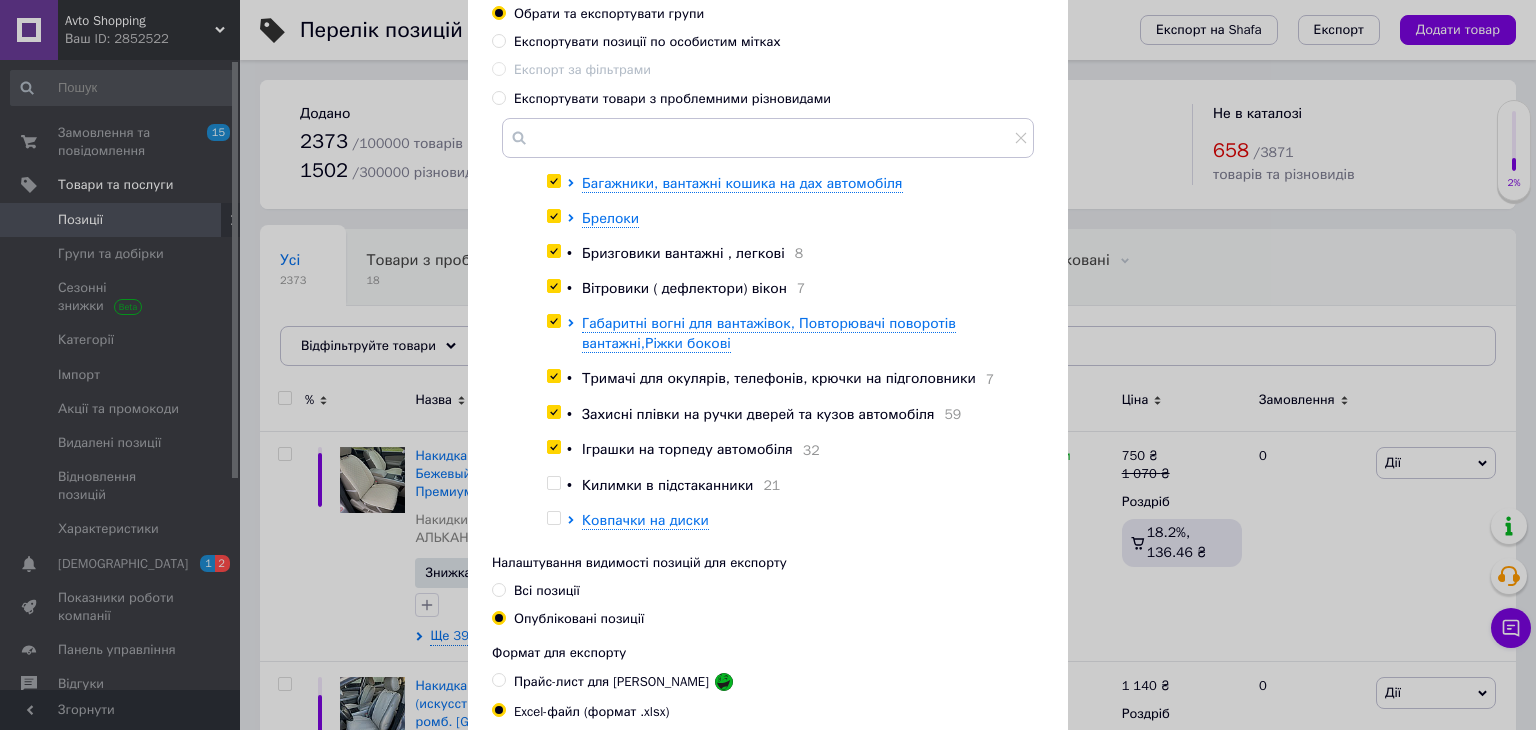 click at bounding box center [553, 447] 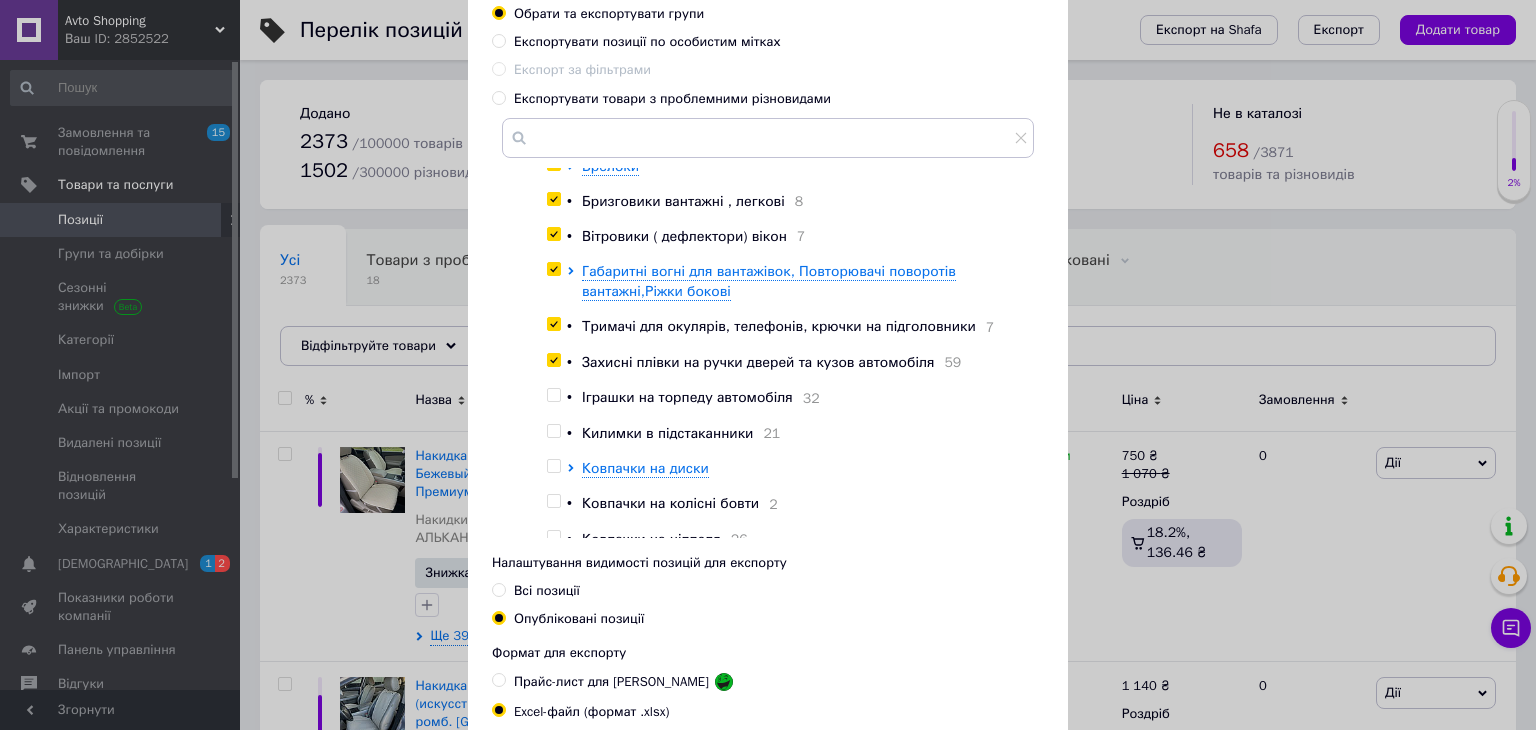 scroll, scrollTop: 200, scrollLeft: 0, axis: vertical 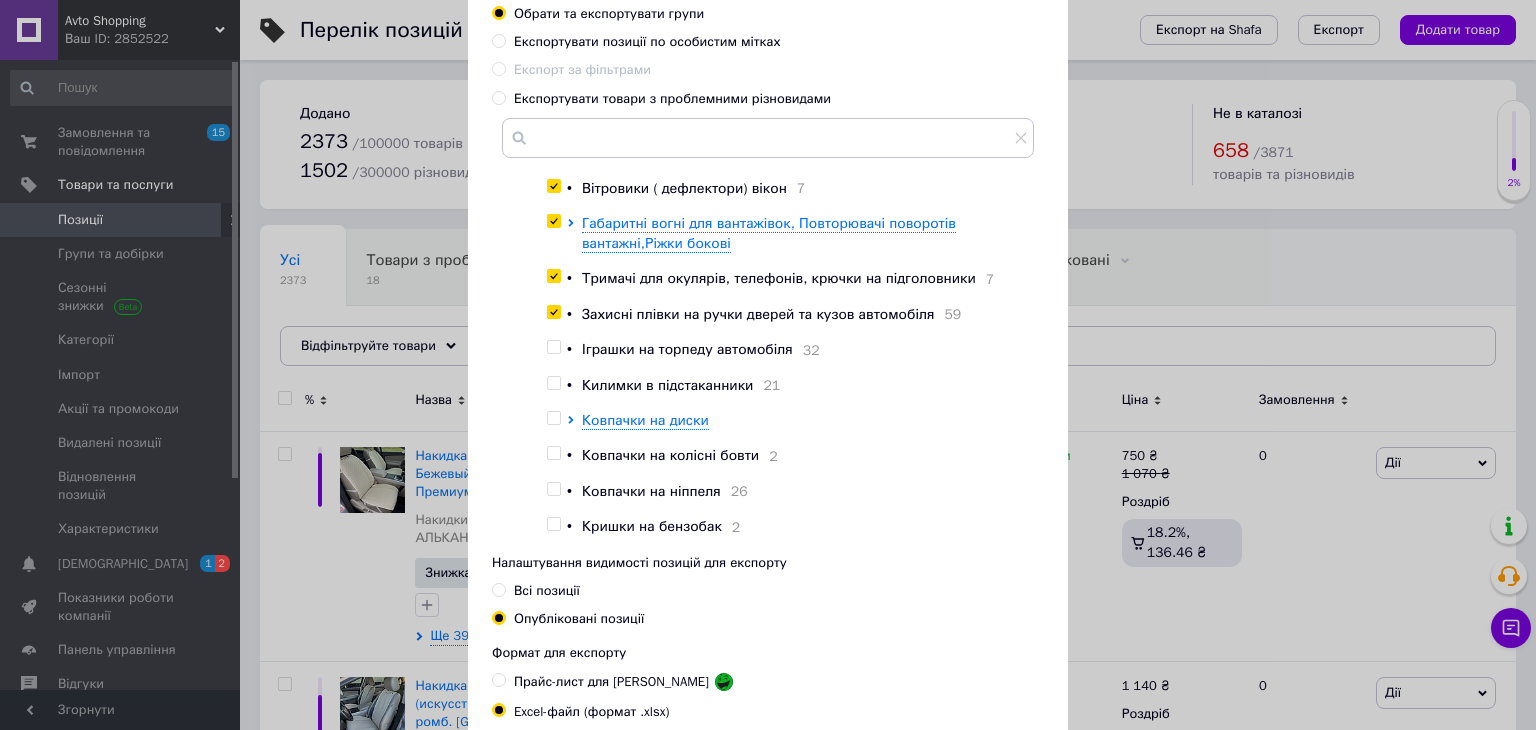 click at bounding box center [553, 347] 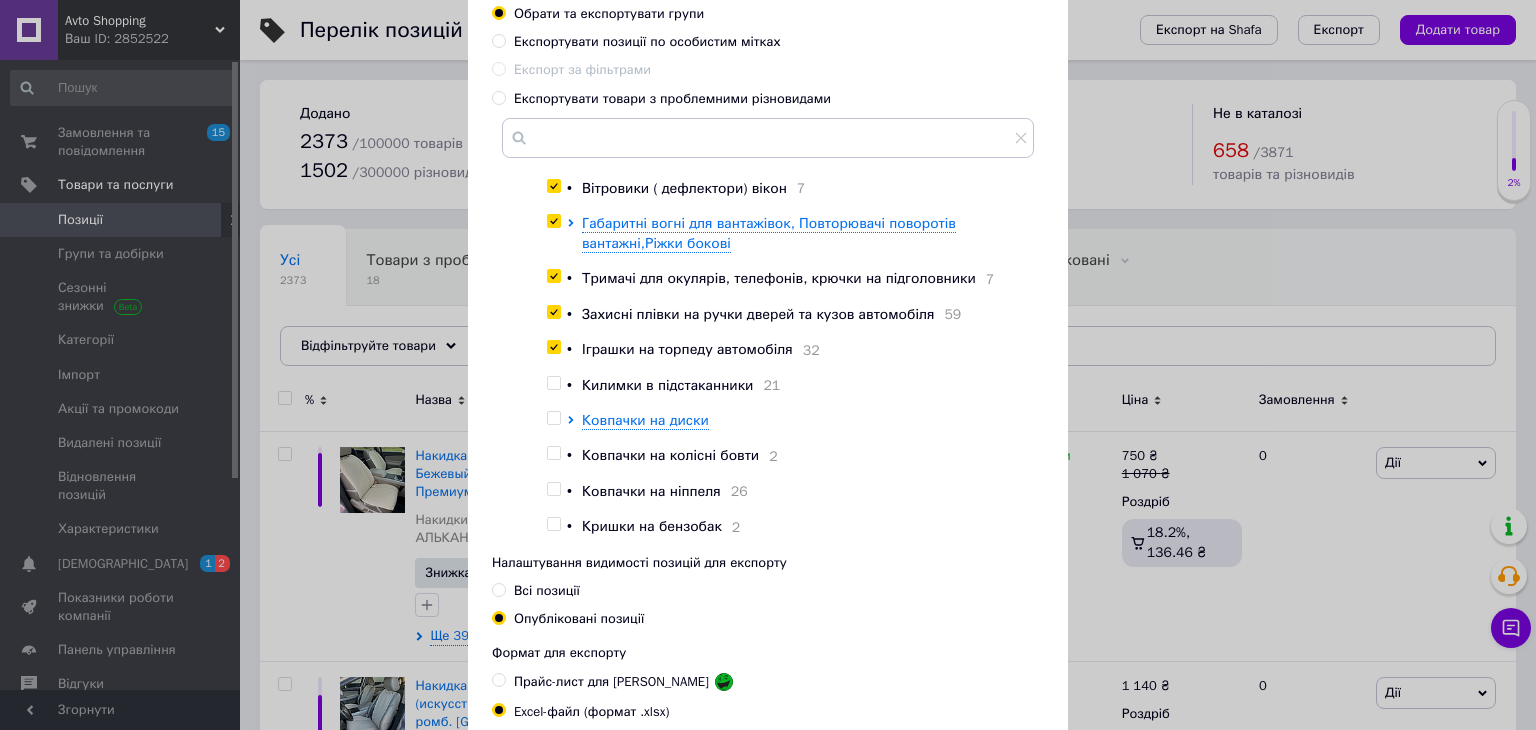 checkbox on "true" 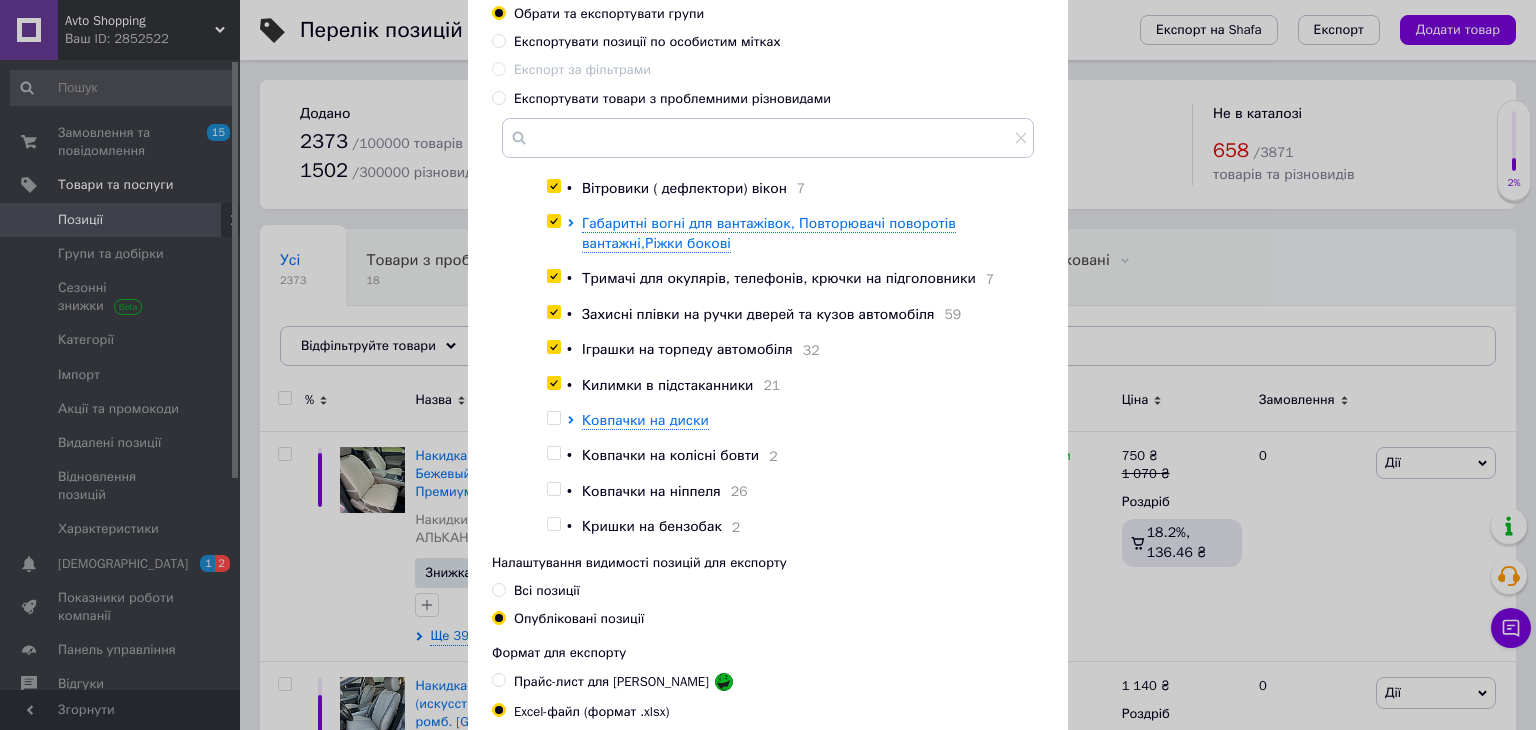 click at bounding box center [553, 383] 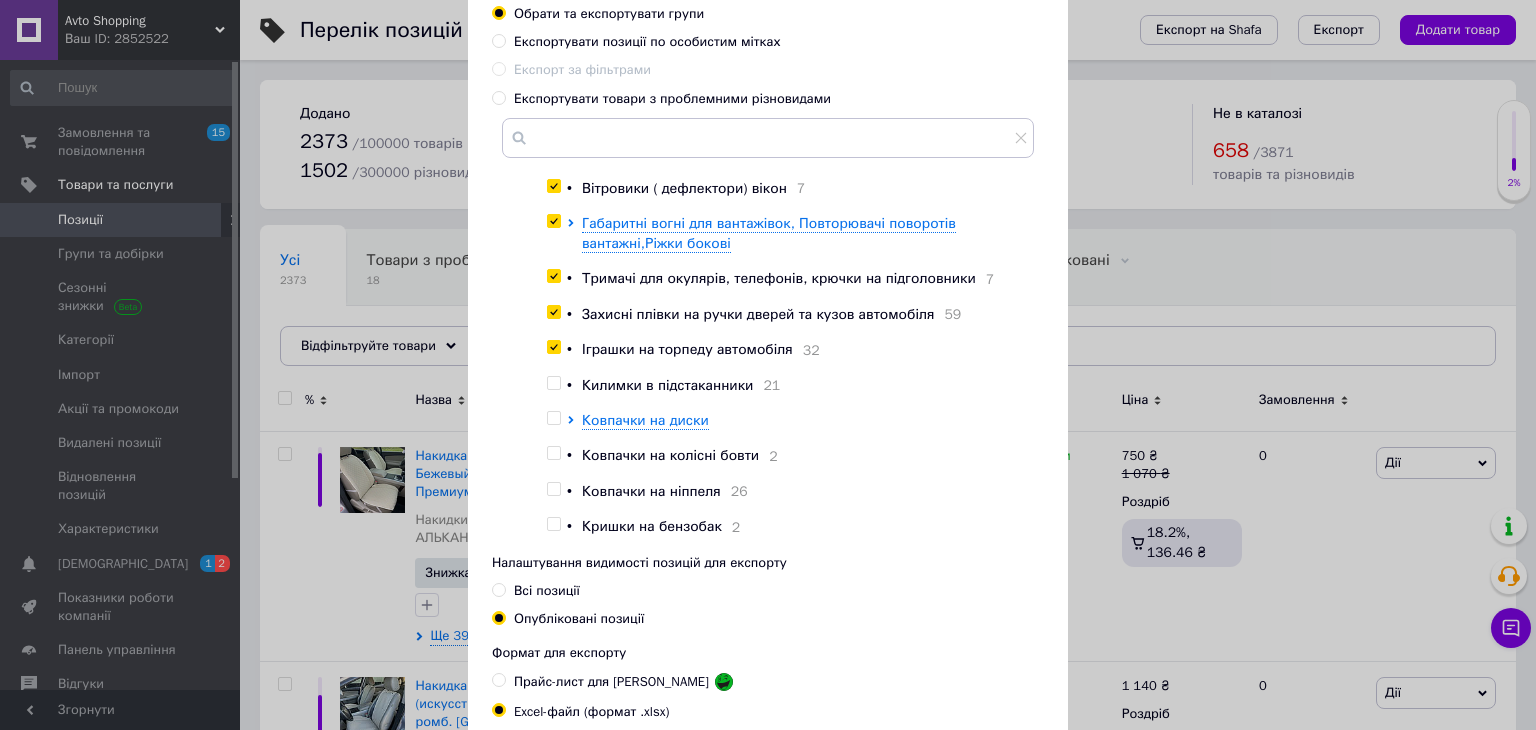 click at bounding box center (553, 383) 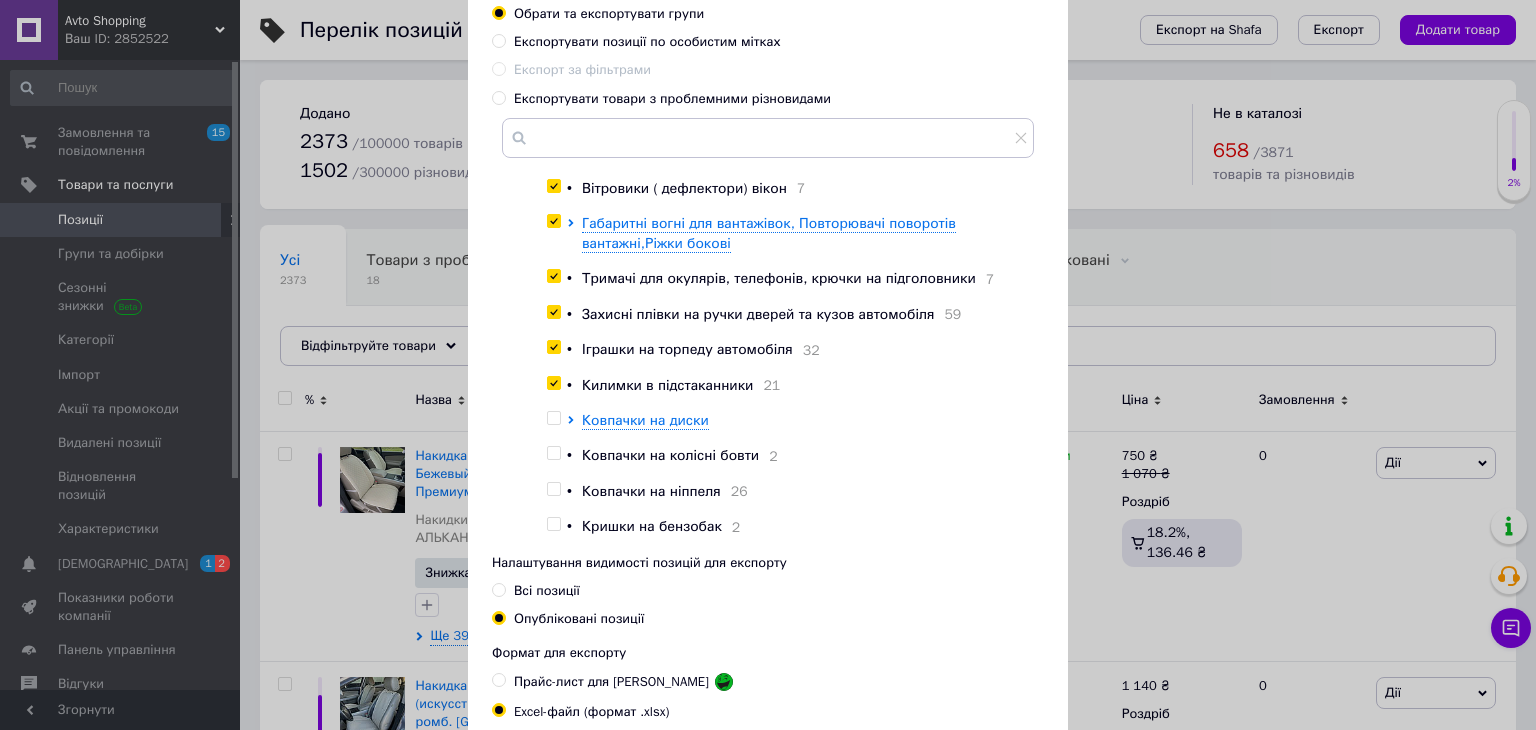 checkbox on "true" 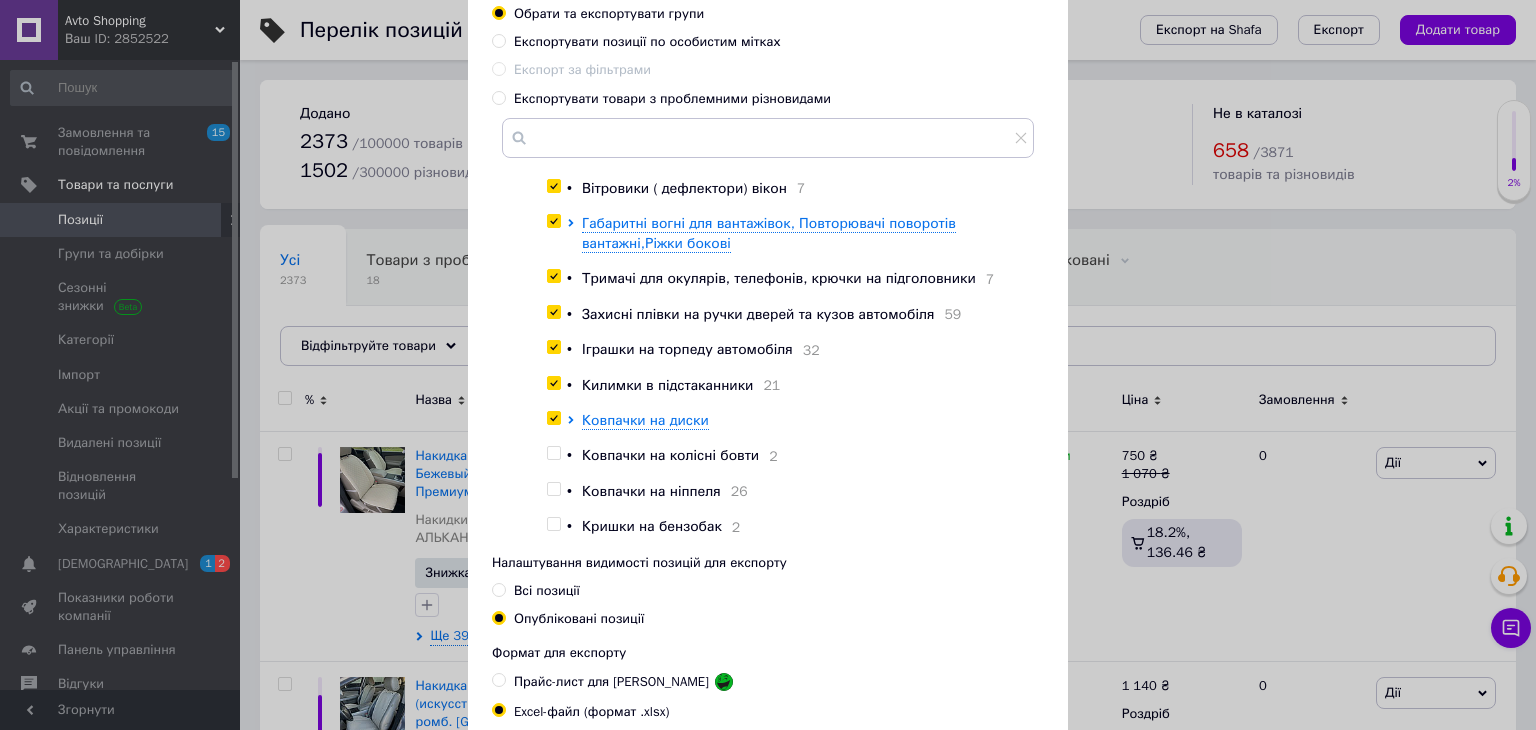 checkbox on "true" 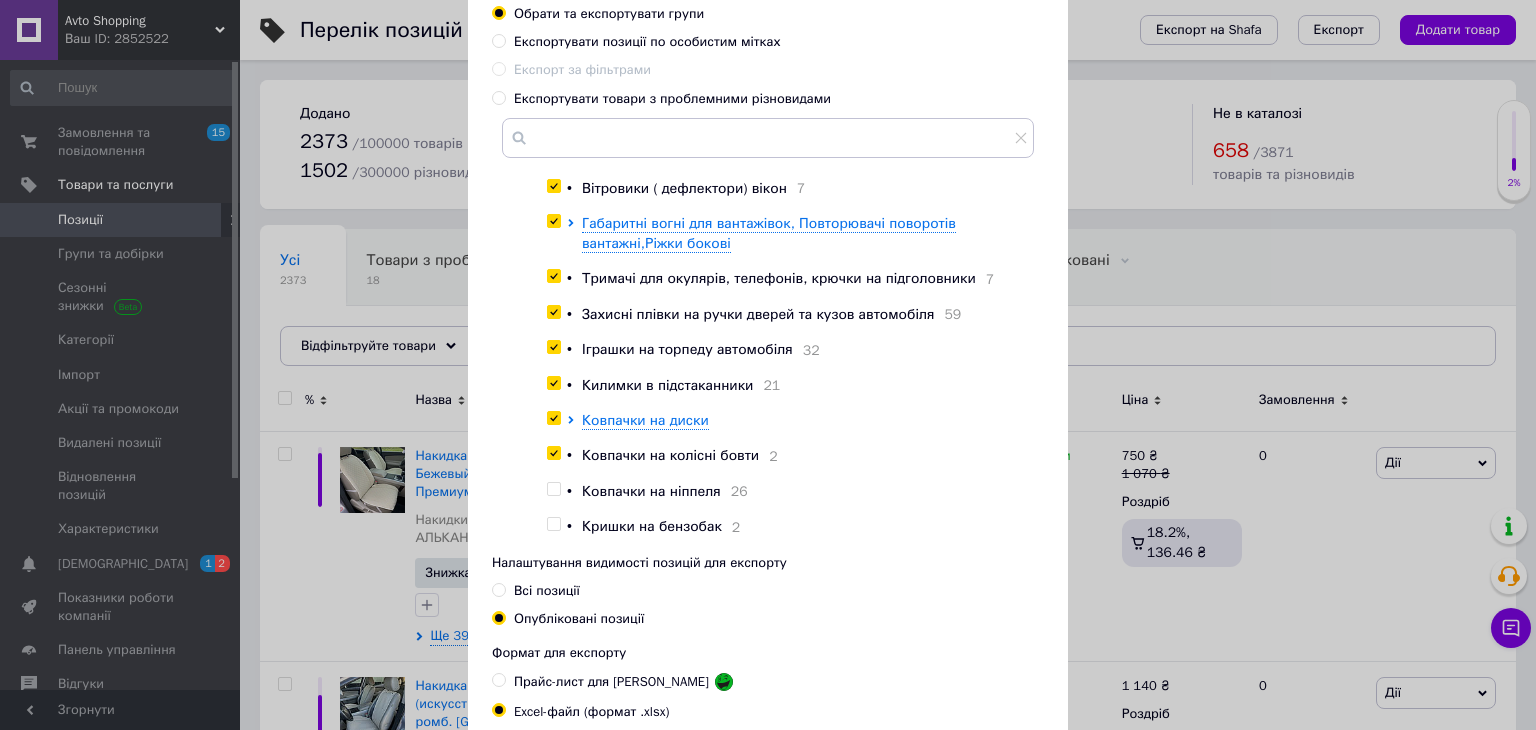 checkbox on "true" 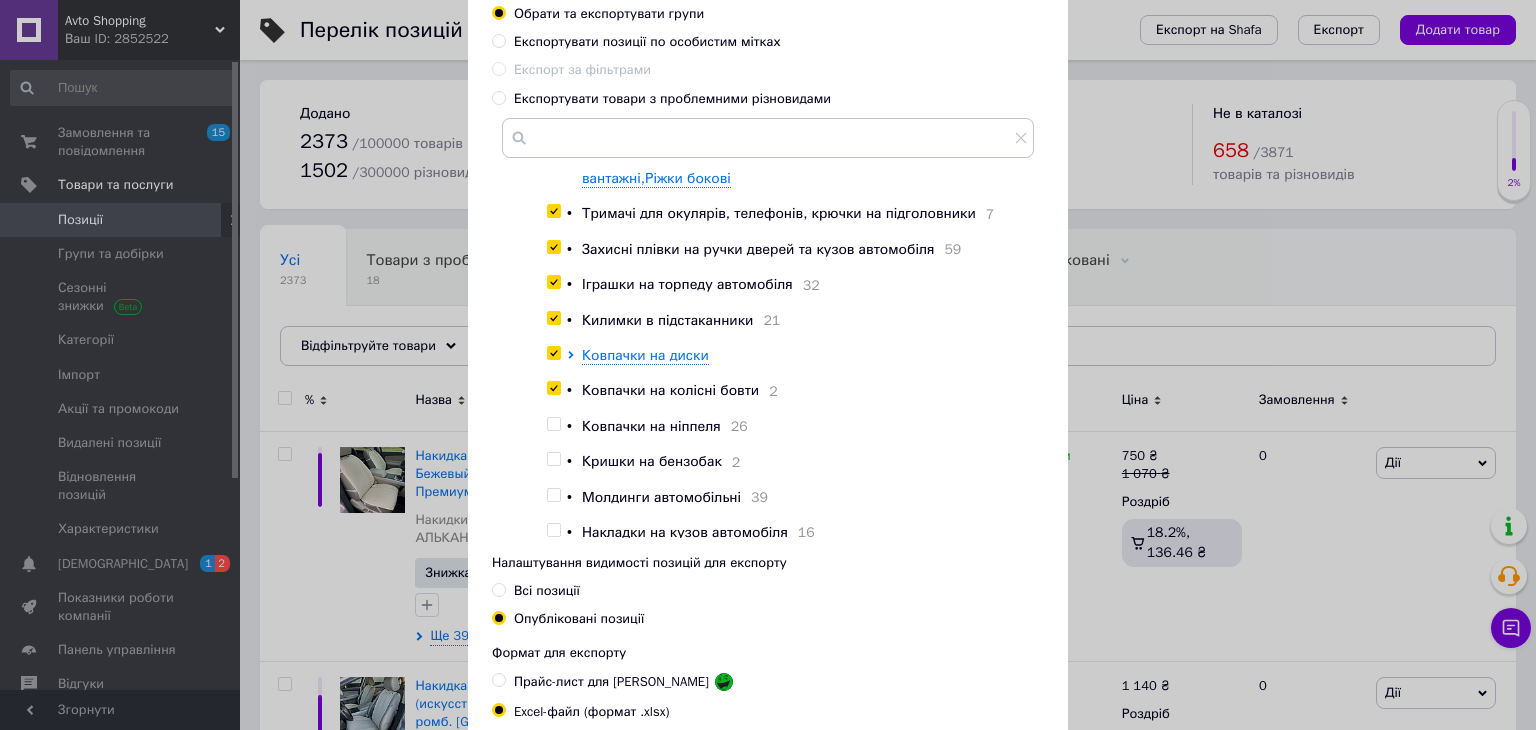 scroll, scrollTop: 300, scrollLeft: 0, axis: vertical 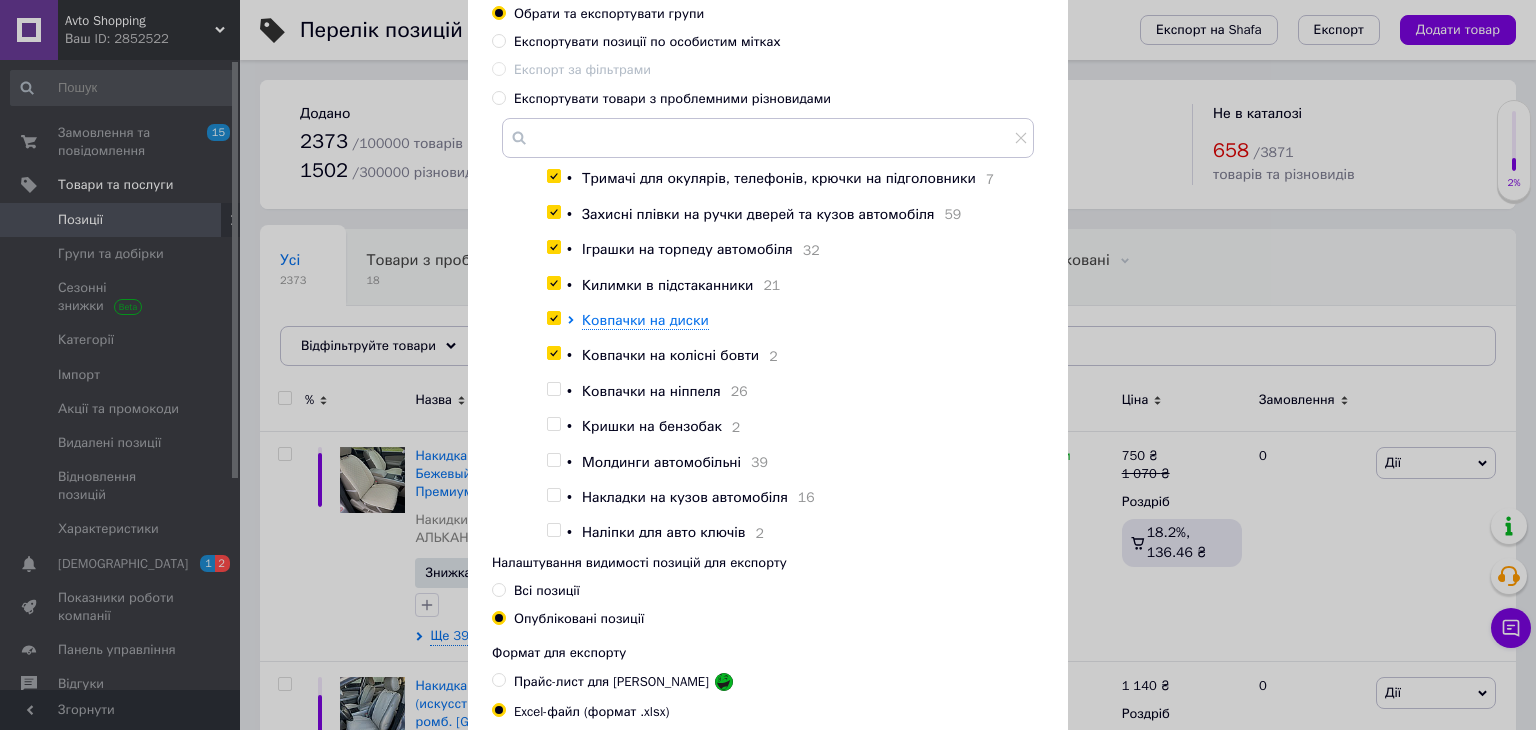 click on "• Антени Плавці на дах автомобіля 21 • Ароматизатори ( освіжувачі повітря) автомобільні 40 Багажники, вантажні кошика на дах автомобіля Брелоки • Бризговики вантажні , легкові 8 • Вітровики ( дефлектори) вікон 7 Габаритні вогні для вантажівок, Повторювачі поворотів вантажні,Ріжки бокові • Тримачі для окулярів, телефонів, крючки на підголовники 7 • Захисні плівки на ручки дверей та кузов автомобіля 59 • Іграшки на торпеду автомобіля 32 • Килимки в підстаканники 21 Ковпачки на диски • Ковпачки на колісні бовти 2 • Ковпачки на [STREET_ADDRESS] • Кришки на бензобак 2 39" at bounding box center (785, 259) 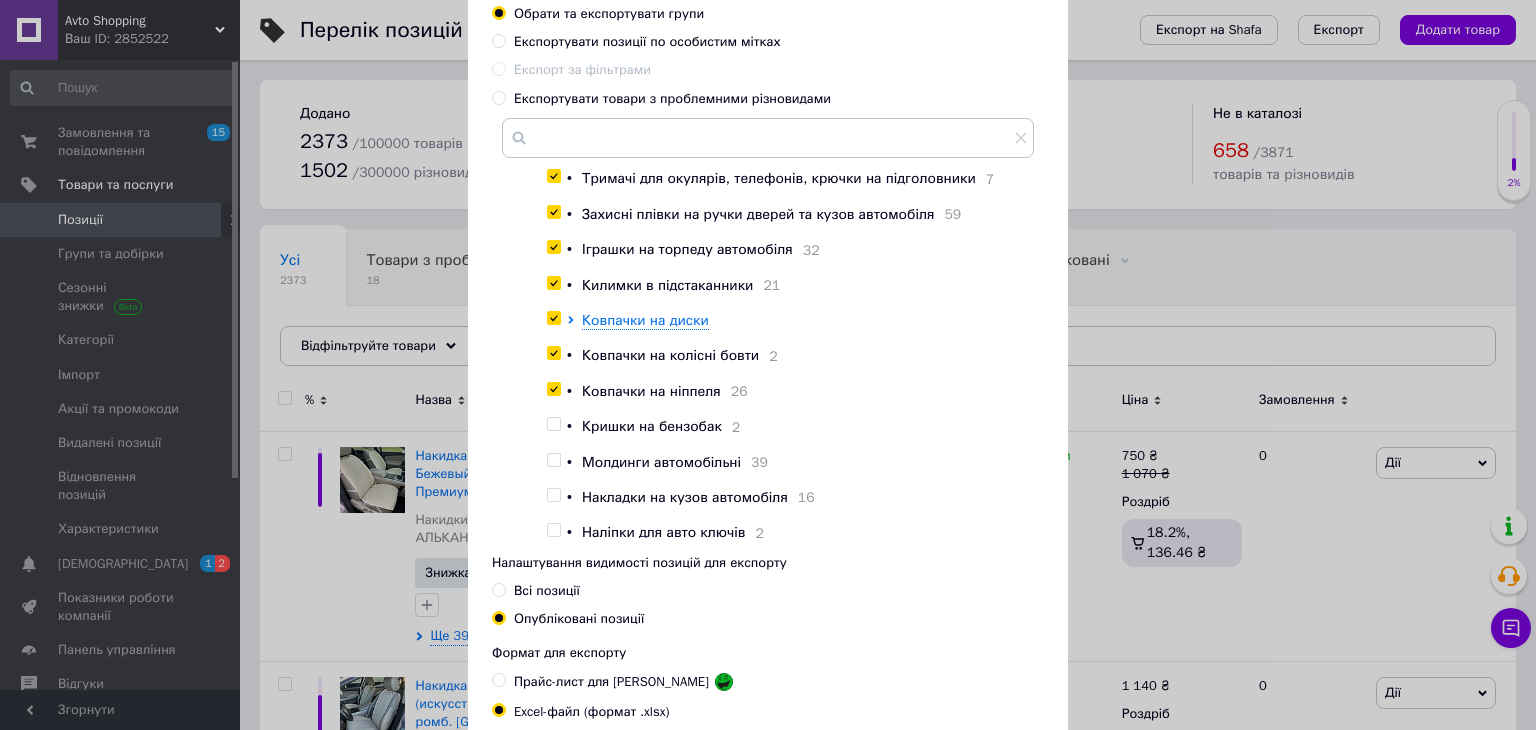 checkbox on "true" 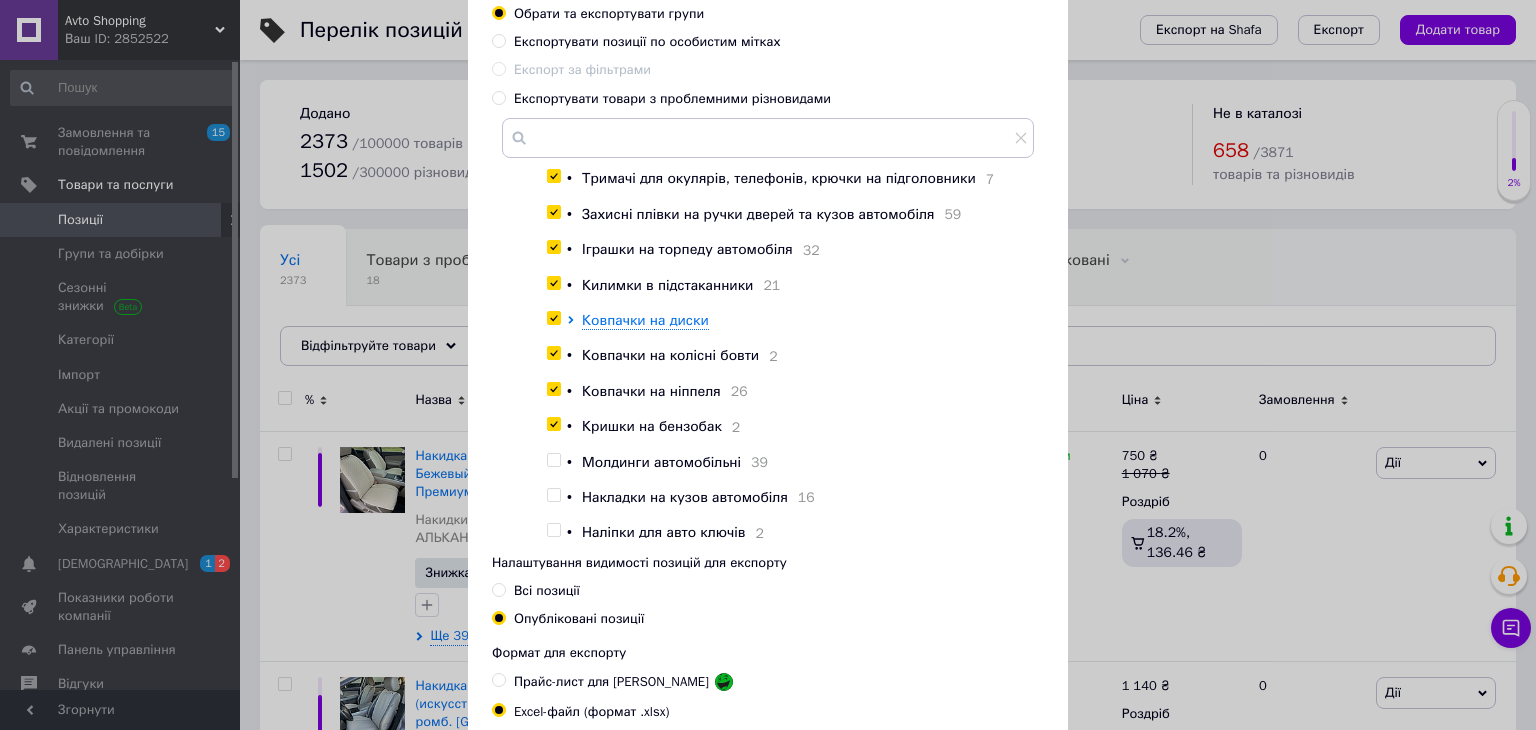 checkbox on "true" 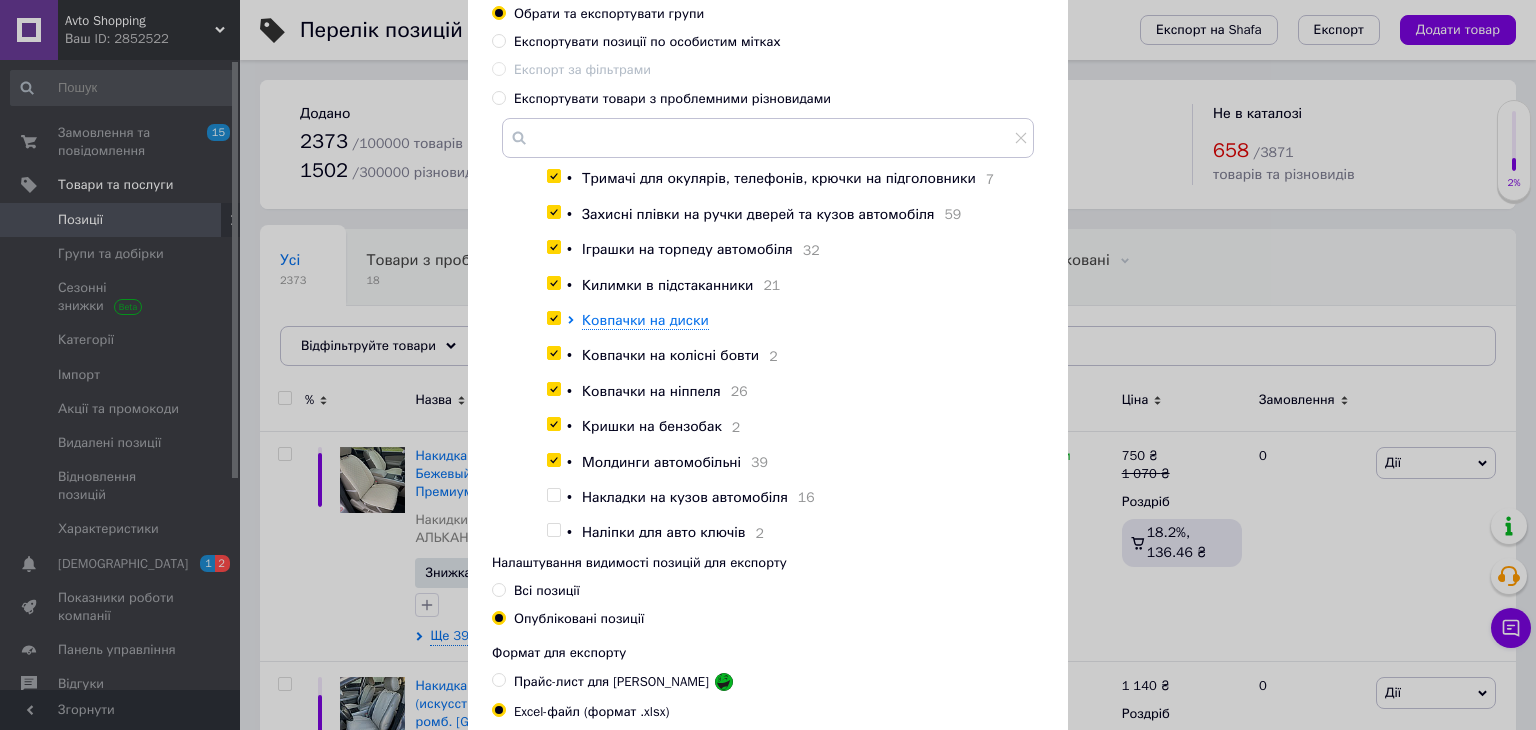 checkbox on "true" 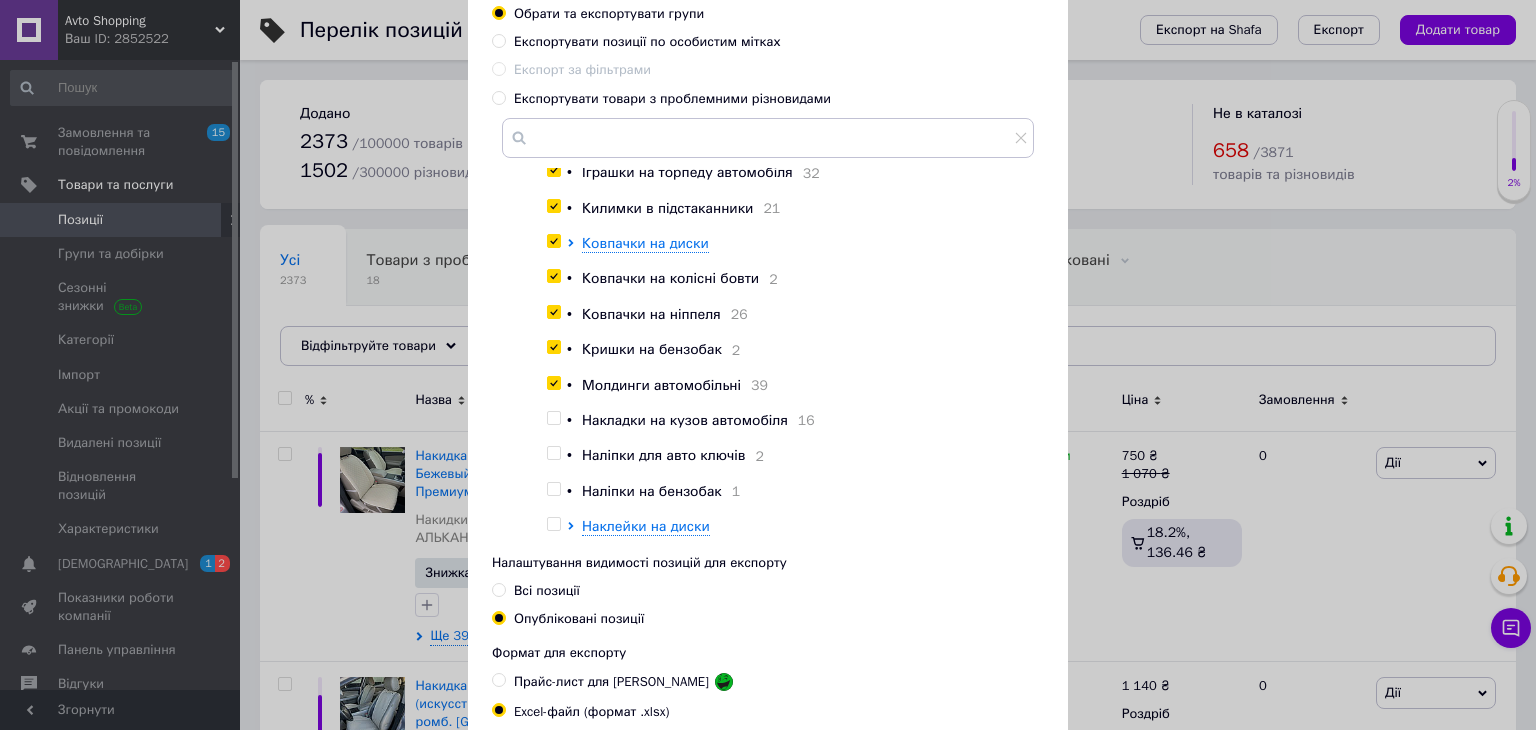 click at bounding box center (553, 418) 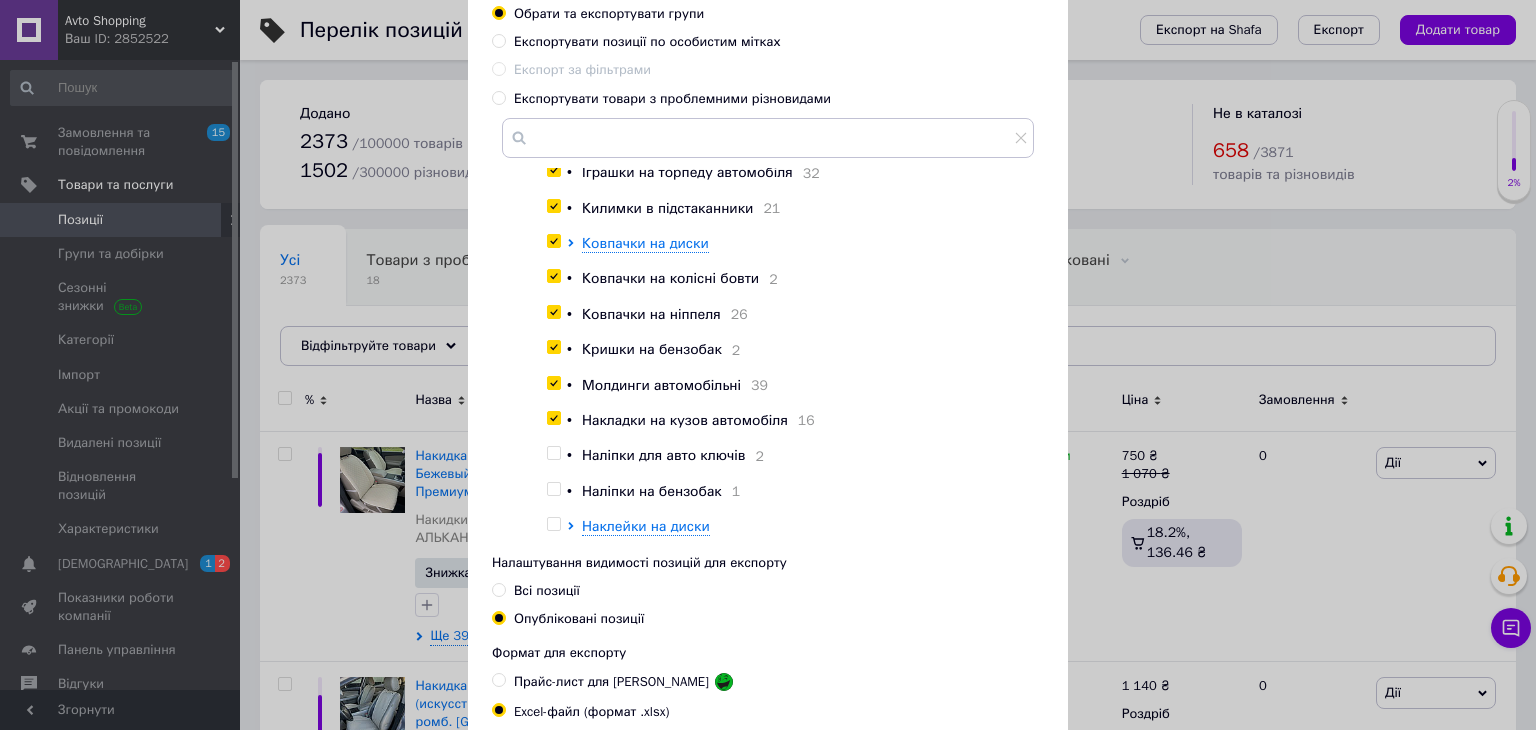 checkbox on "true" 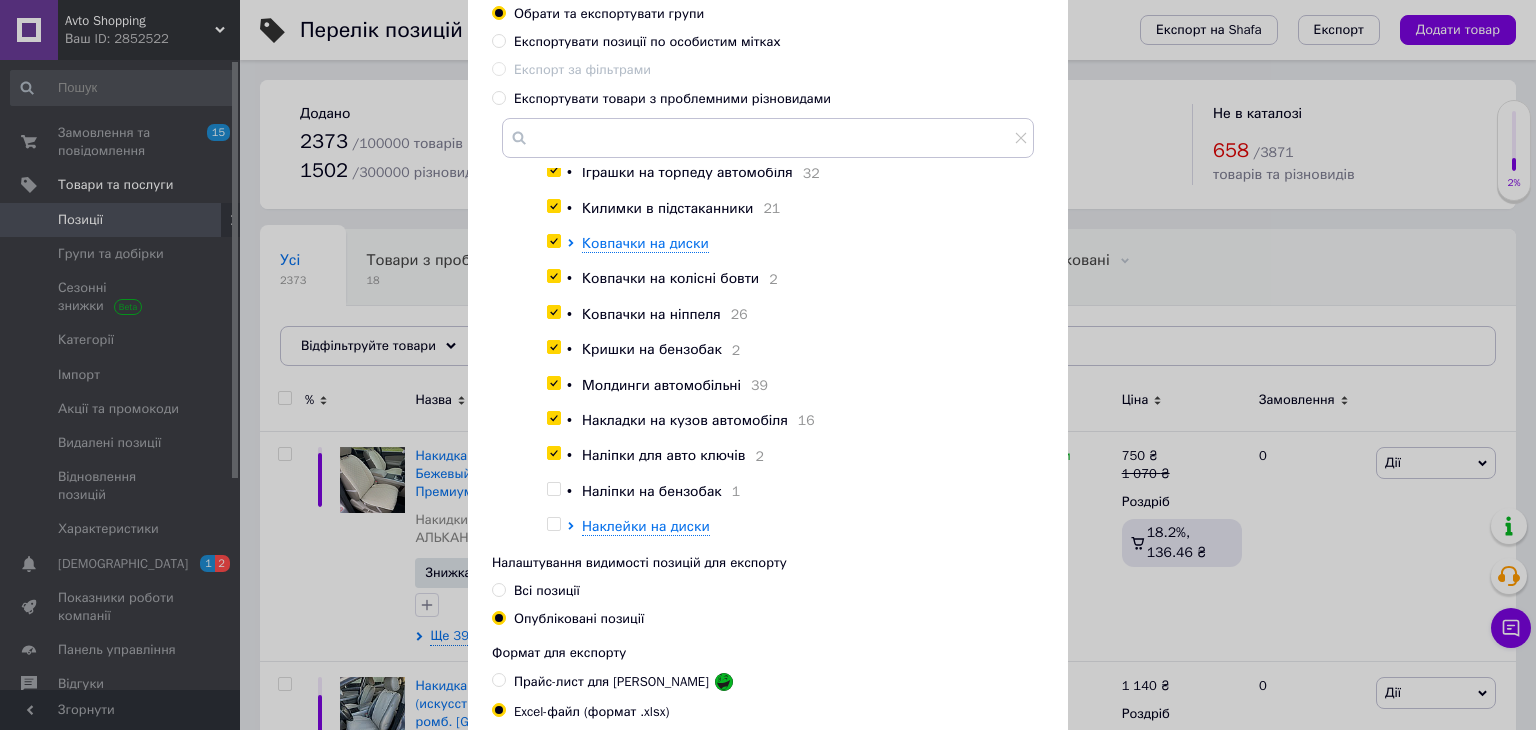checkbox on "true" 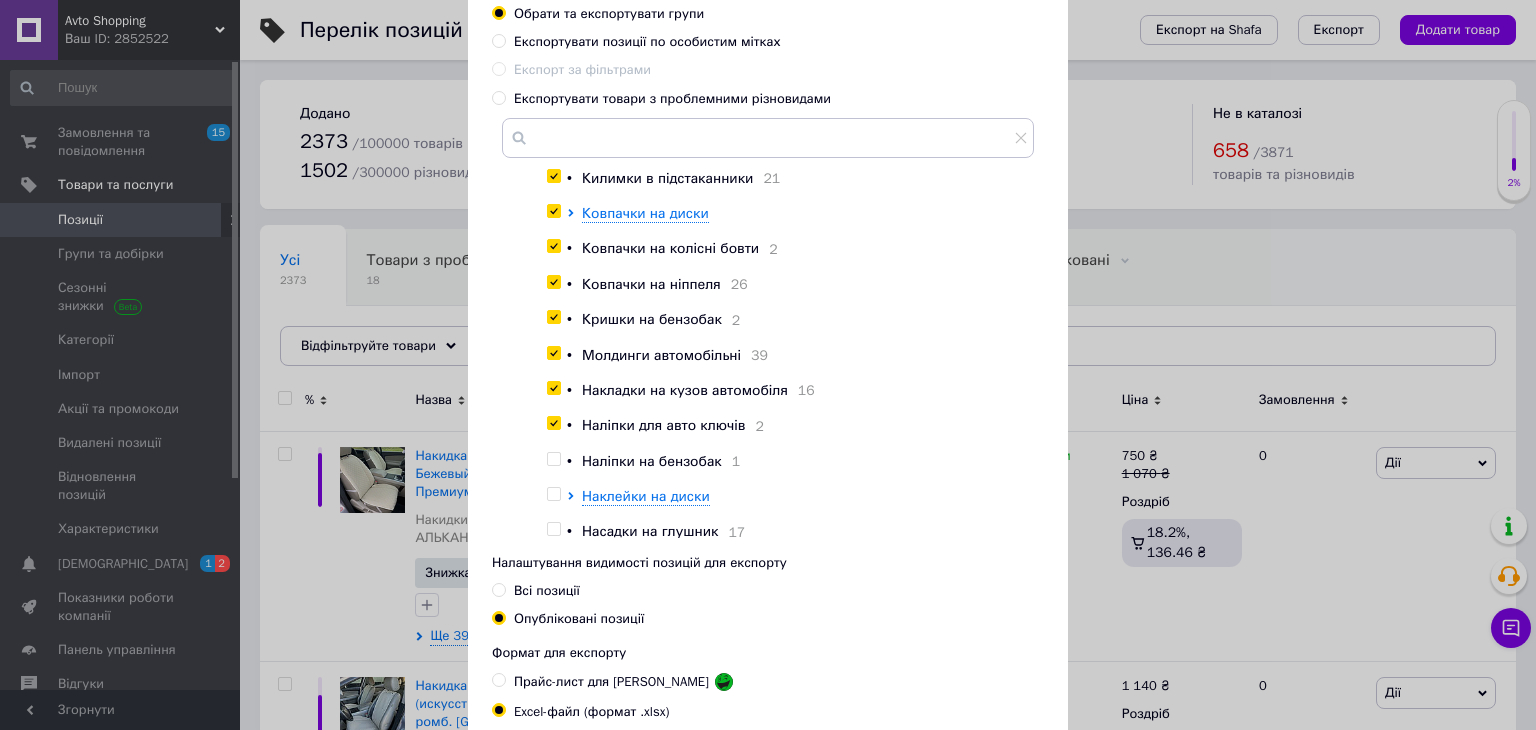scroll, scrollTop: 408, scrollLeft: 0, axis: vertical 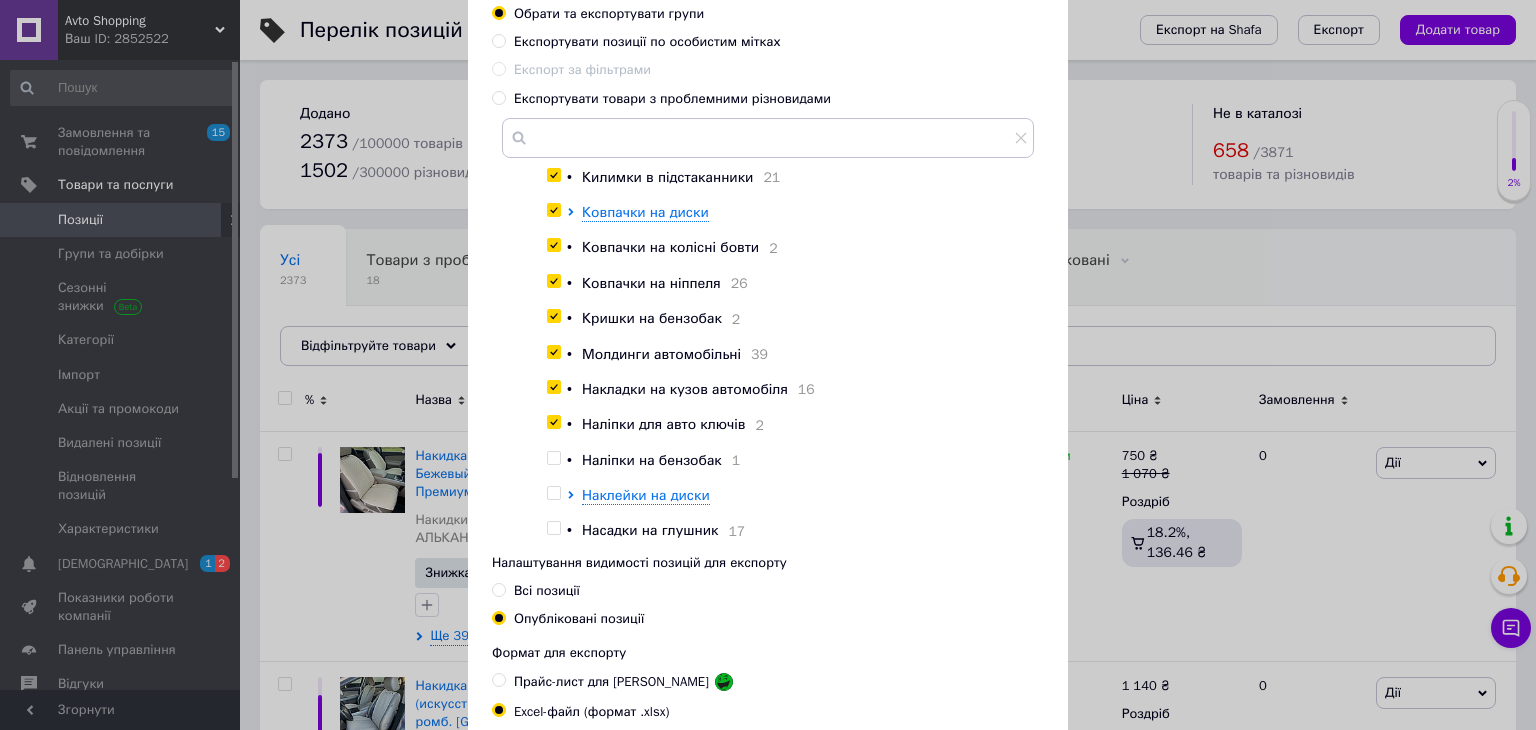 click at bounding box center (553, 458) 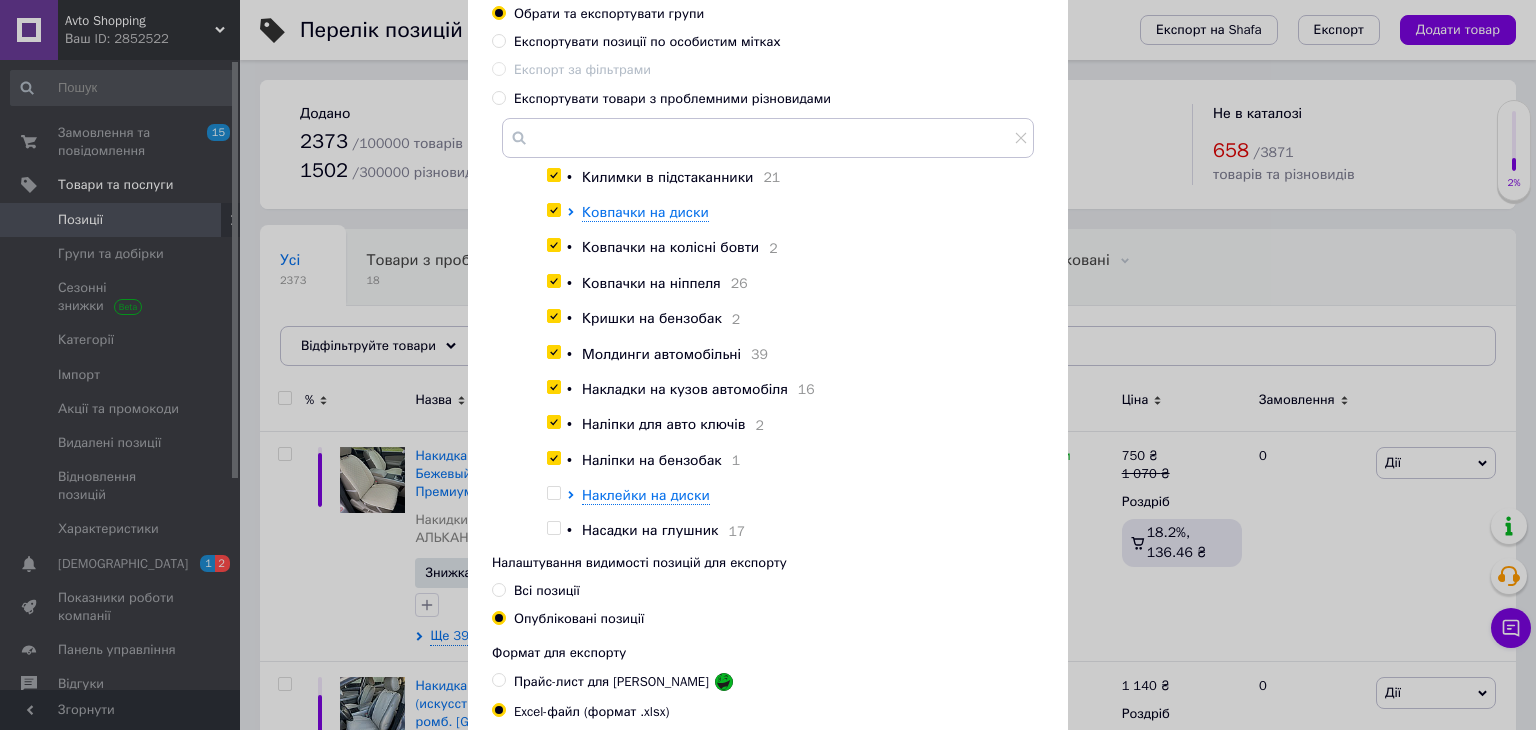 click at bounding box center [553, 458] 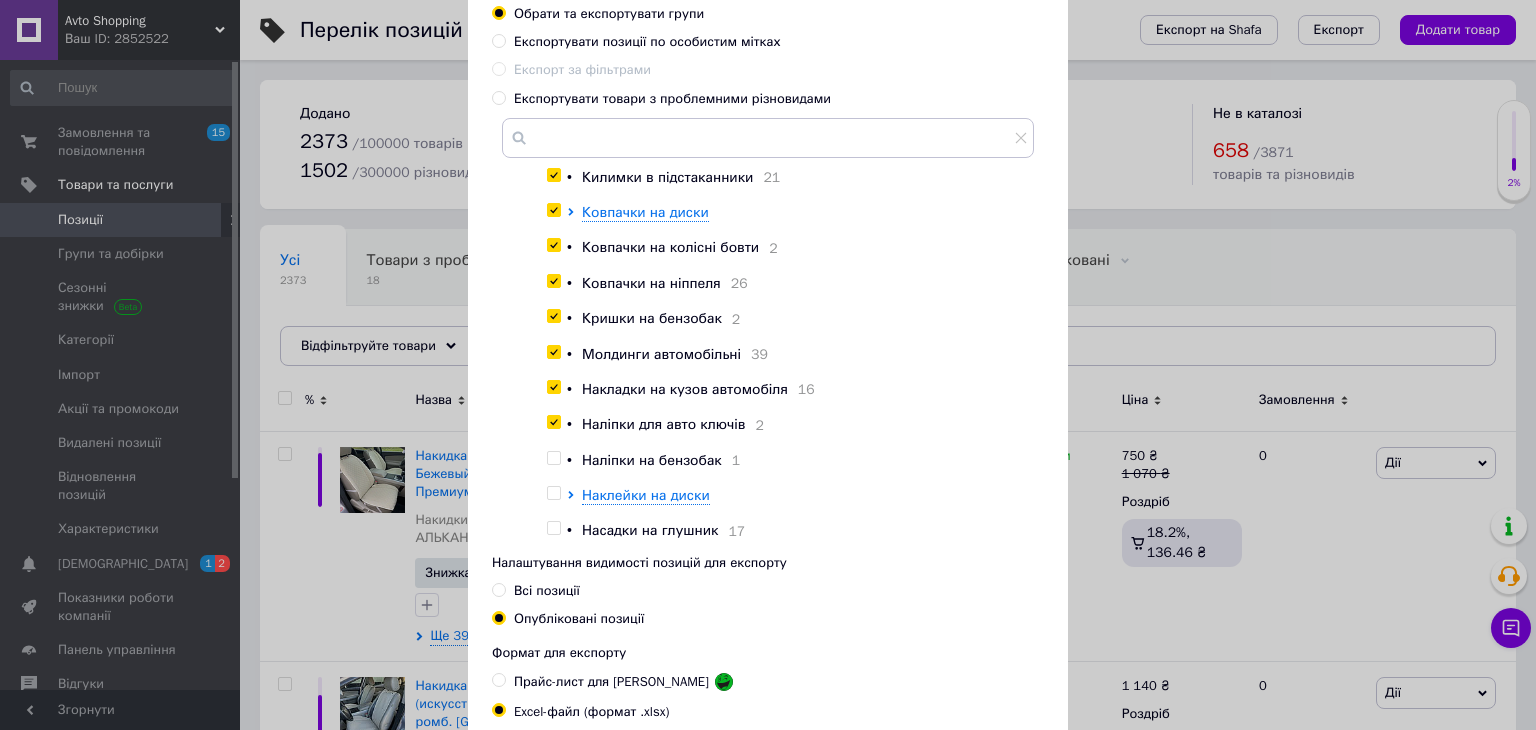 checkbox on "false" 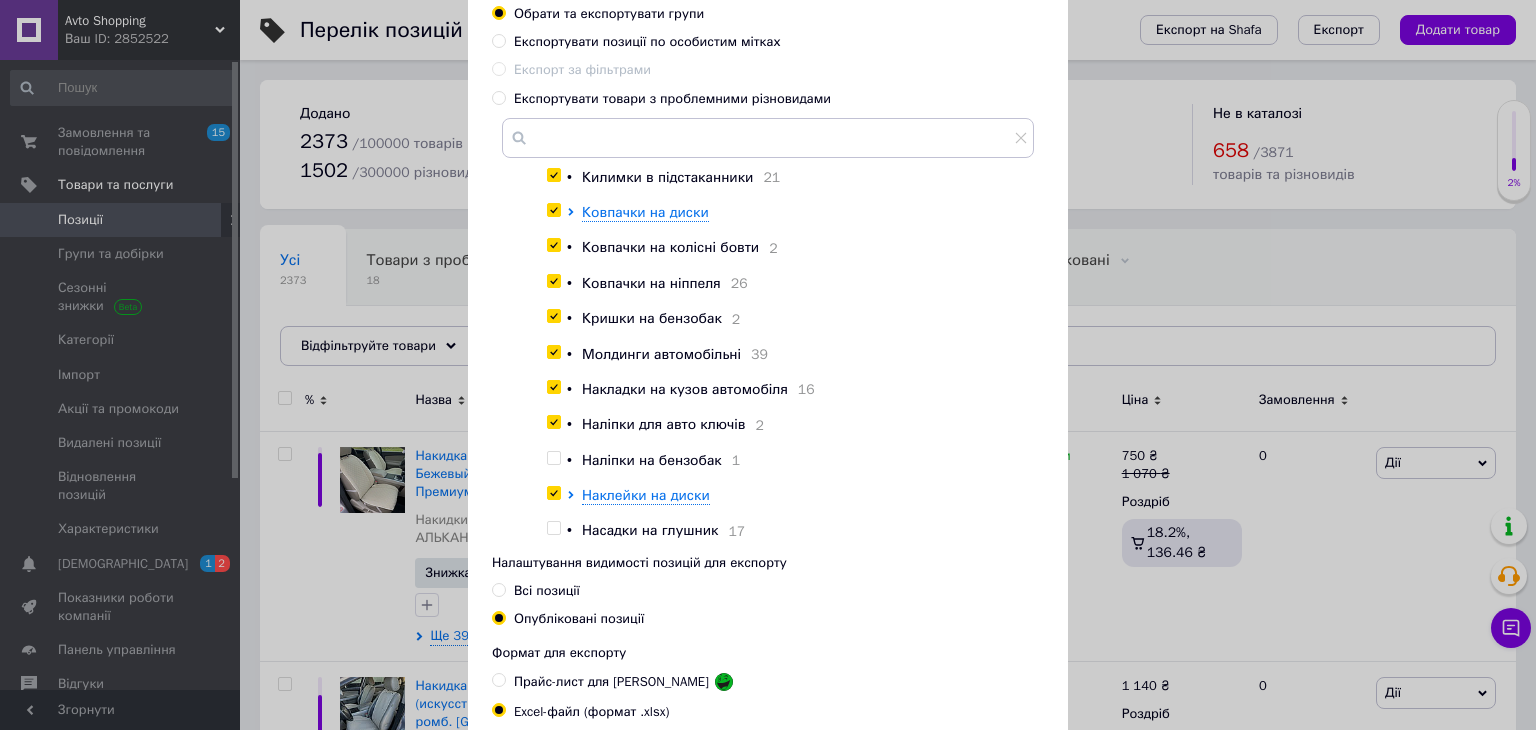 checkbox on "true" 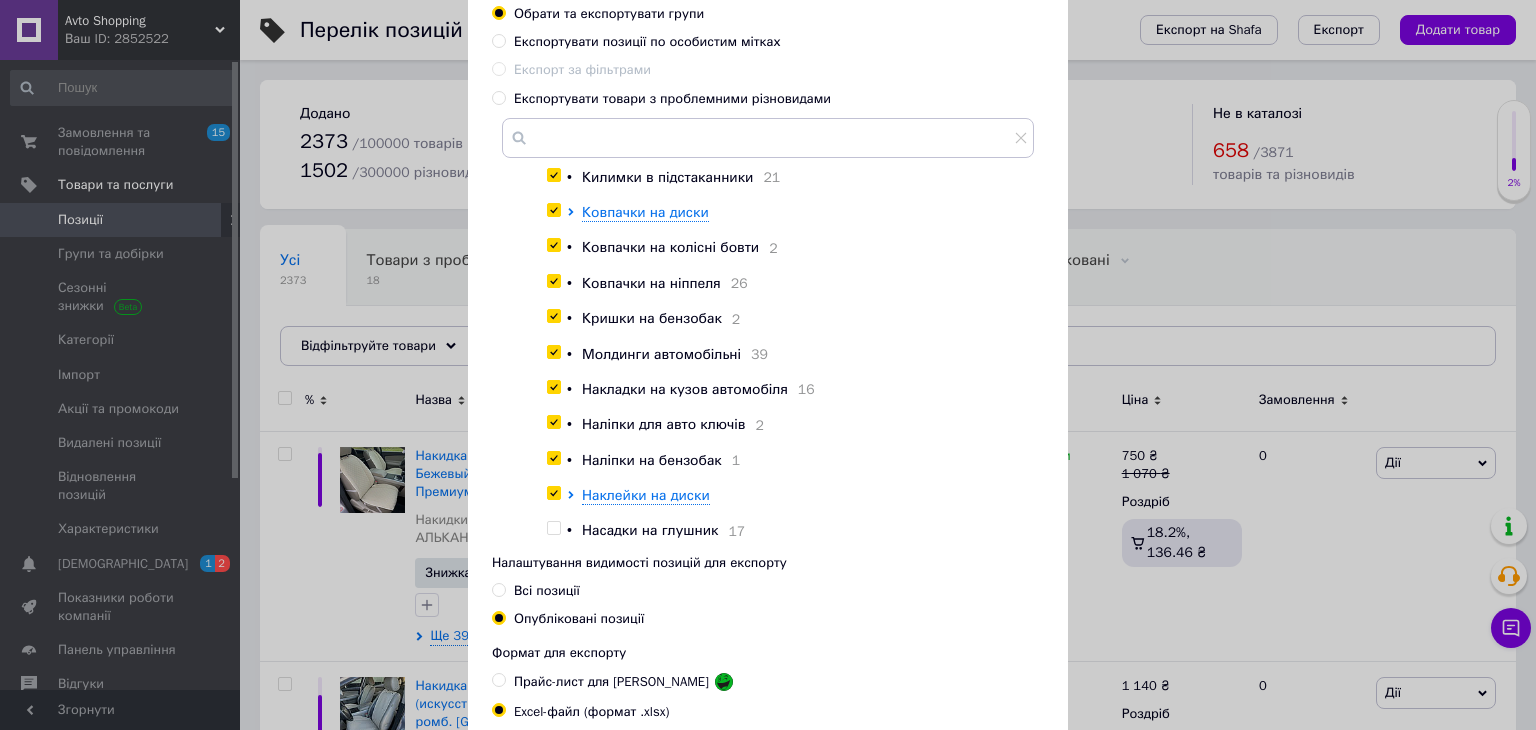 checkbox on "true" 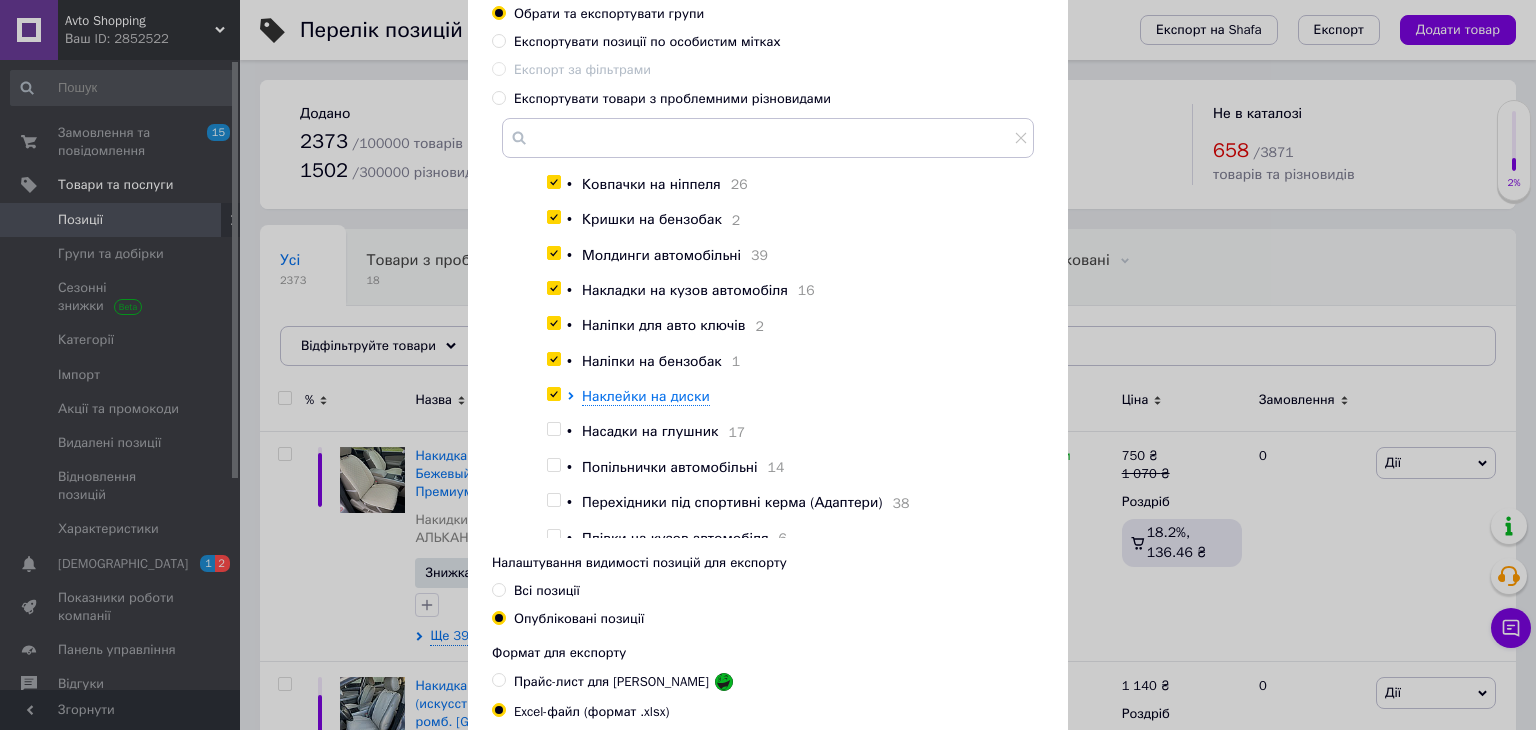 scroll, scrollTop: 608, scrollLeft: 0, axis: vertical 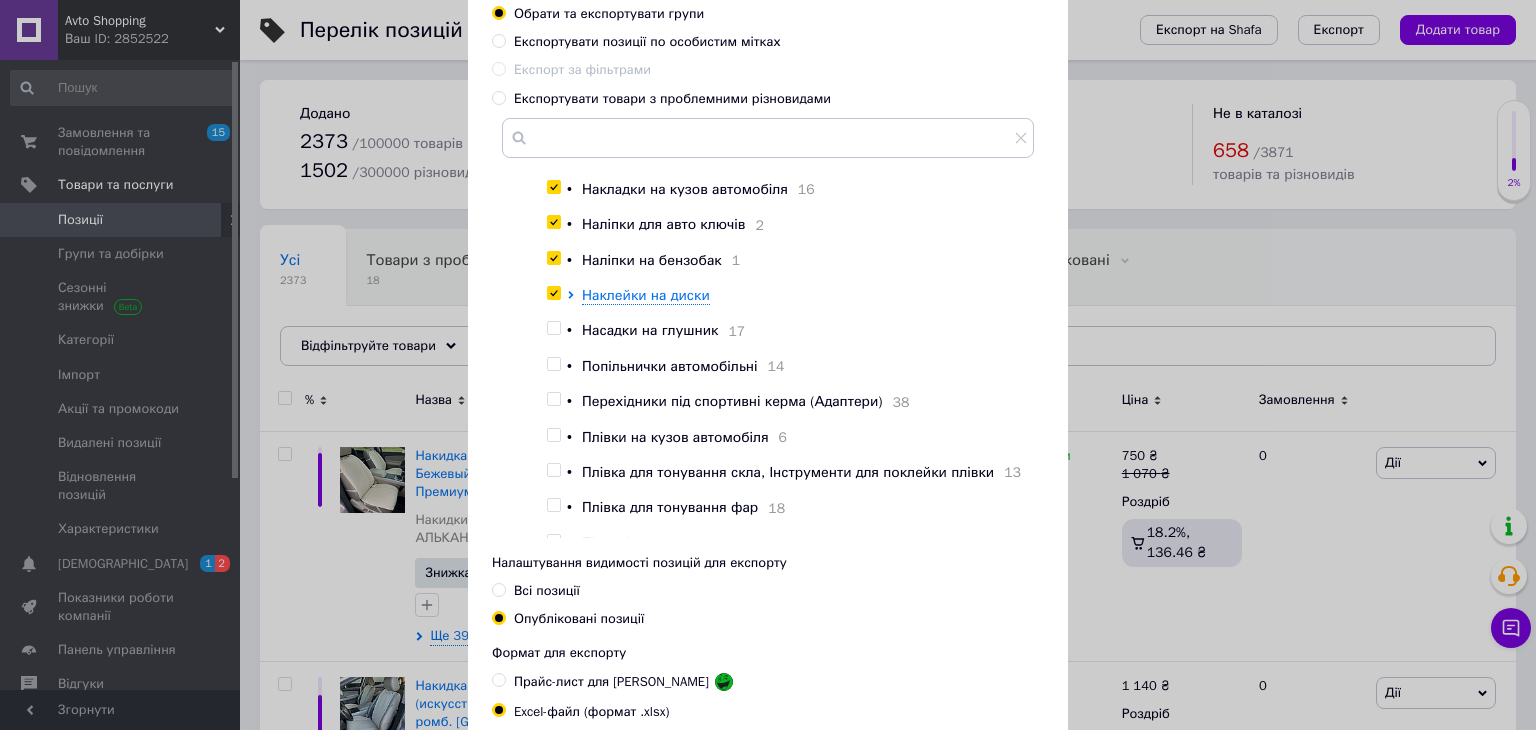 click at bounding box center (553, 328) 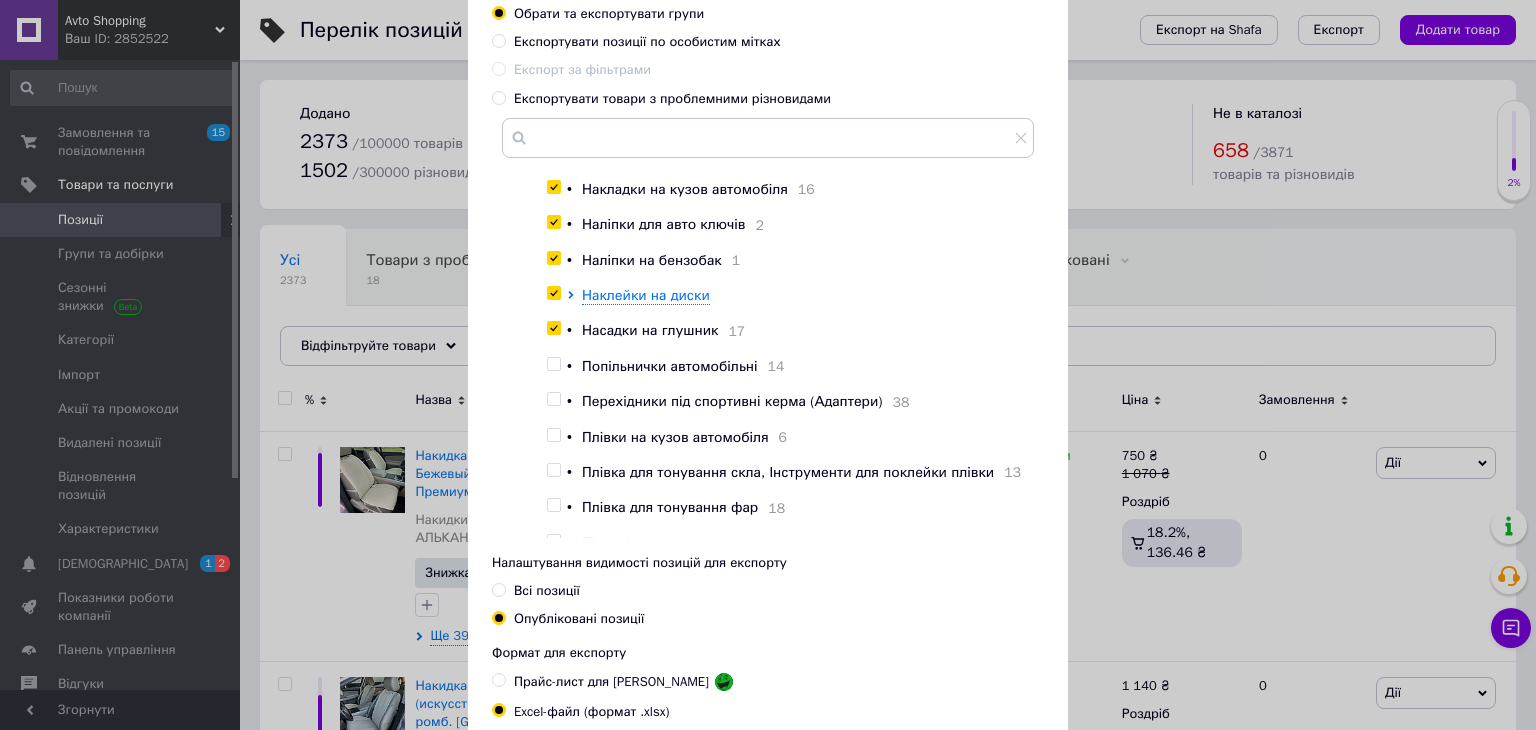 click at bounding box center (553, 328) 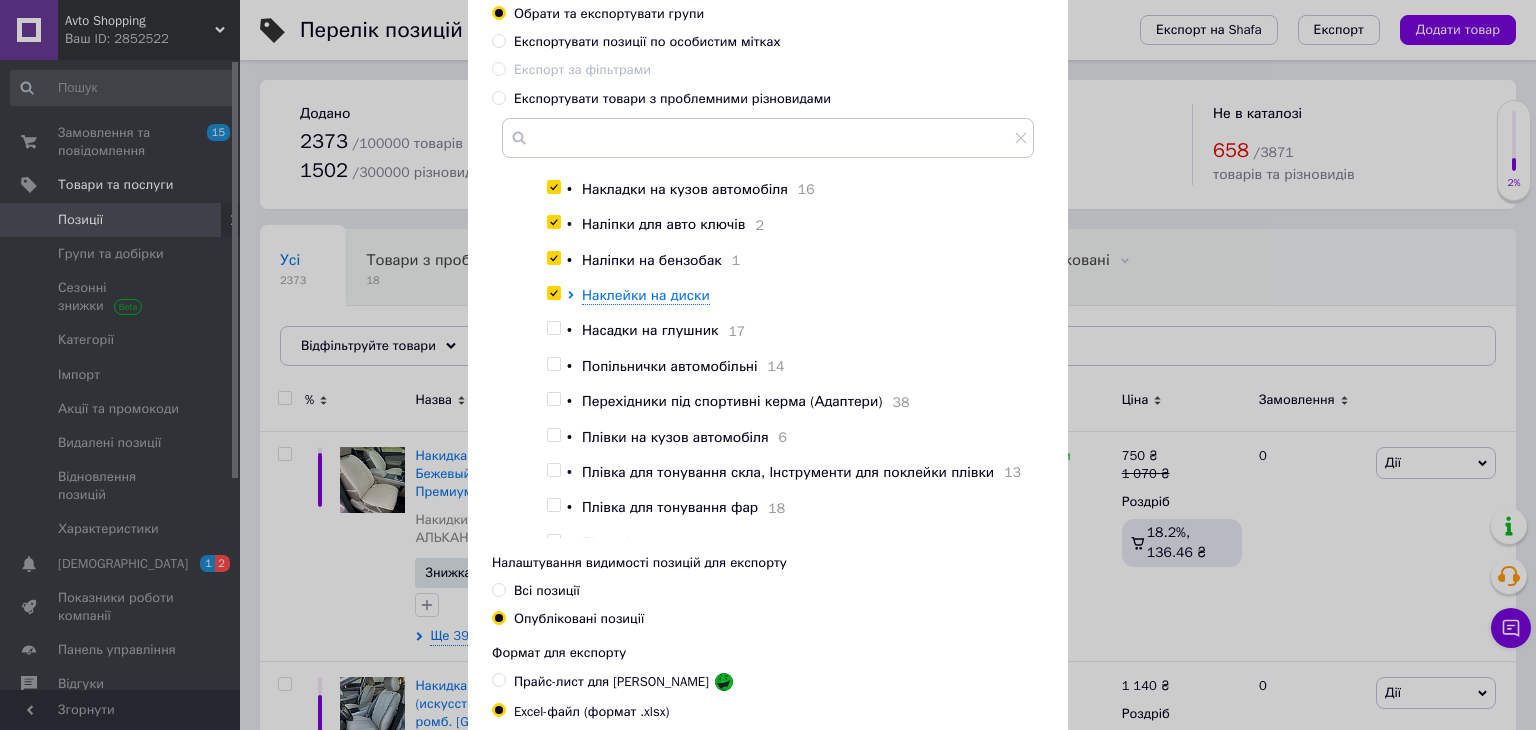 click at bounding box center [553, 328] 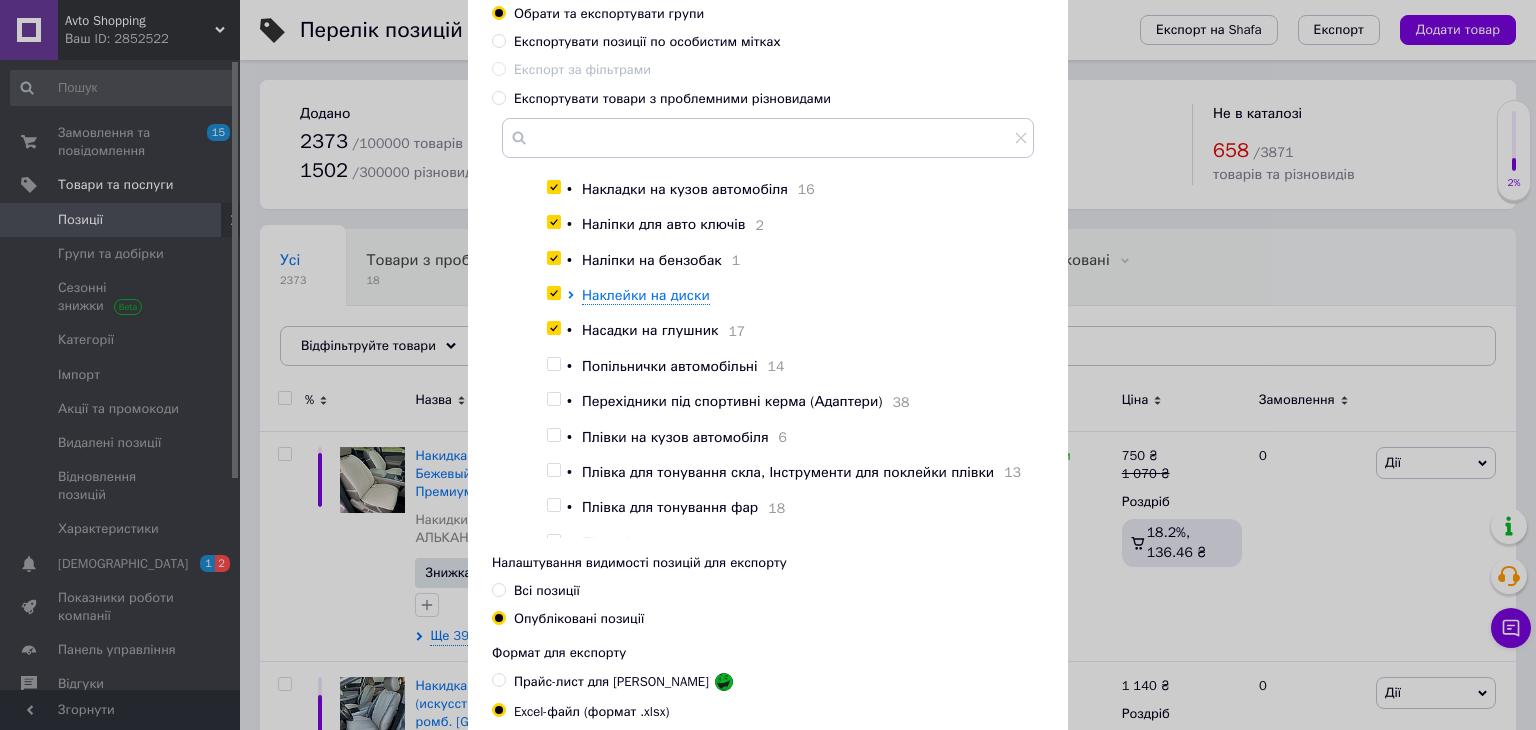 checkbox on "true" 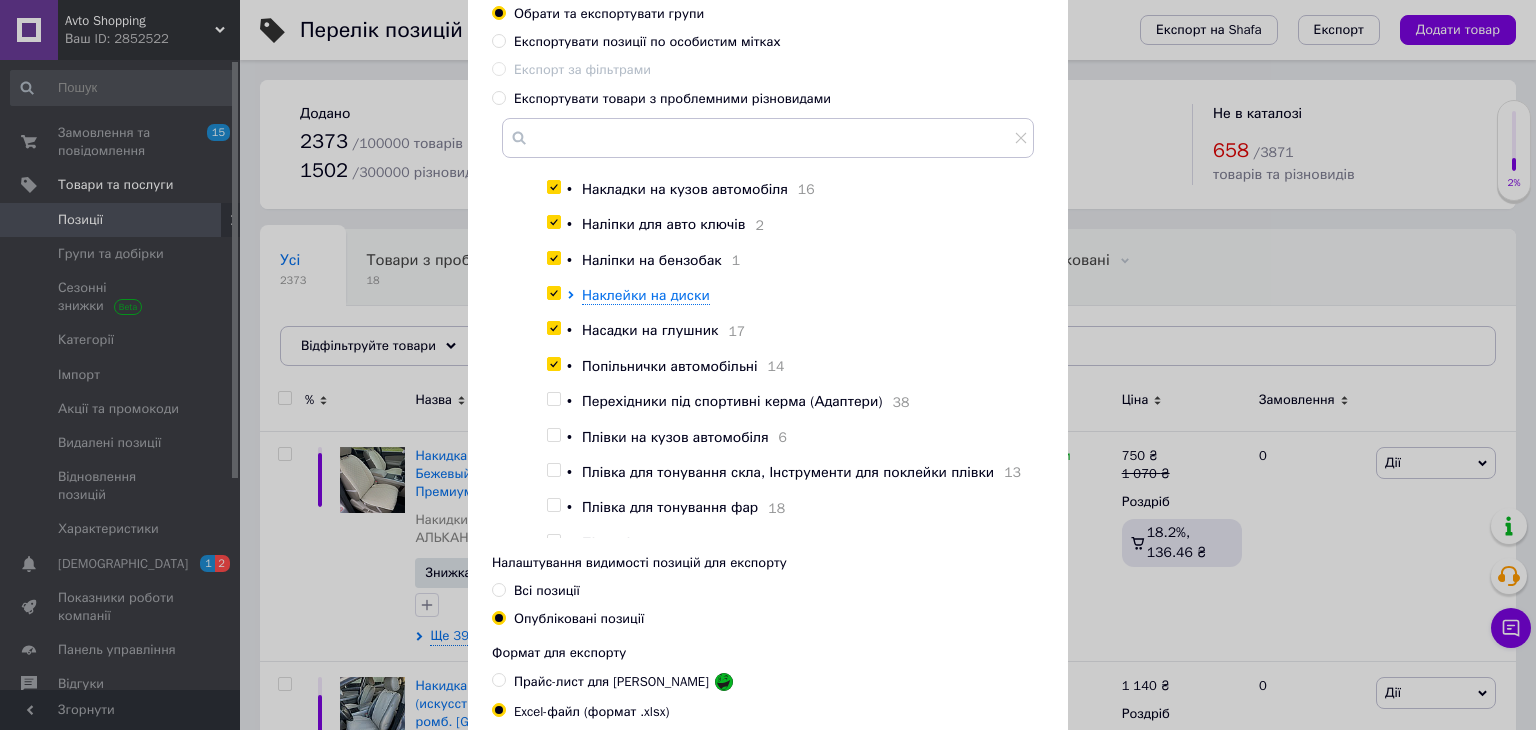 click at bounding box center [553, 364] 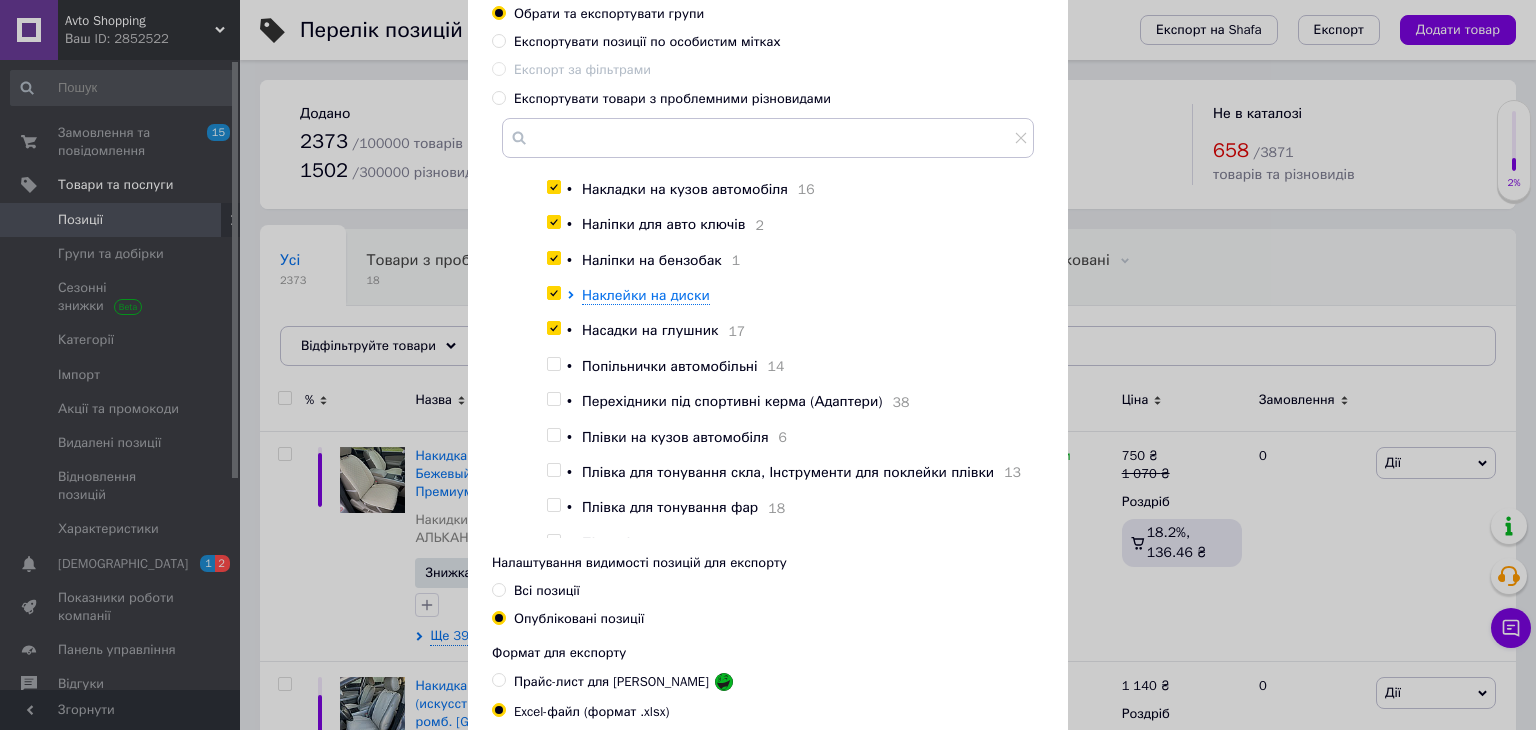 click at bounding box center [553, 364] 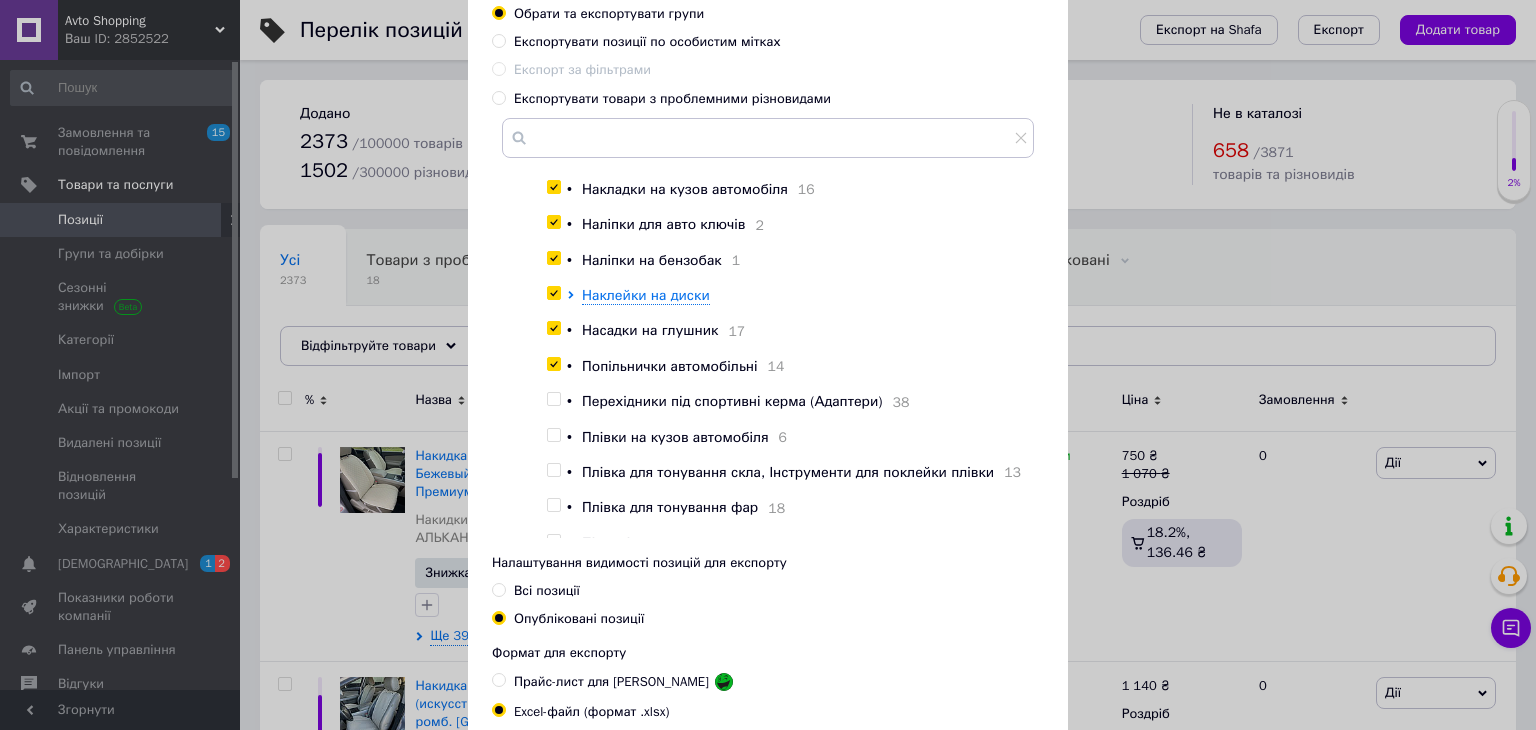 click at bounding box center (553, 364) 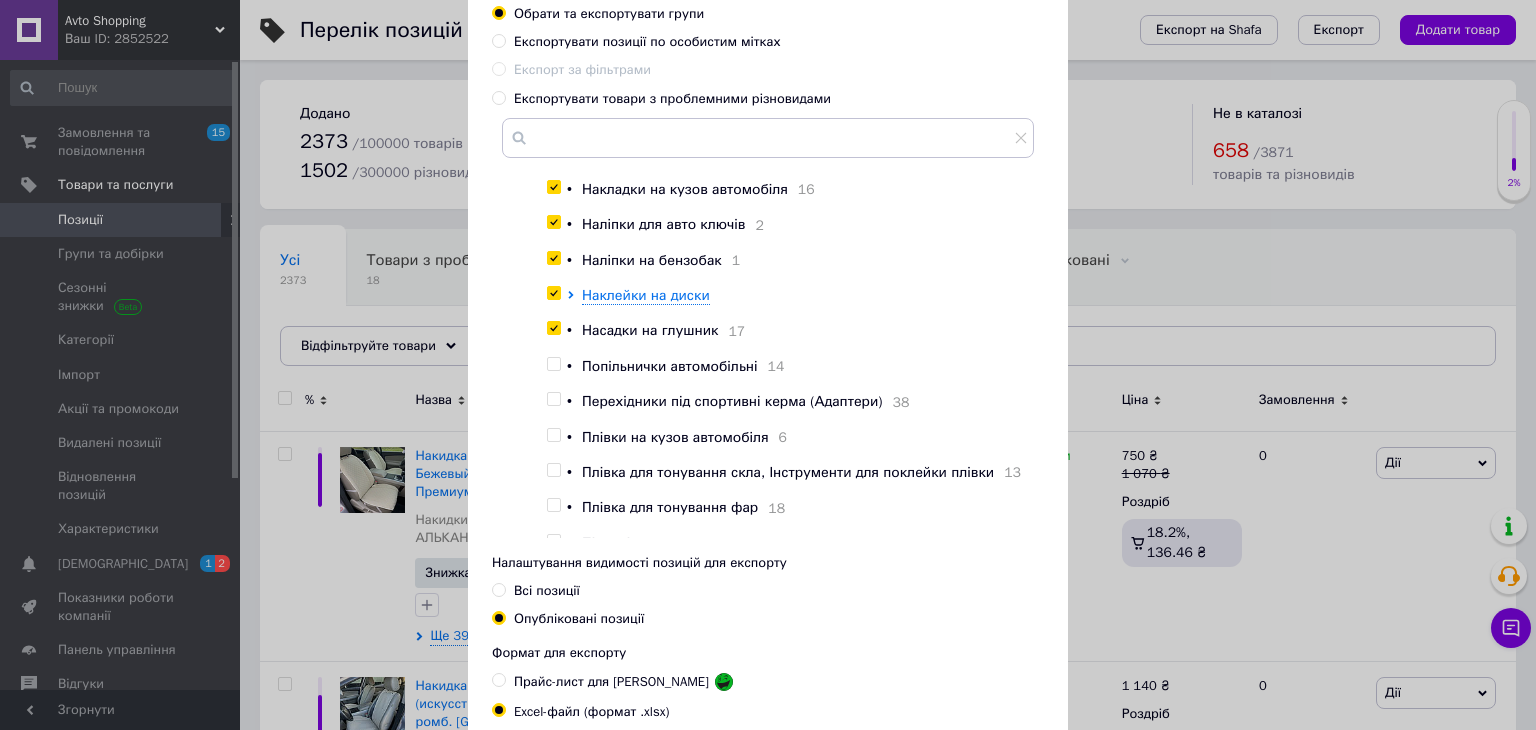 click at bounding box center (553, 364) 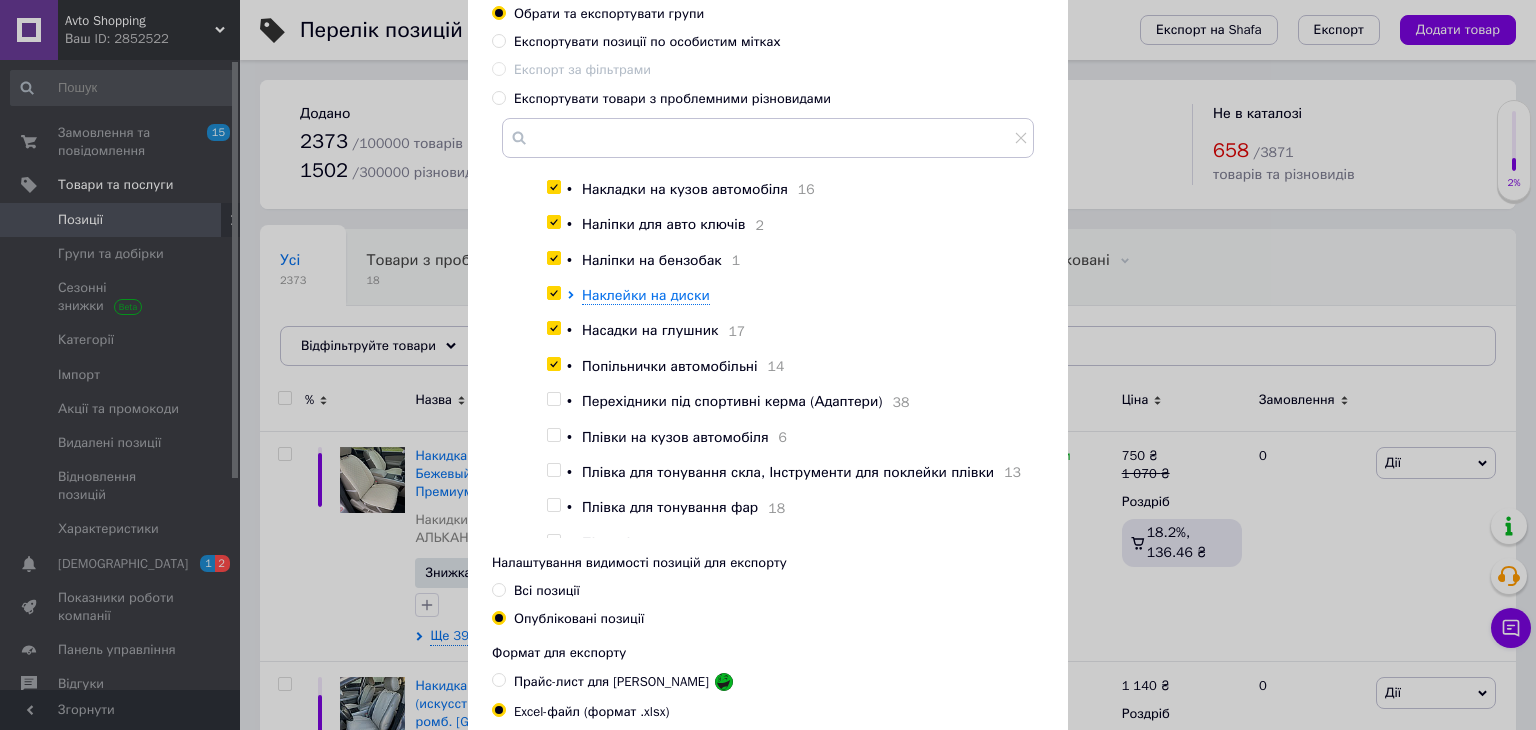 click at bounding box center [553, 364] 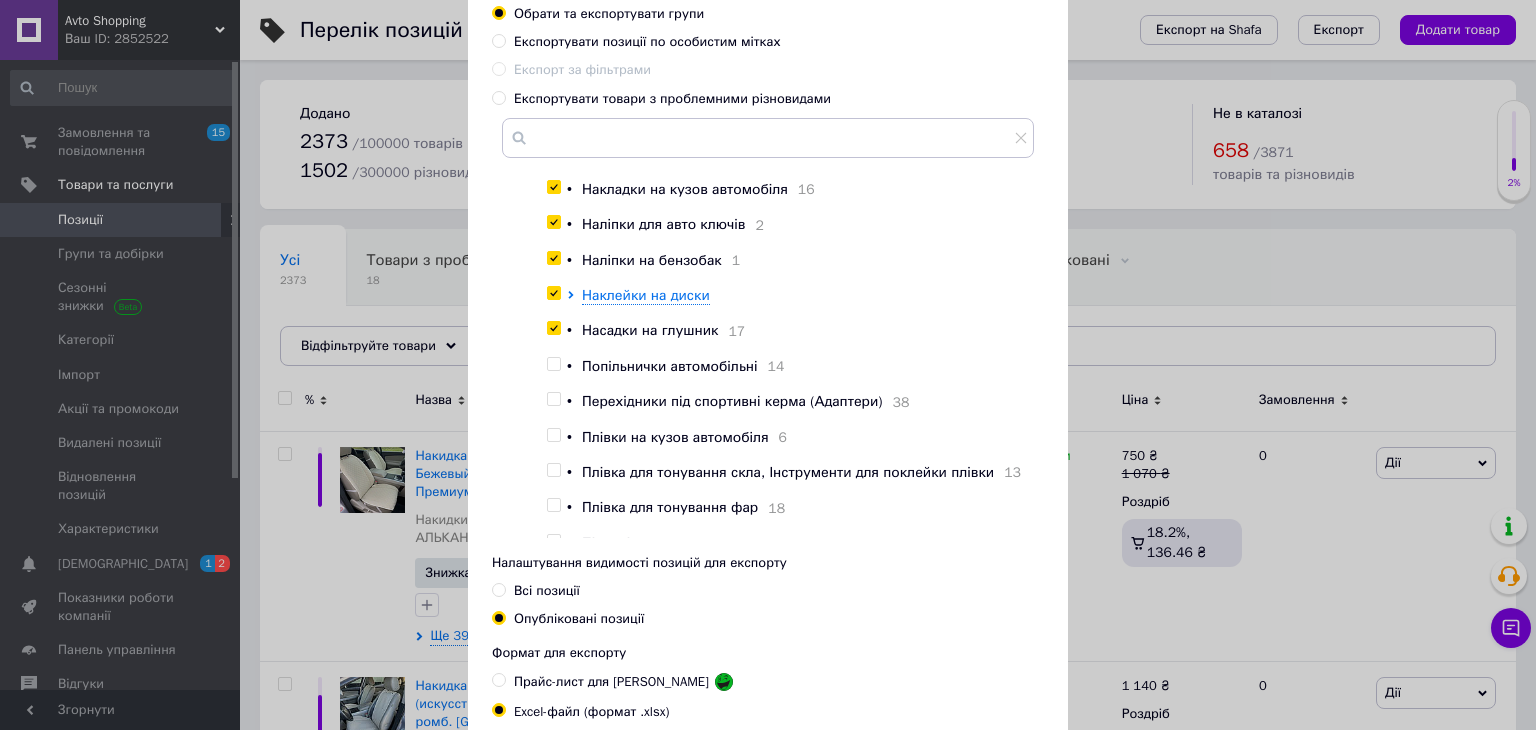 click at bounding box center [553, 364] 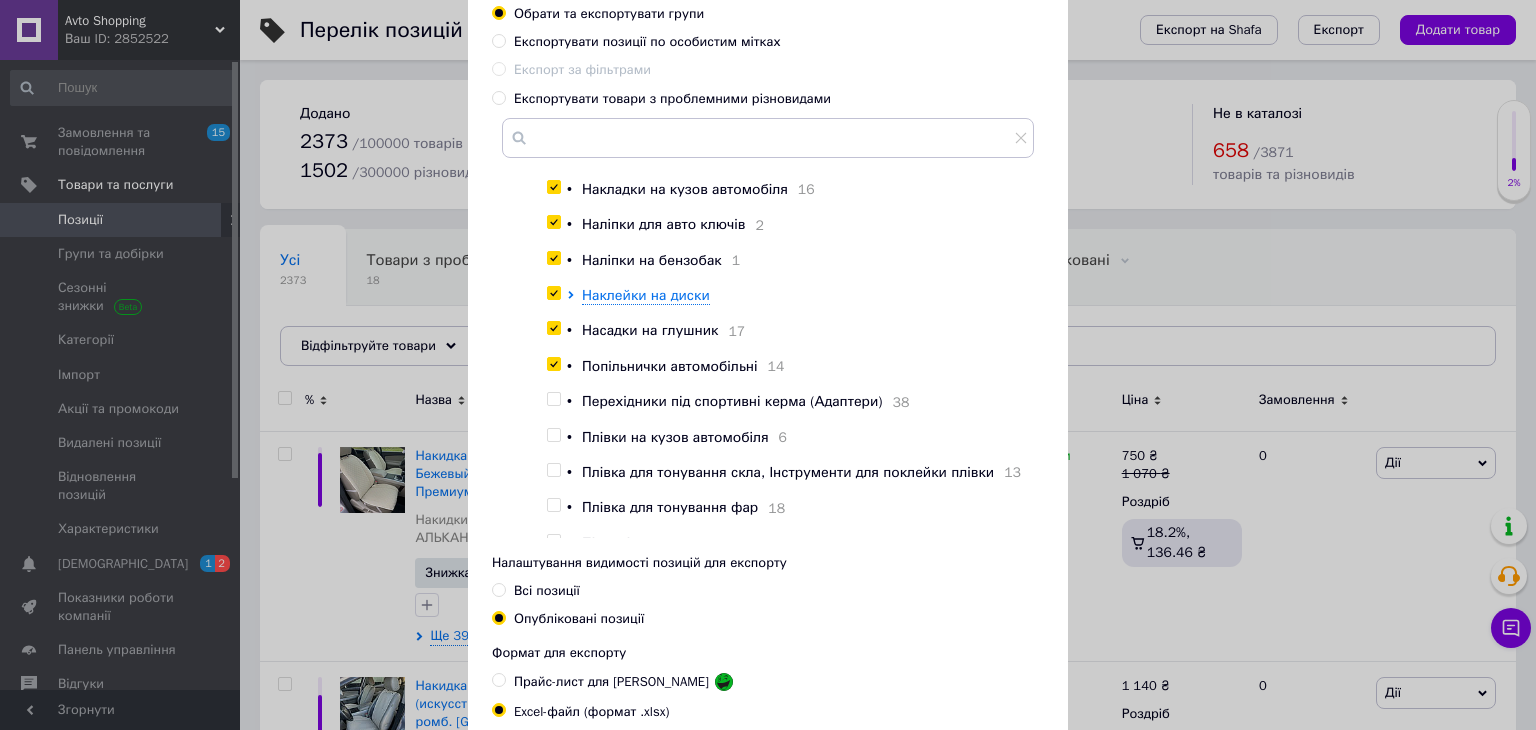 checkbox on "true" 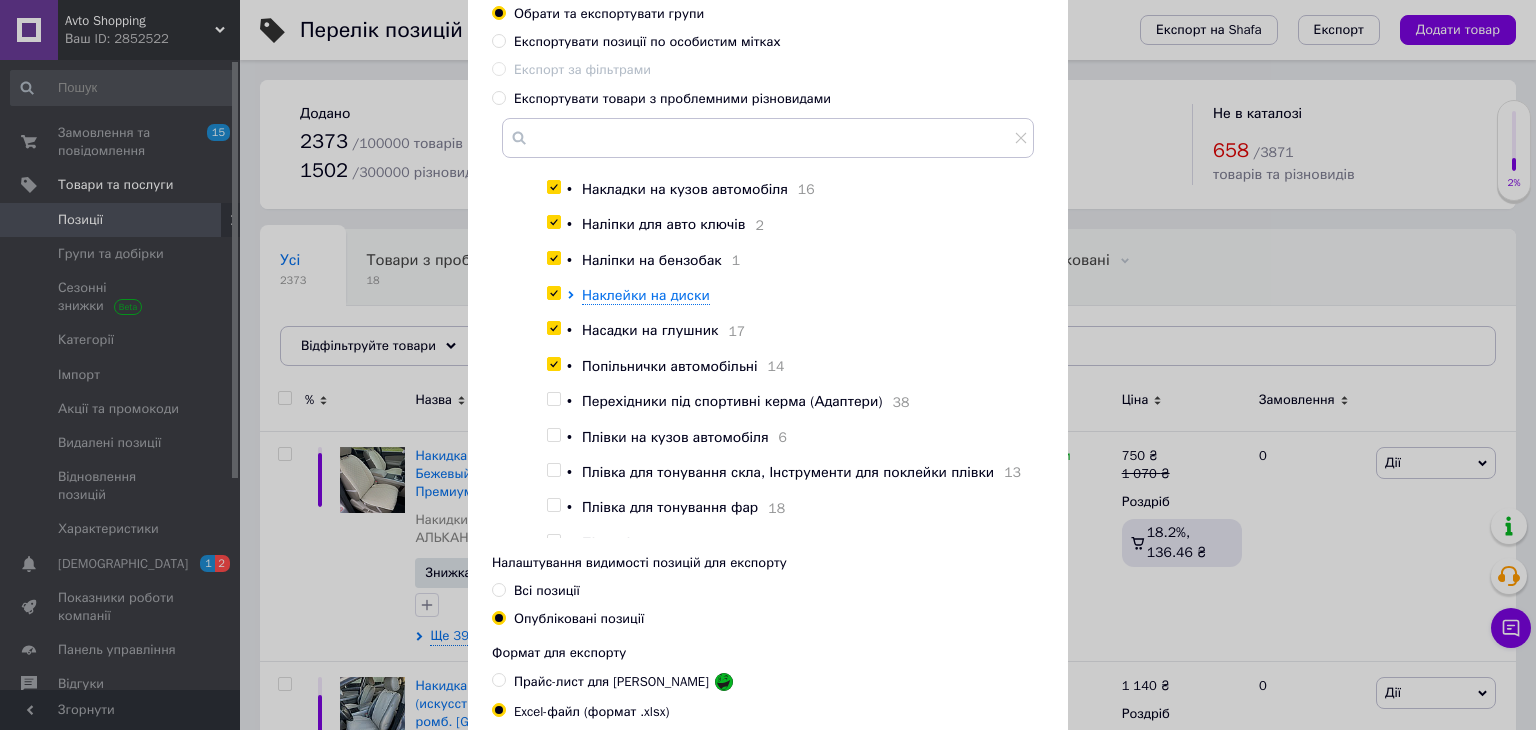 click at bounding box center (553, 399) 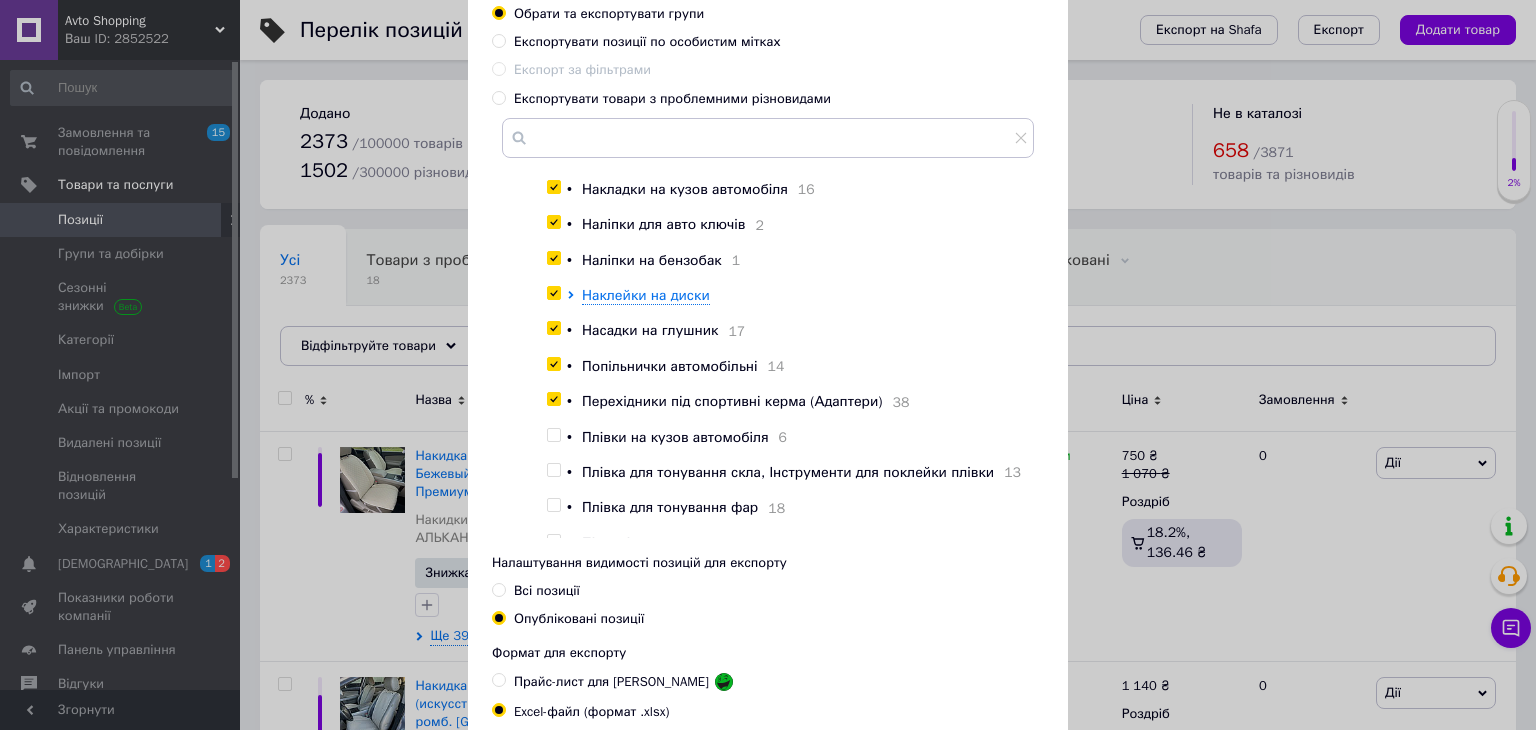 checkbox on "true" 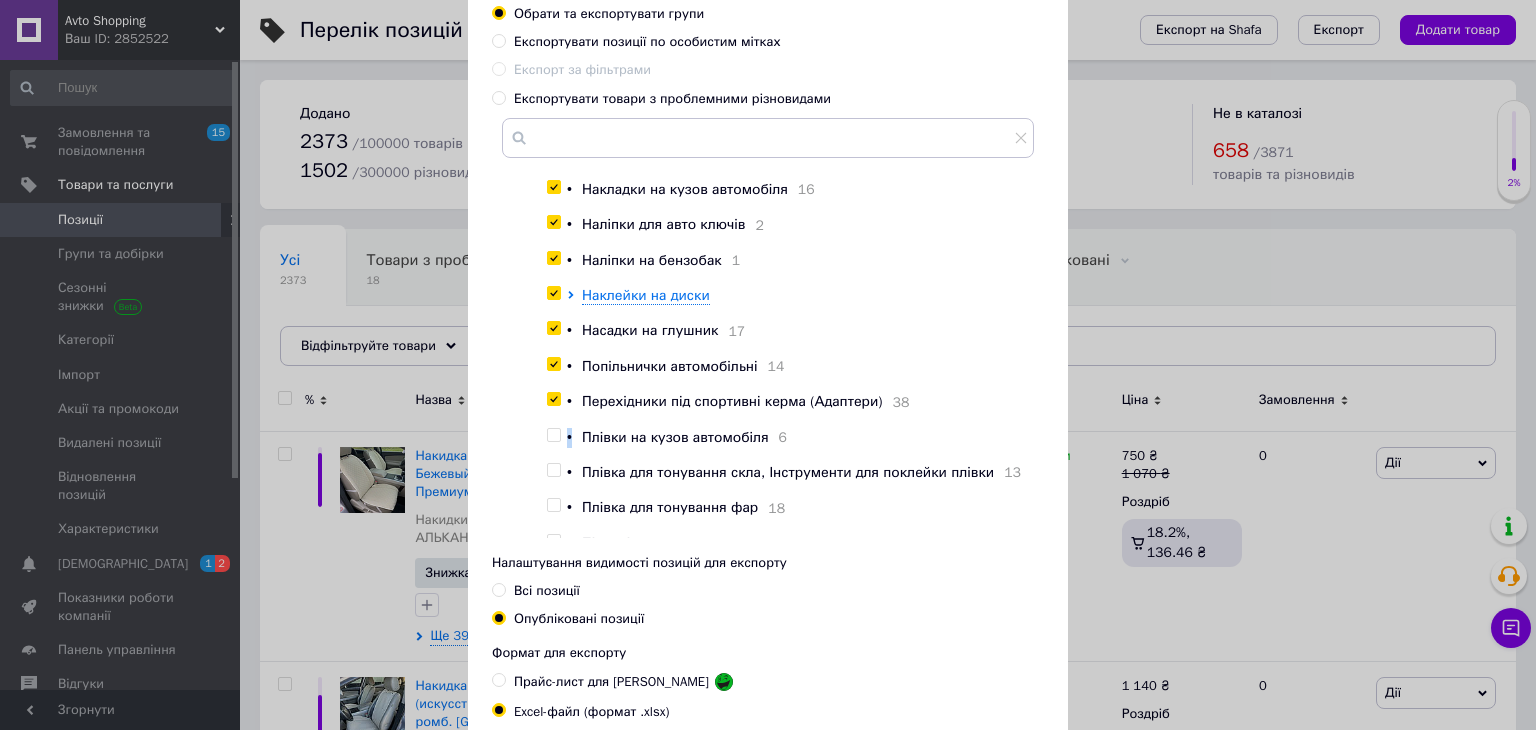 click at bounding box center (553, 435) 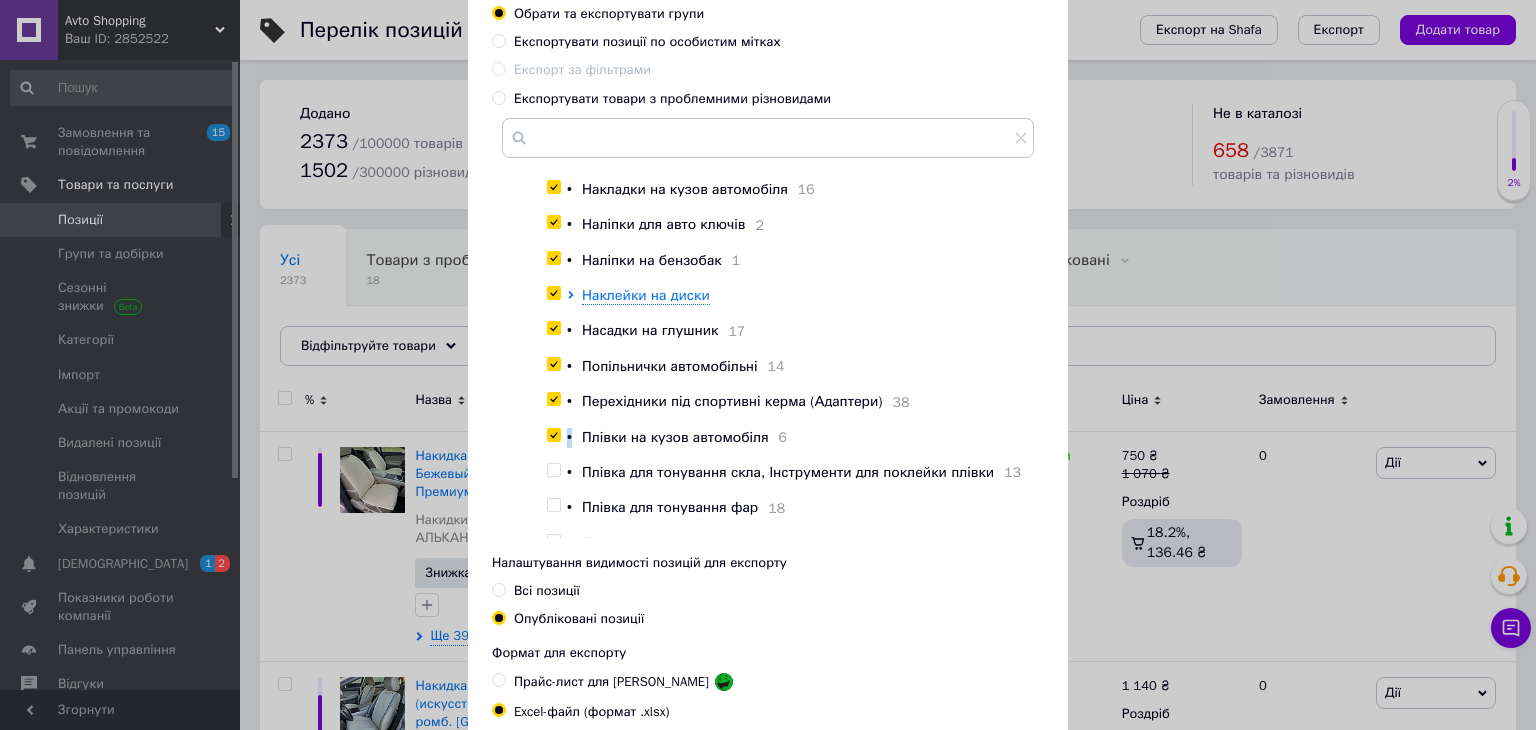 click at bounding box center (553, 435) 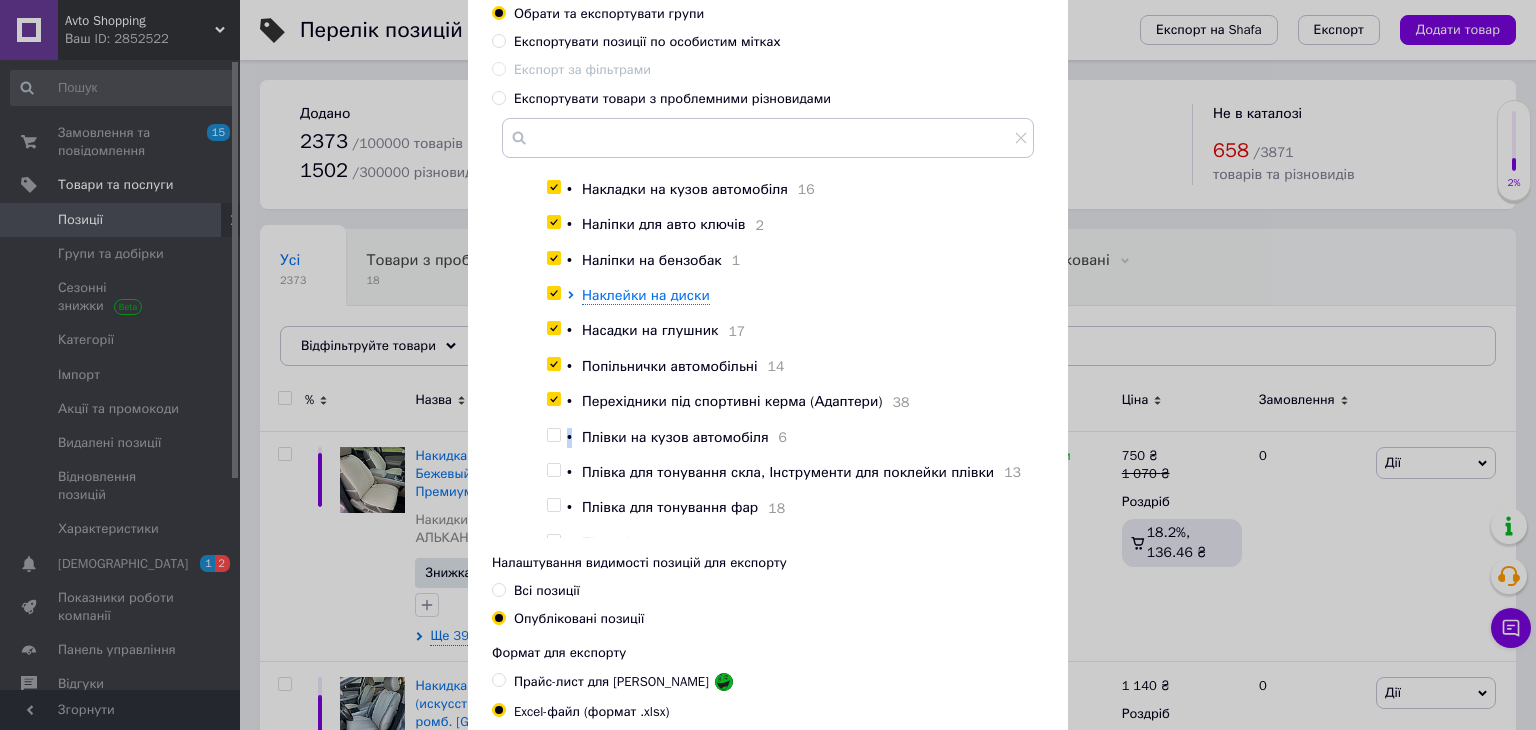 click at bounding box center [553, 435] 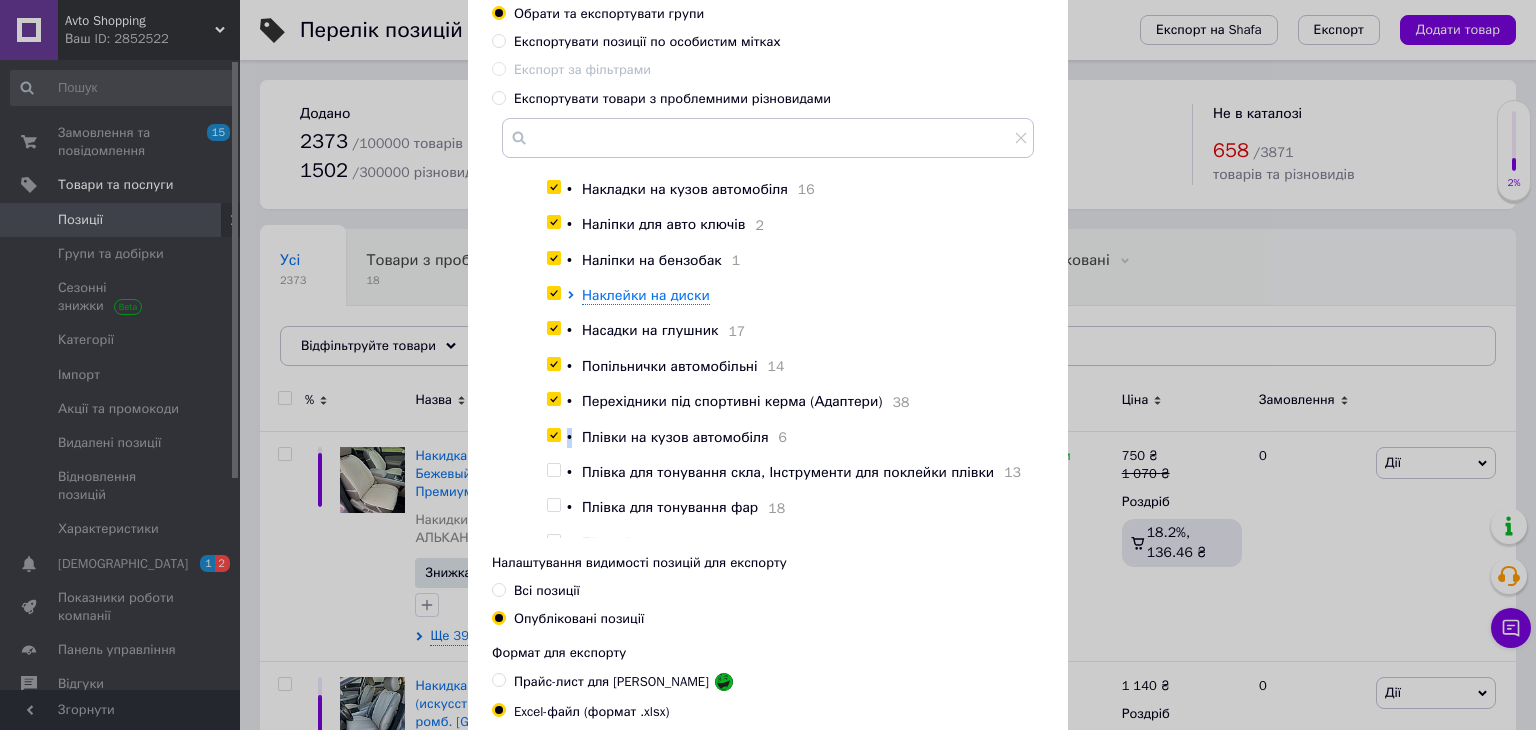 checkbox on "true" 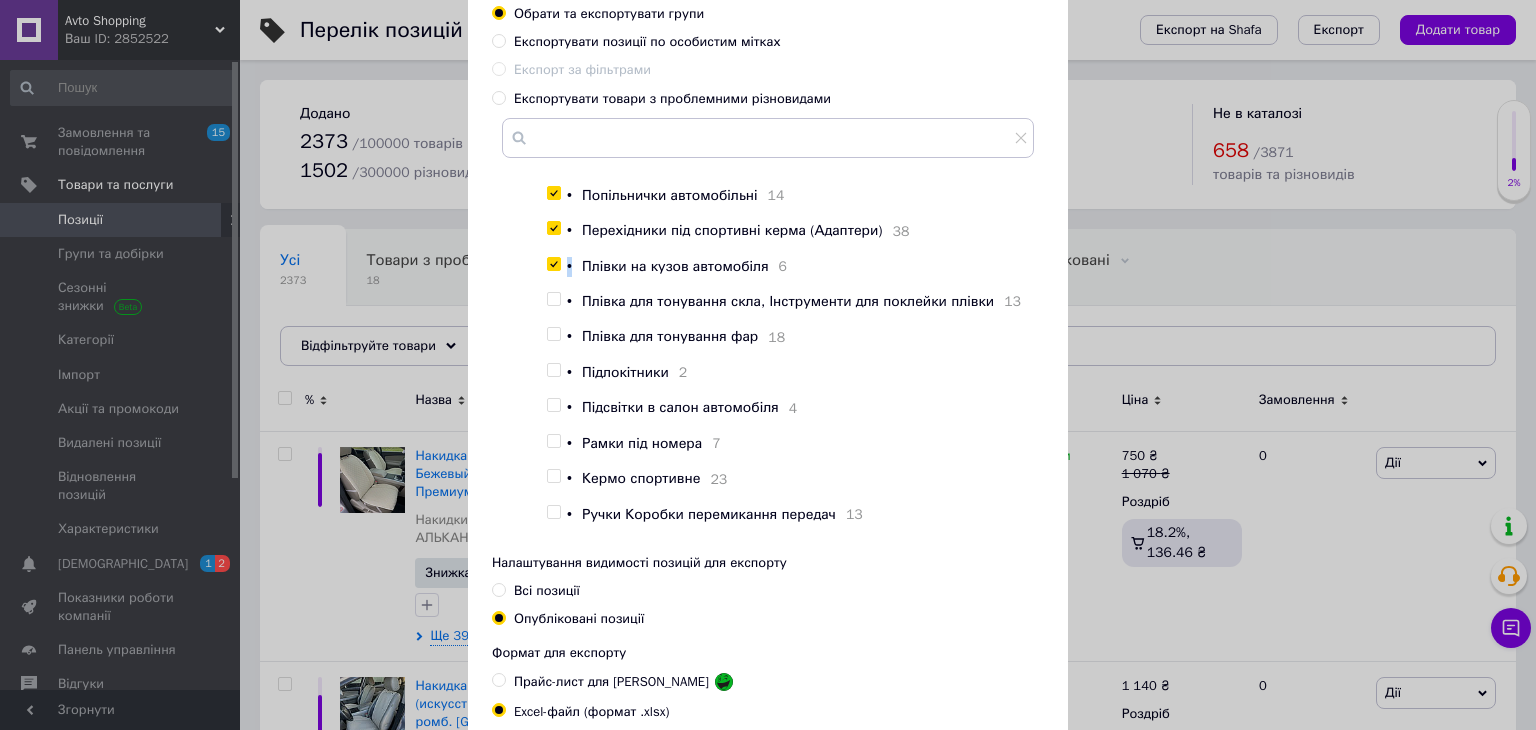 scroll, scrollTop: 808, scrollLeft: 0, axis: vertical 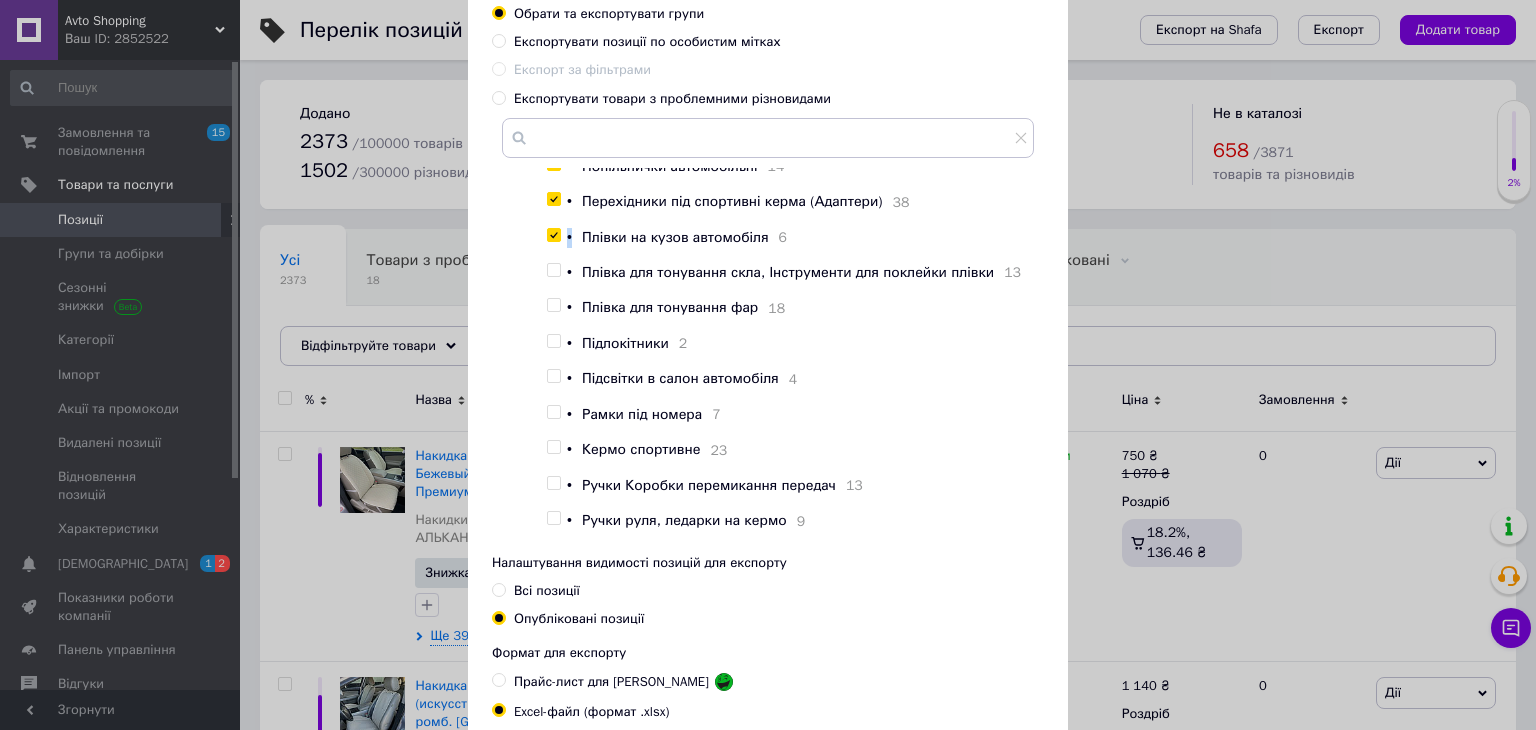 click at bounding box center (553, 270) 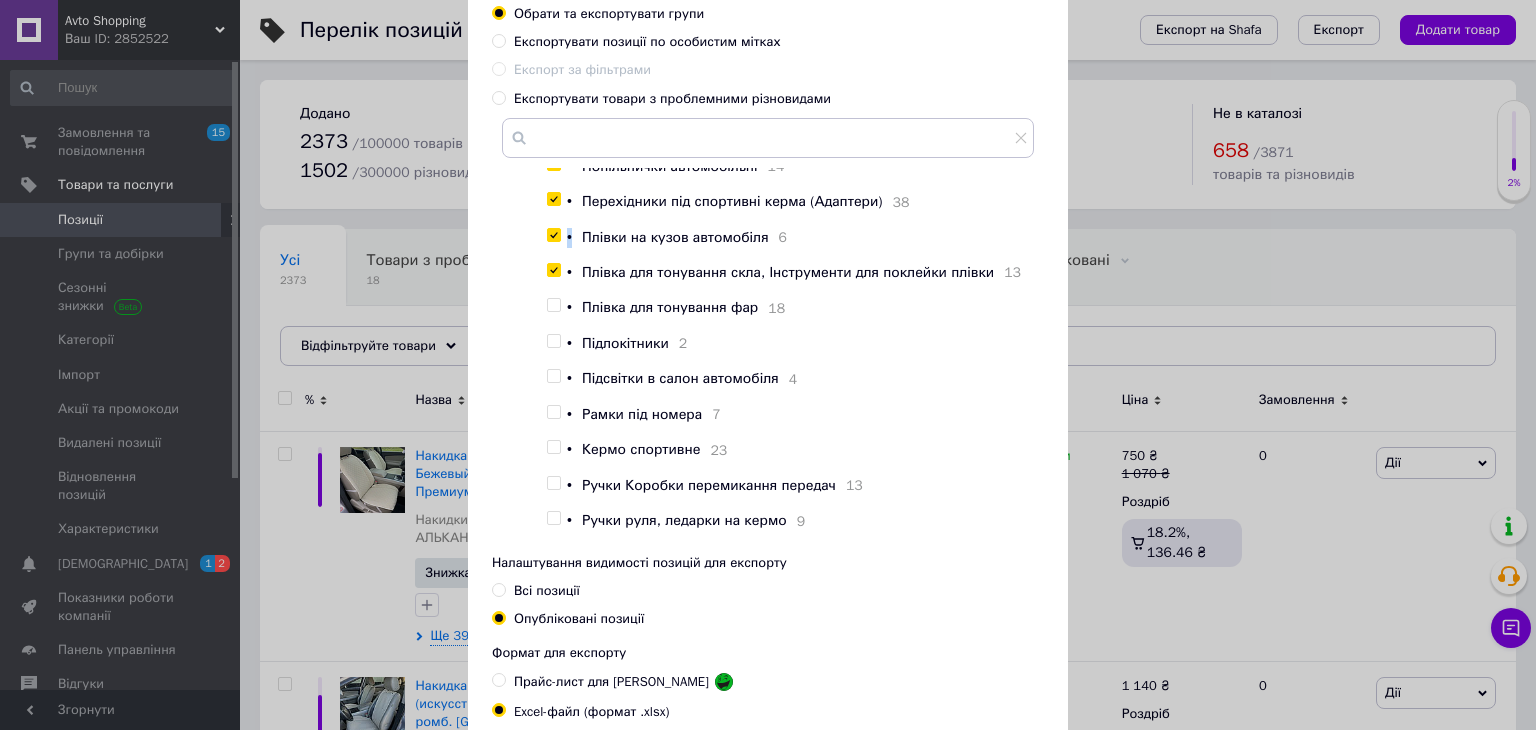 click at bounding box center (553, 270) 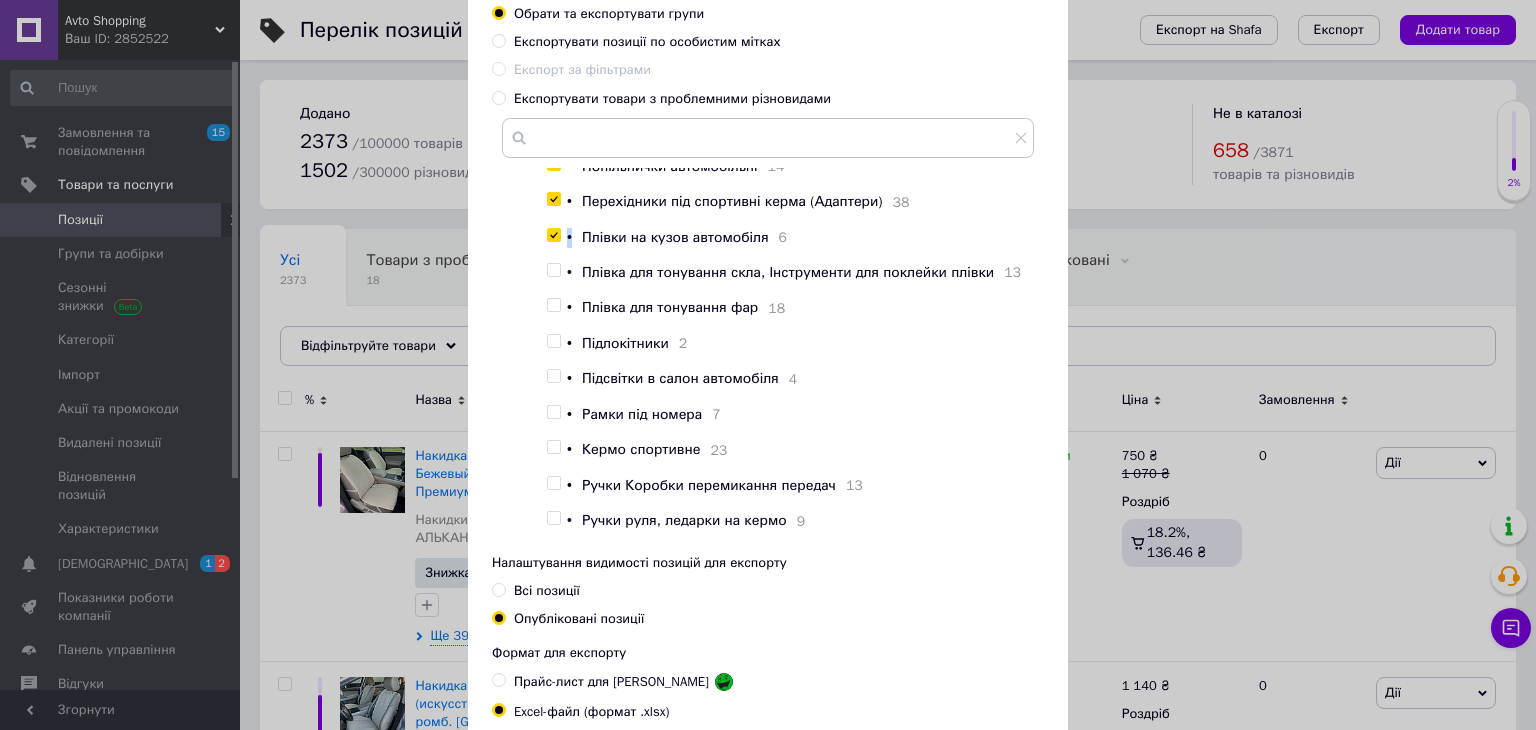 click at bounding box center (553, 270) 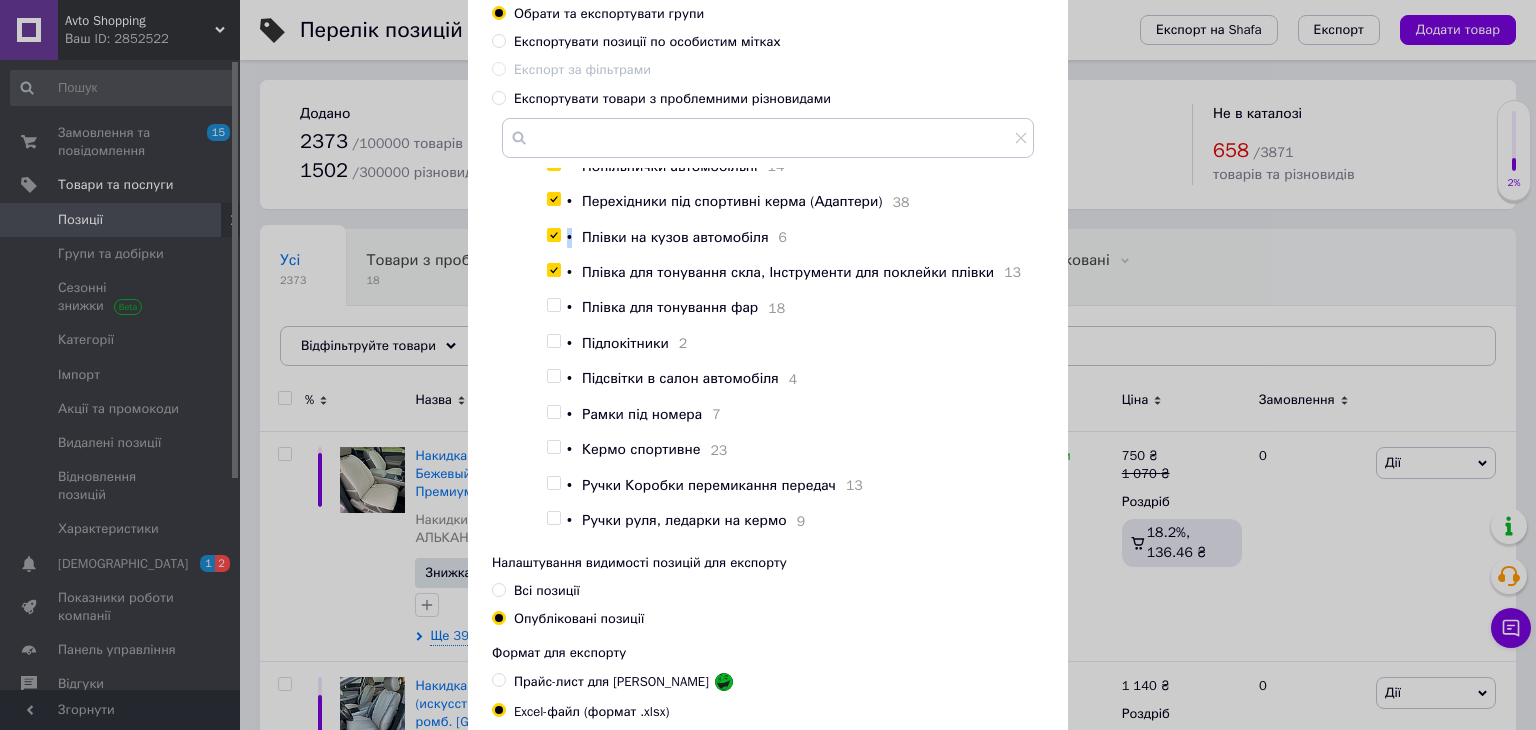 click at bounding box center [553, 270] 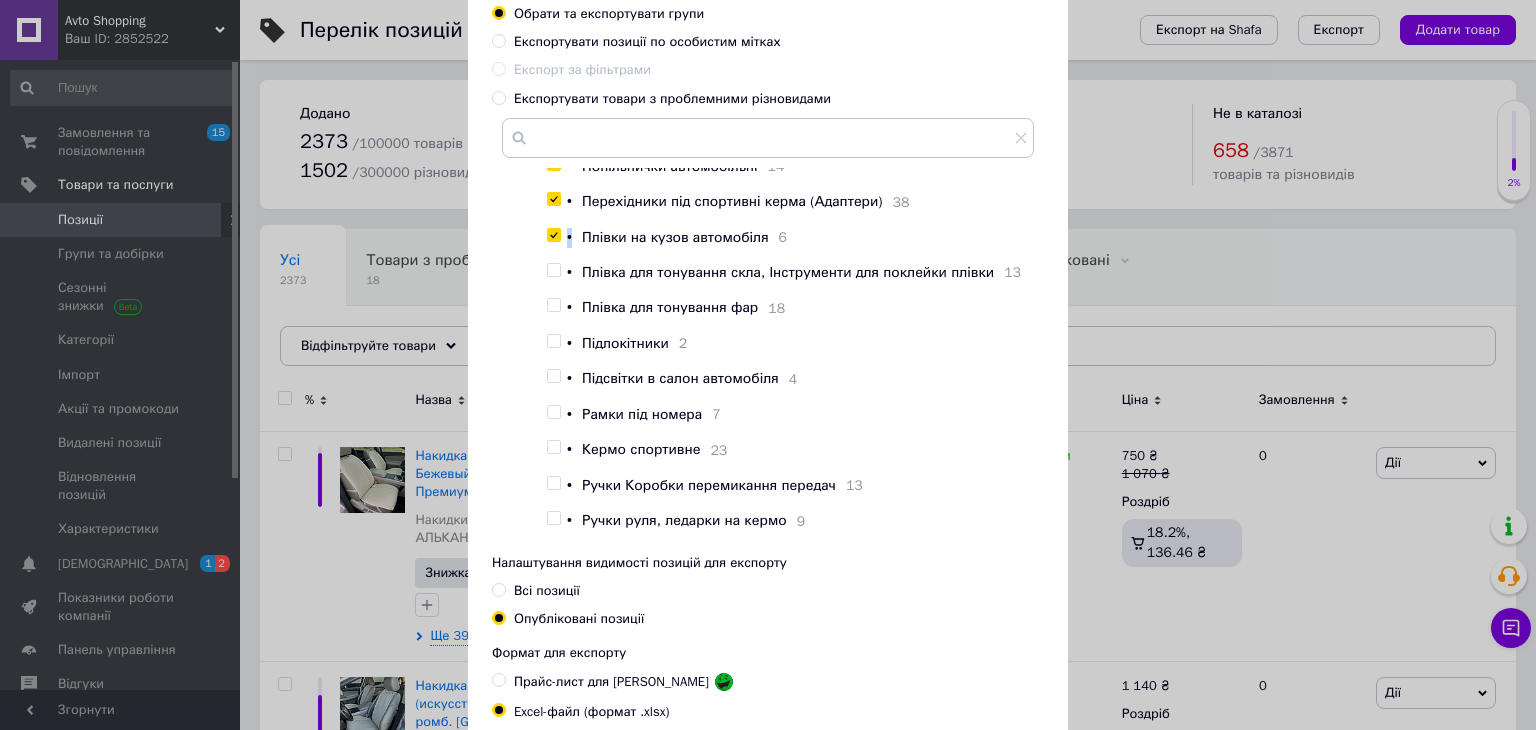 click at bounding box center [553, 270] 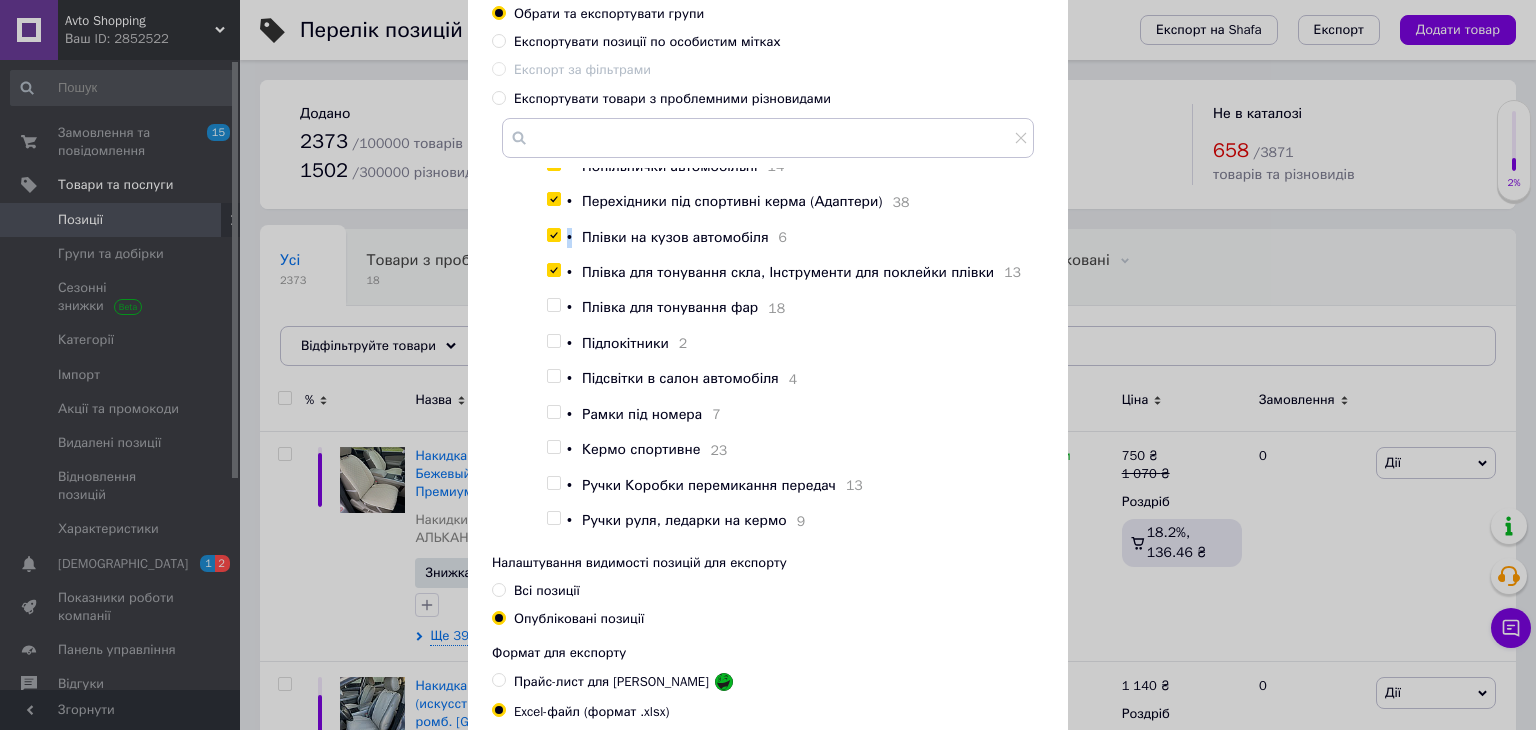 click at bounding box center [553, 270] 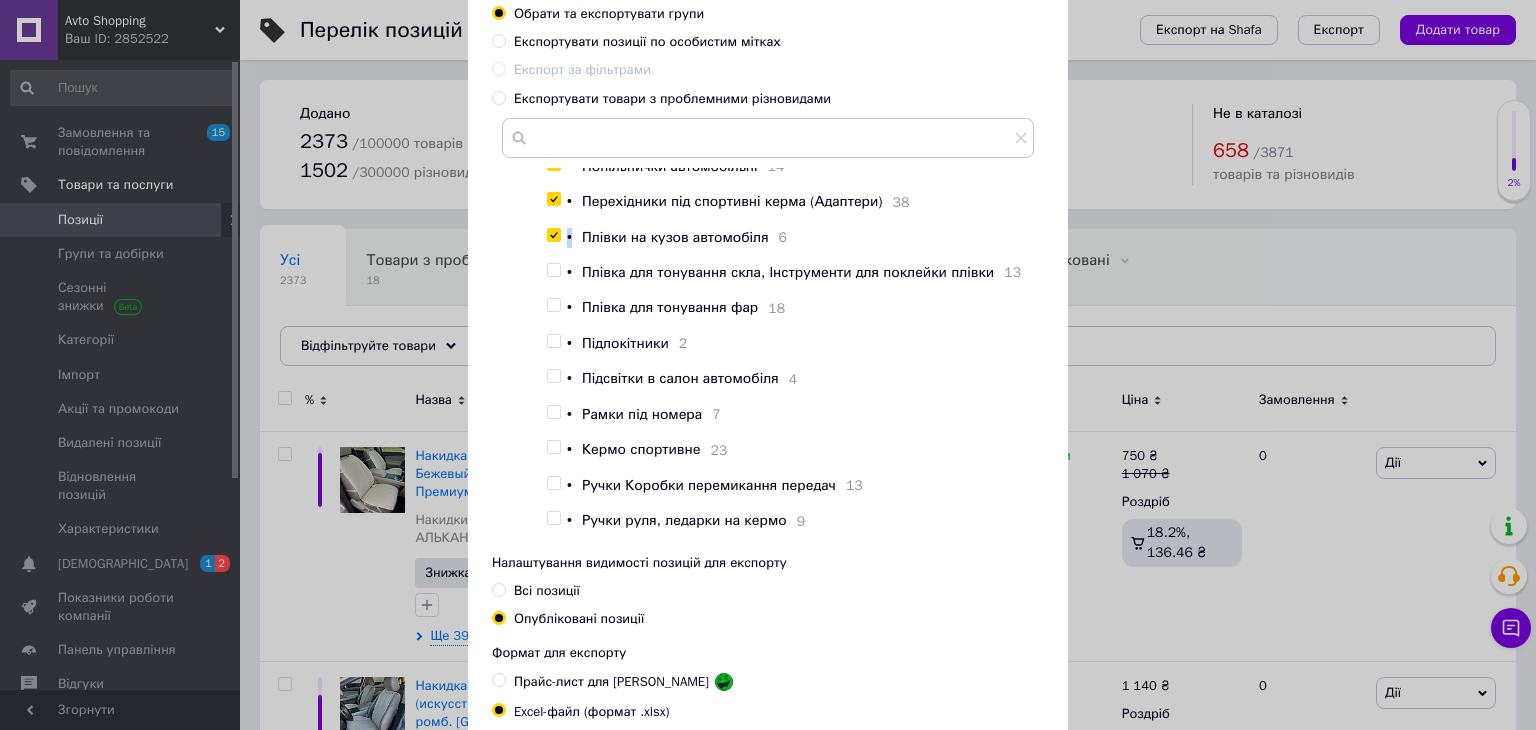 click at bounding box center [553, 270] 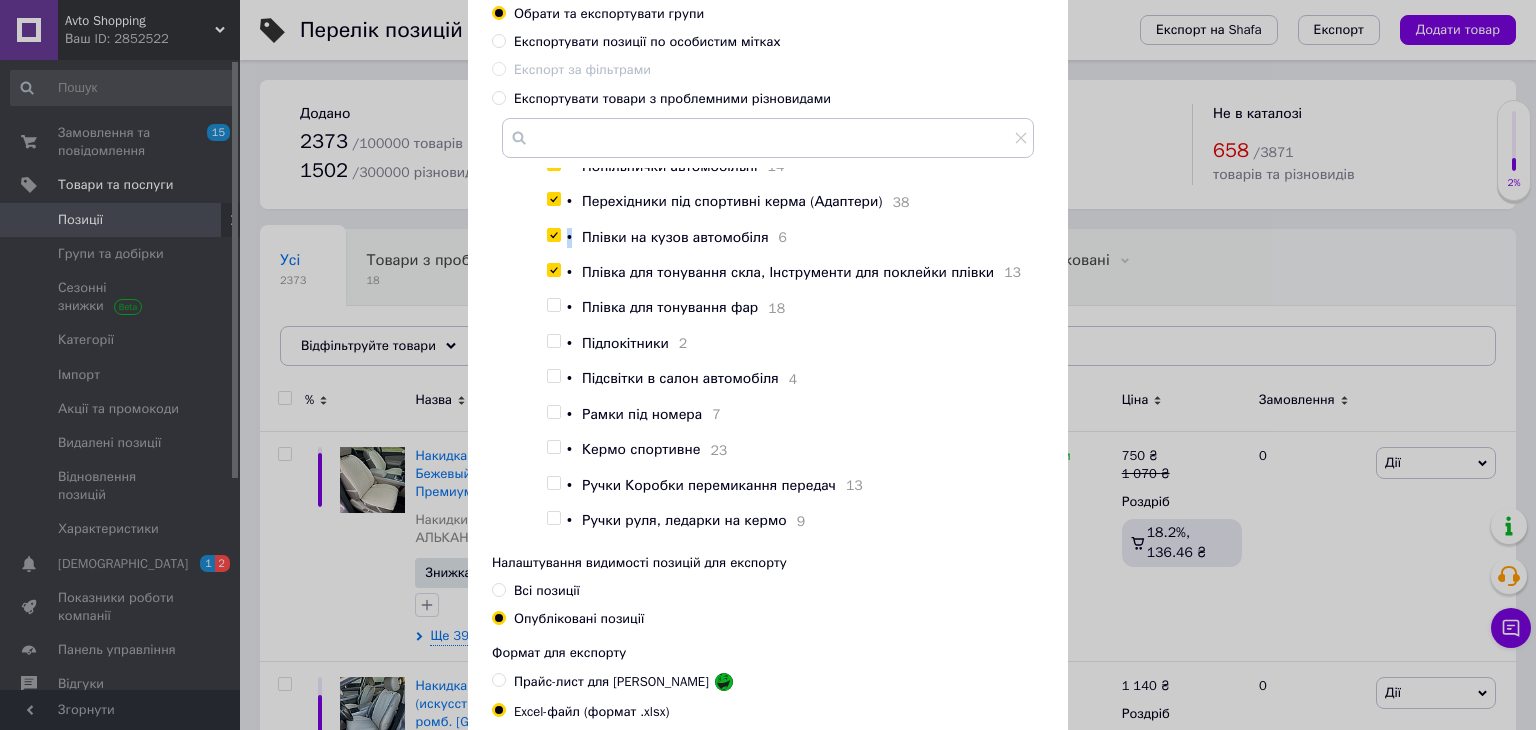 checkbox on "true" 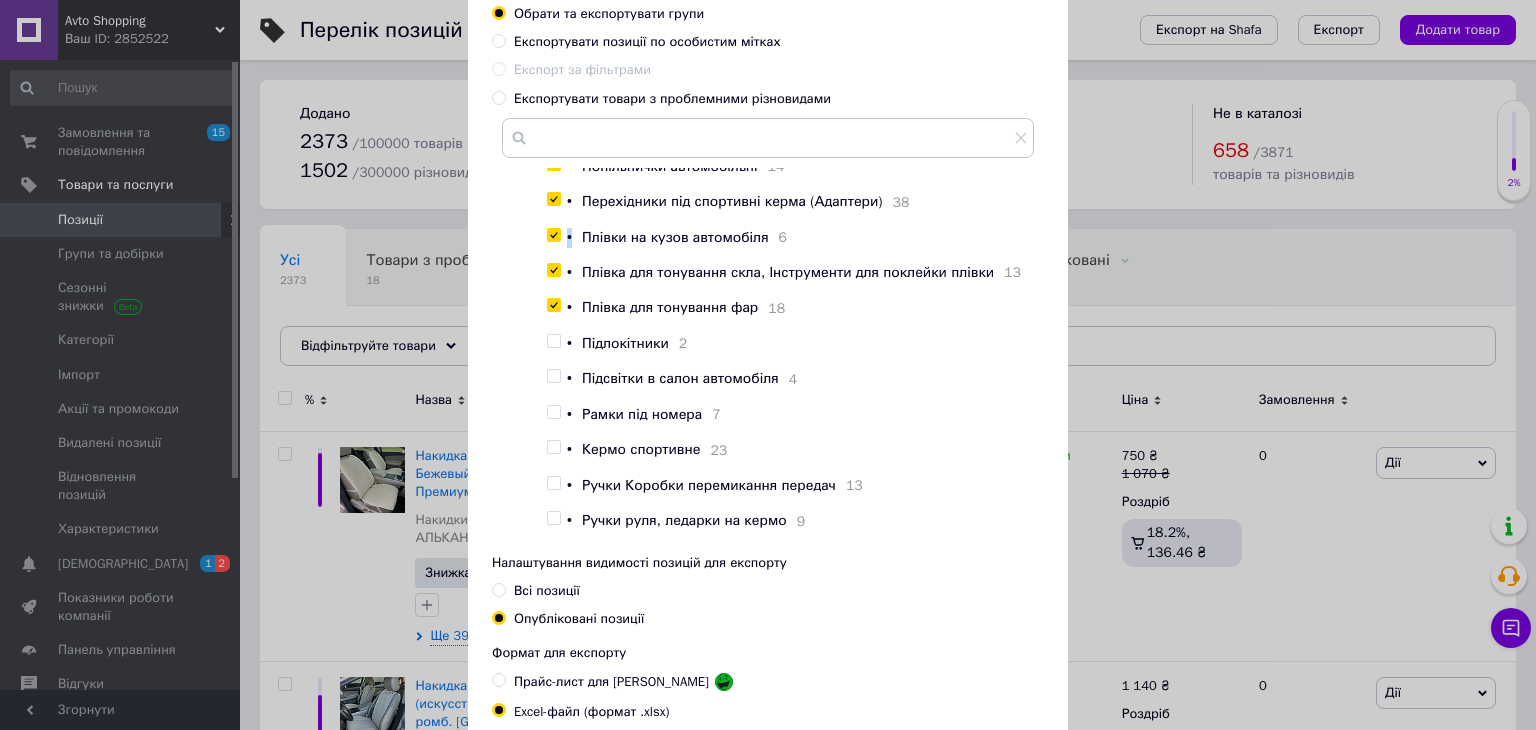 click at bounding box center [553, 305] 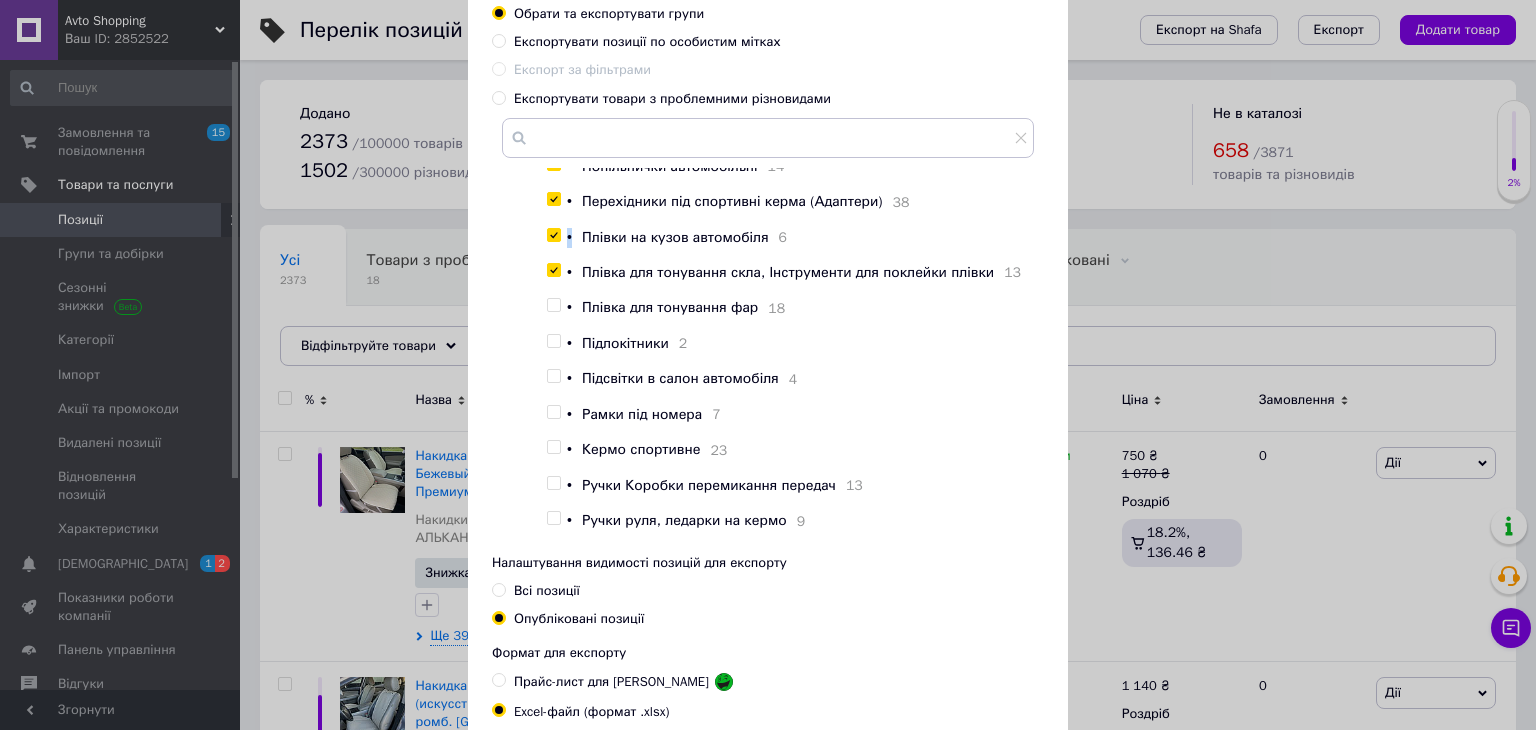 click at bounding box center (553, 305) 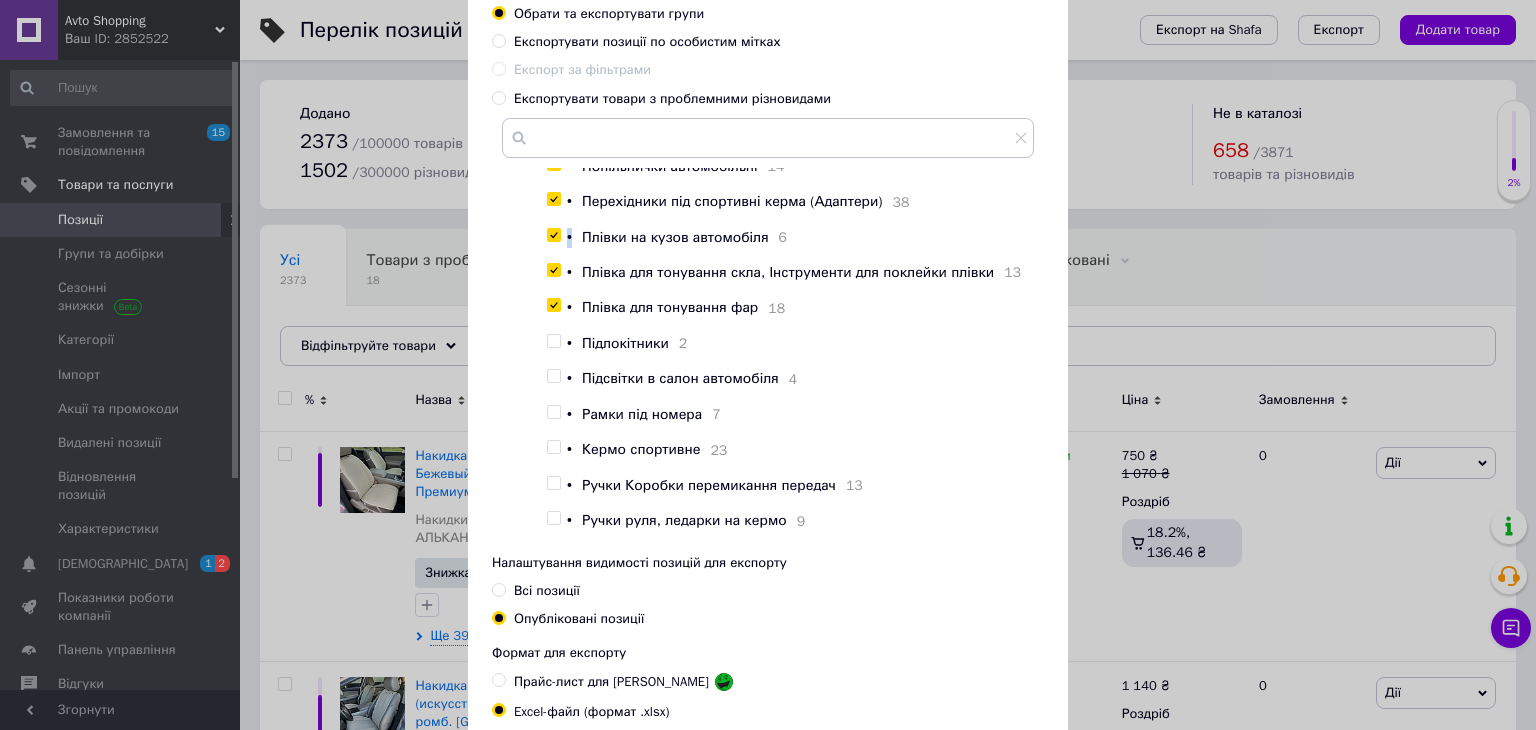 click at bounding box center (553, 305) 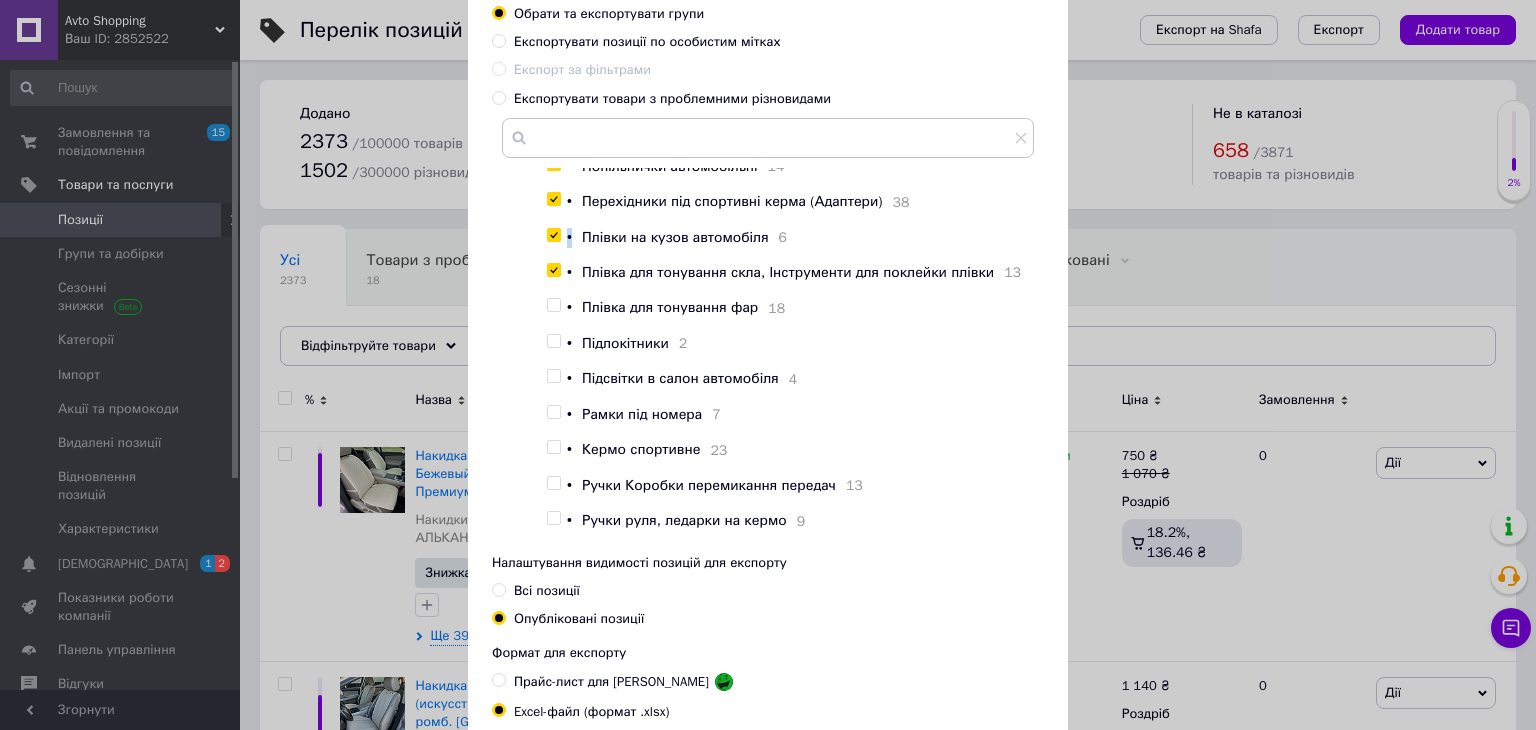 click at bounding box center [553, 305] 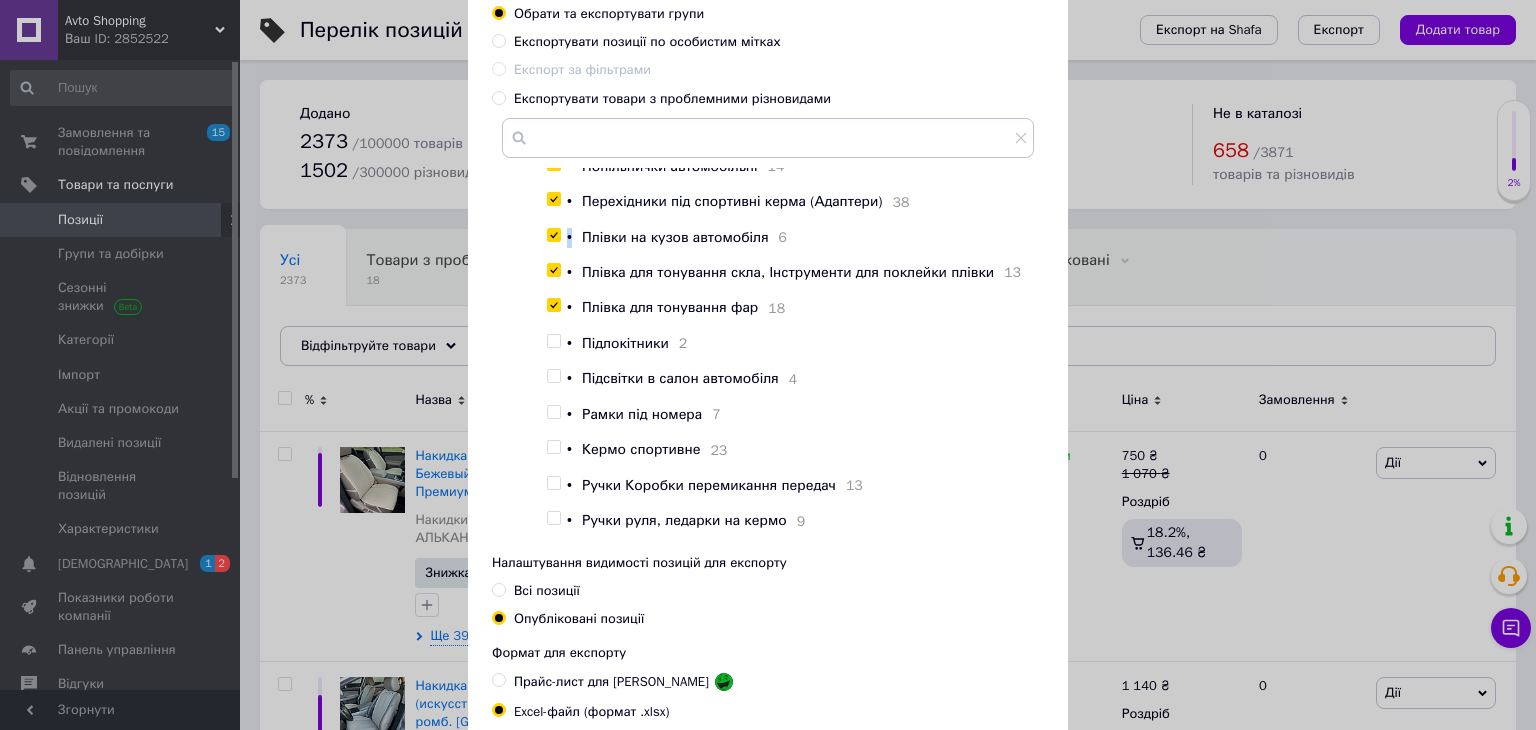 click at bounding box center (553, 305) 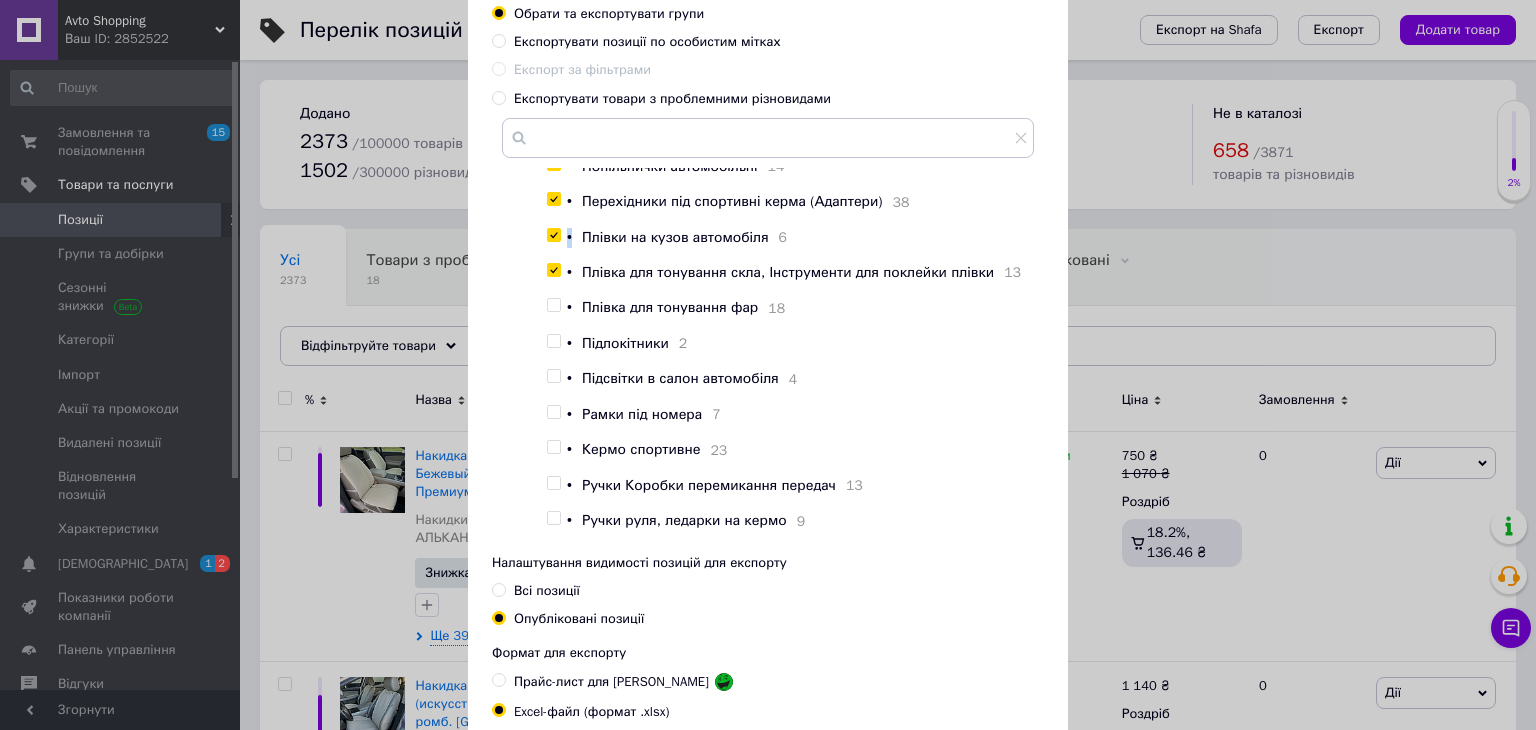 click at bounding box center [553, 305] 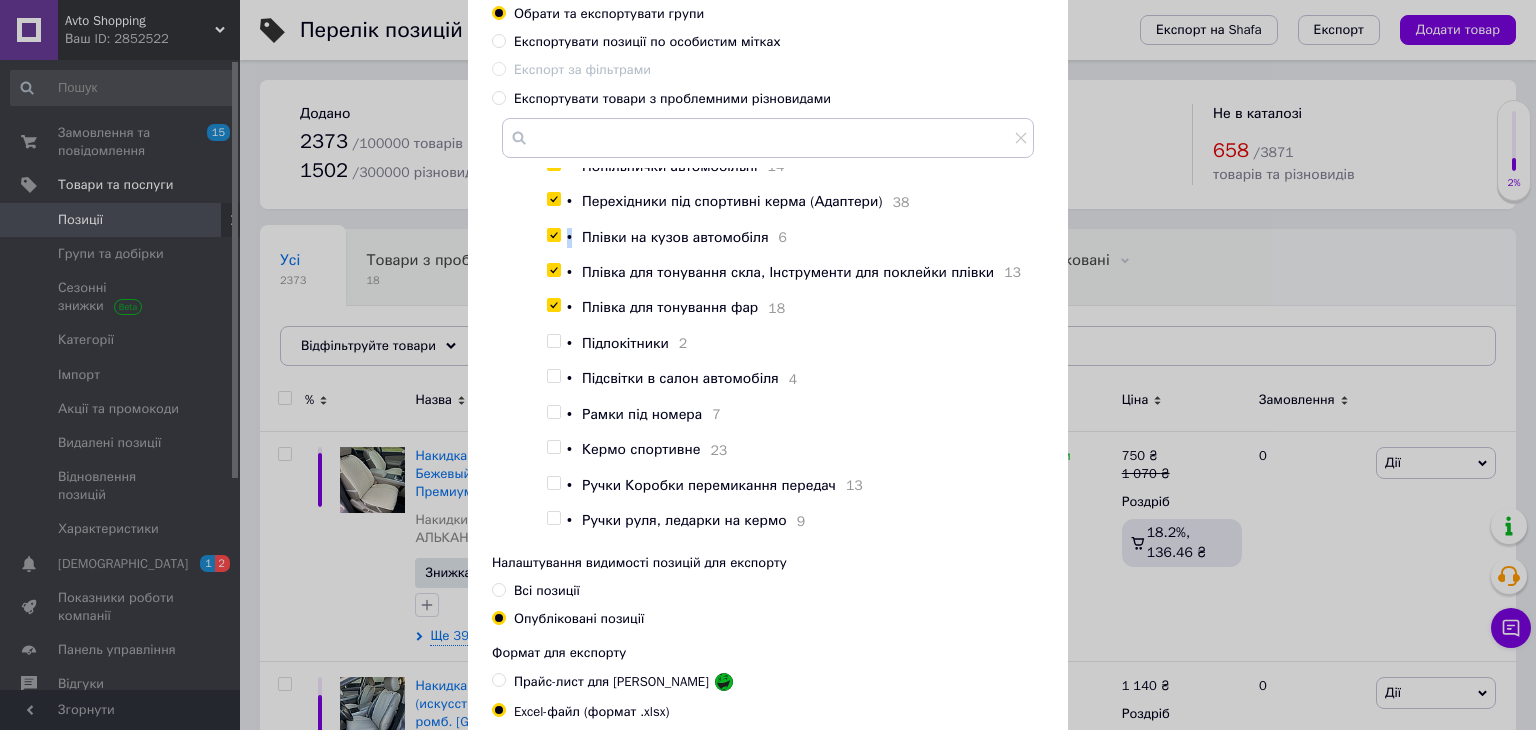 checkbox on "true" 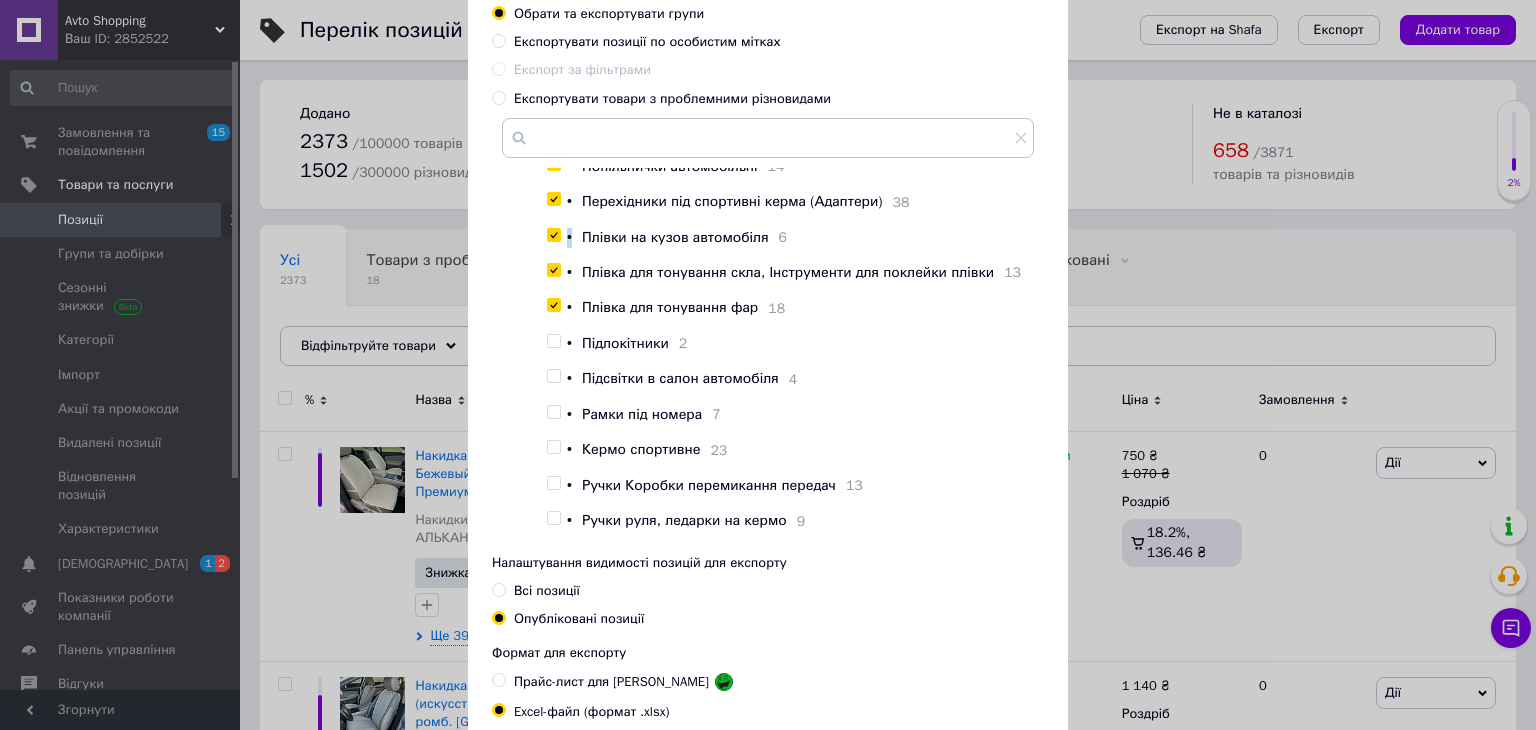 click at bounding box center [553, 341] 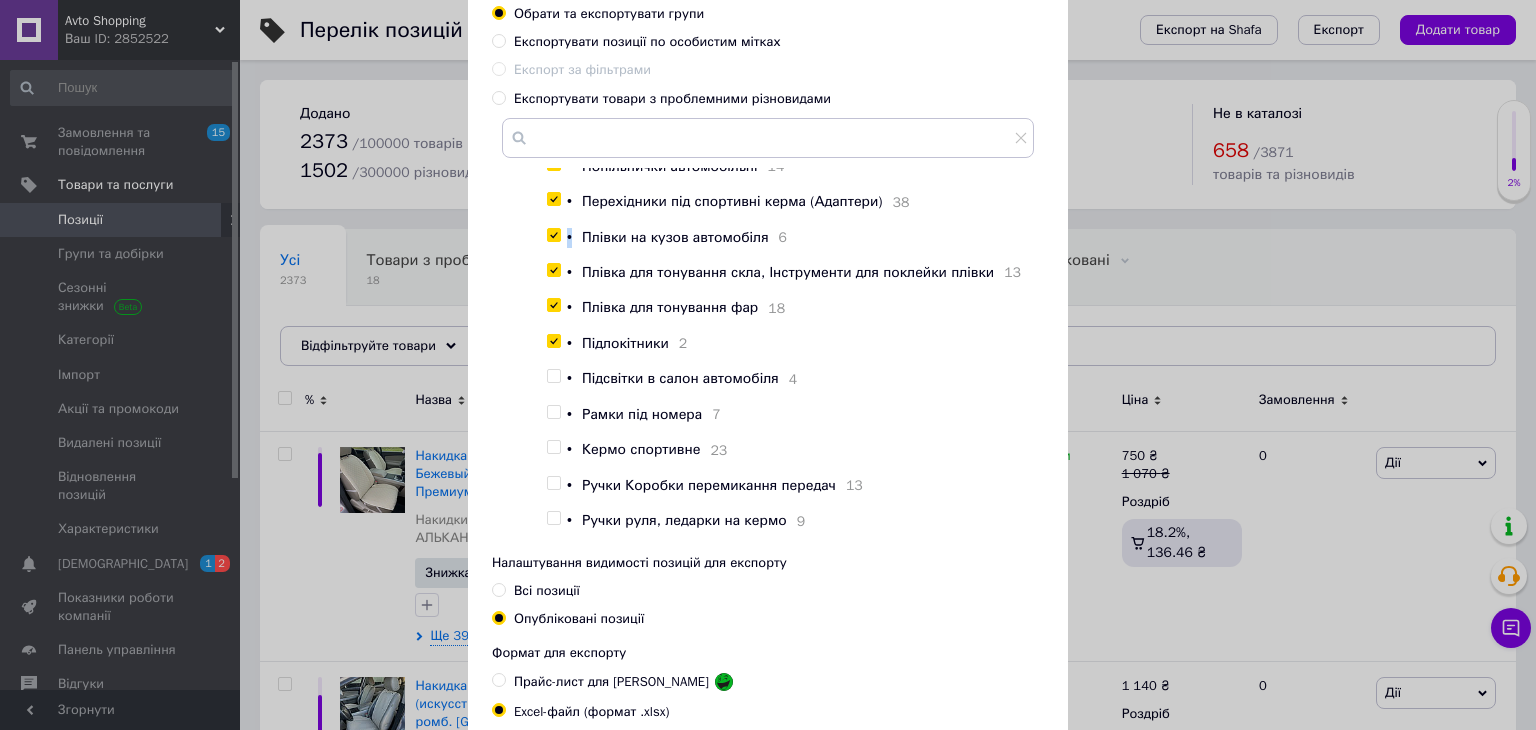 checkbox on "true" 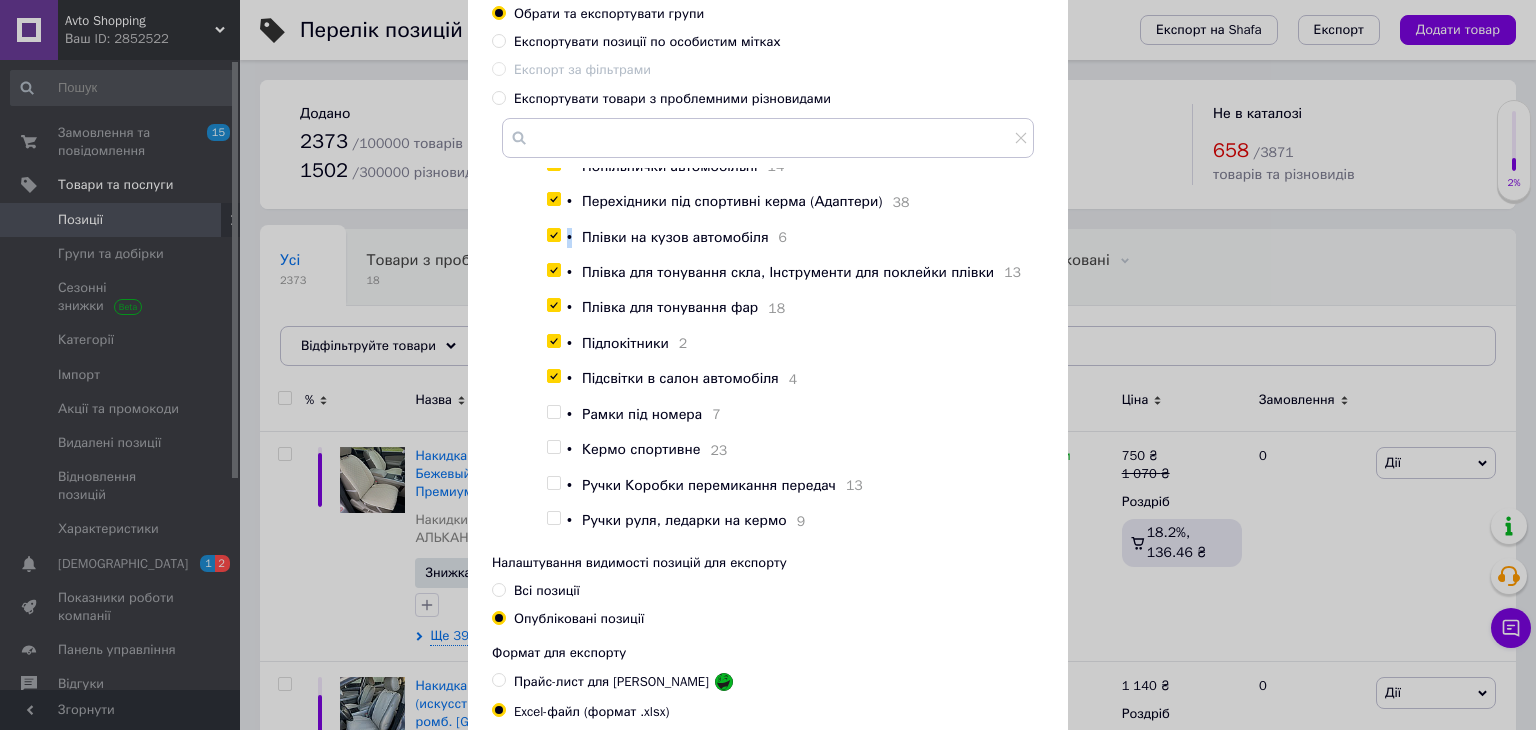 click at bounding box center [553, 376] 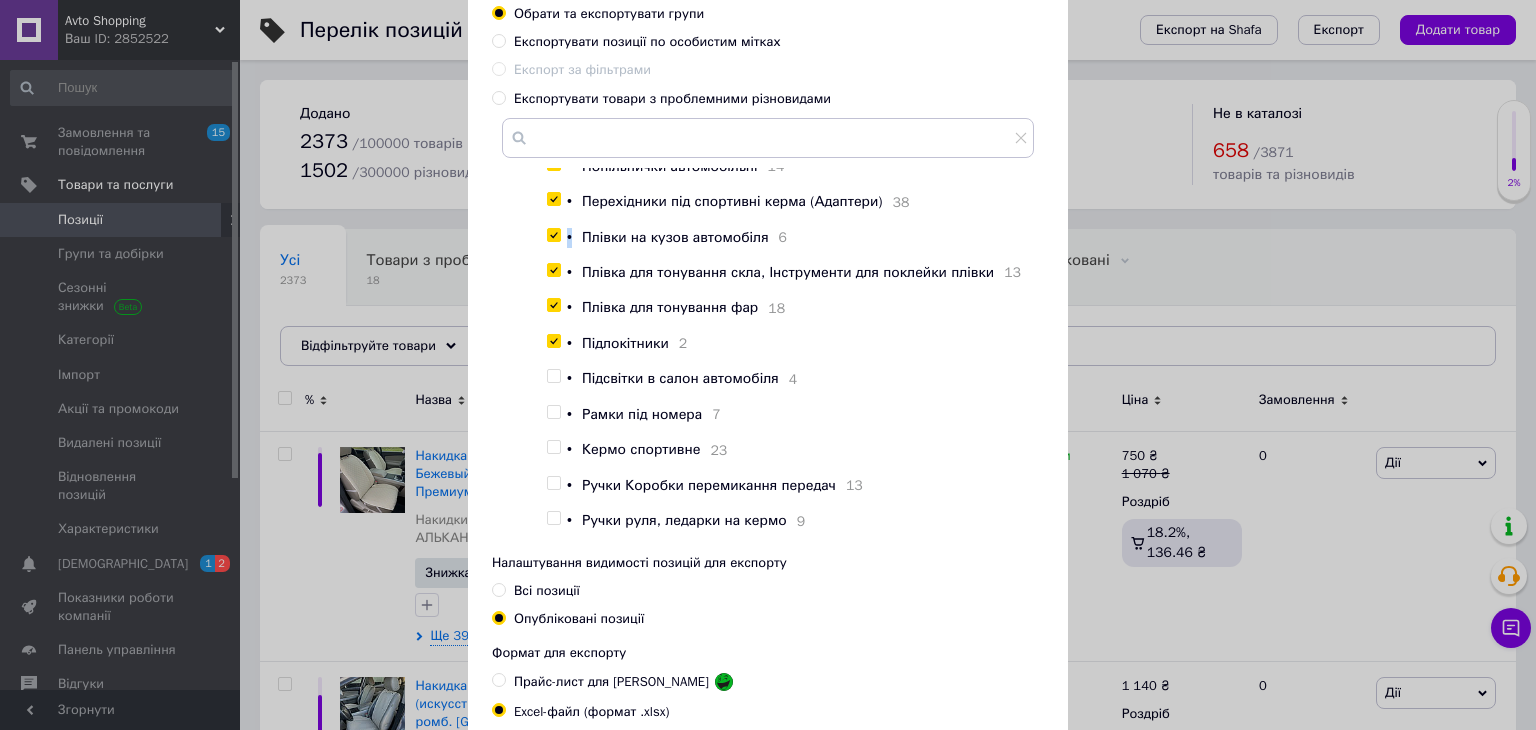 click at bounding box center (553, 376) 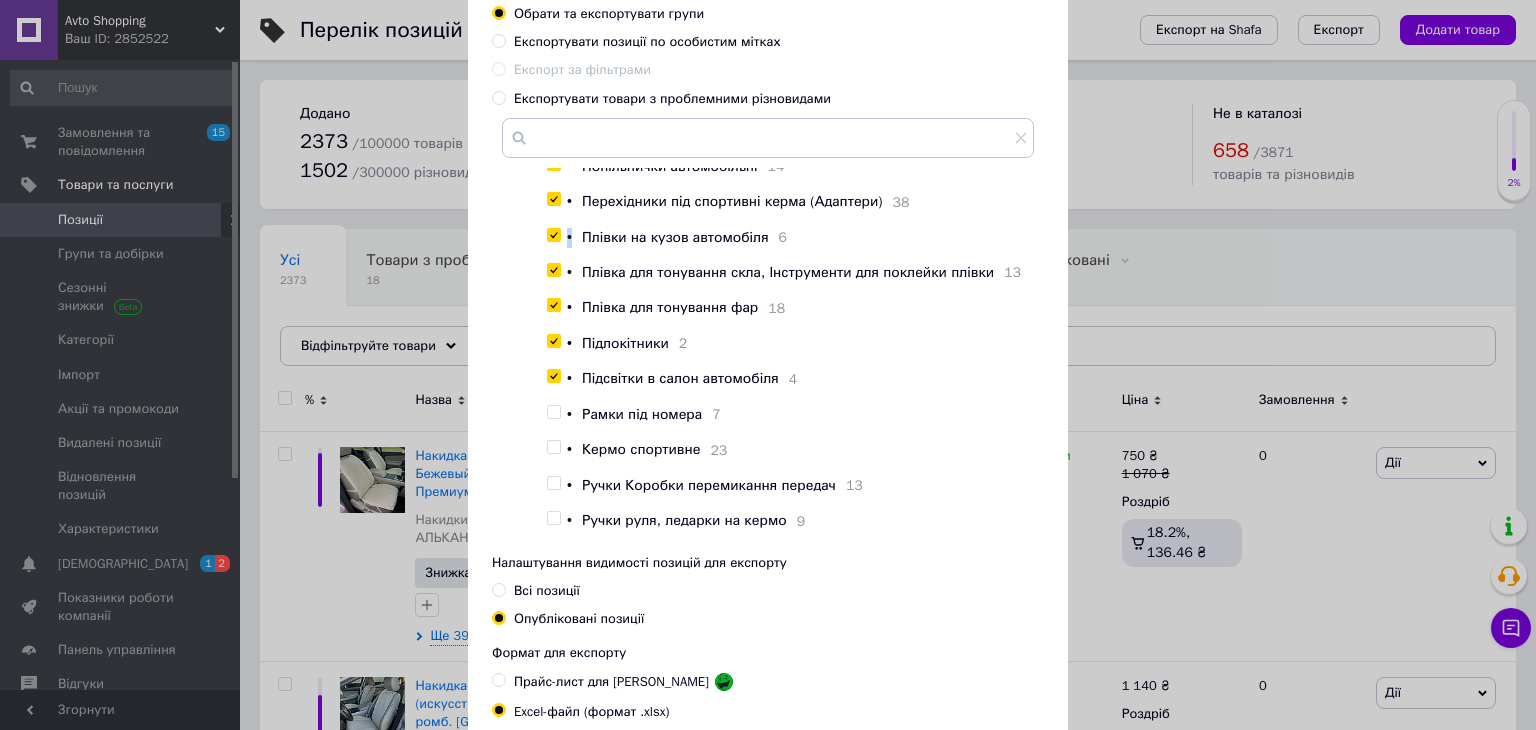 click at bounding box center [553, 376] 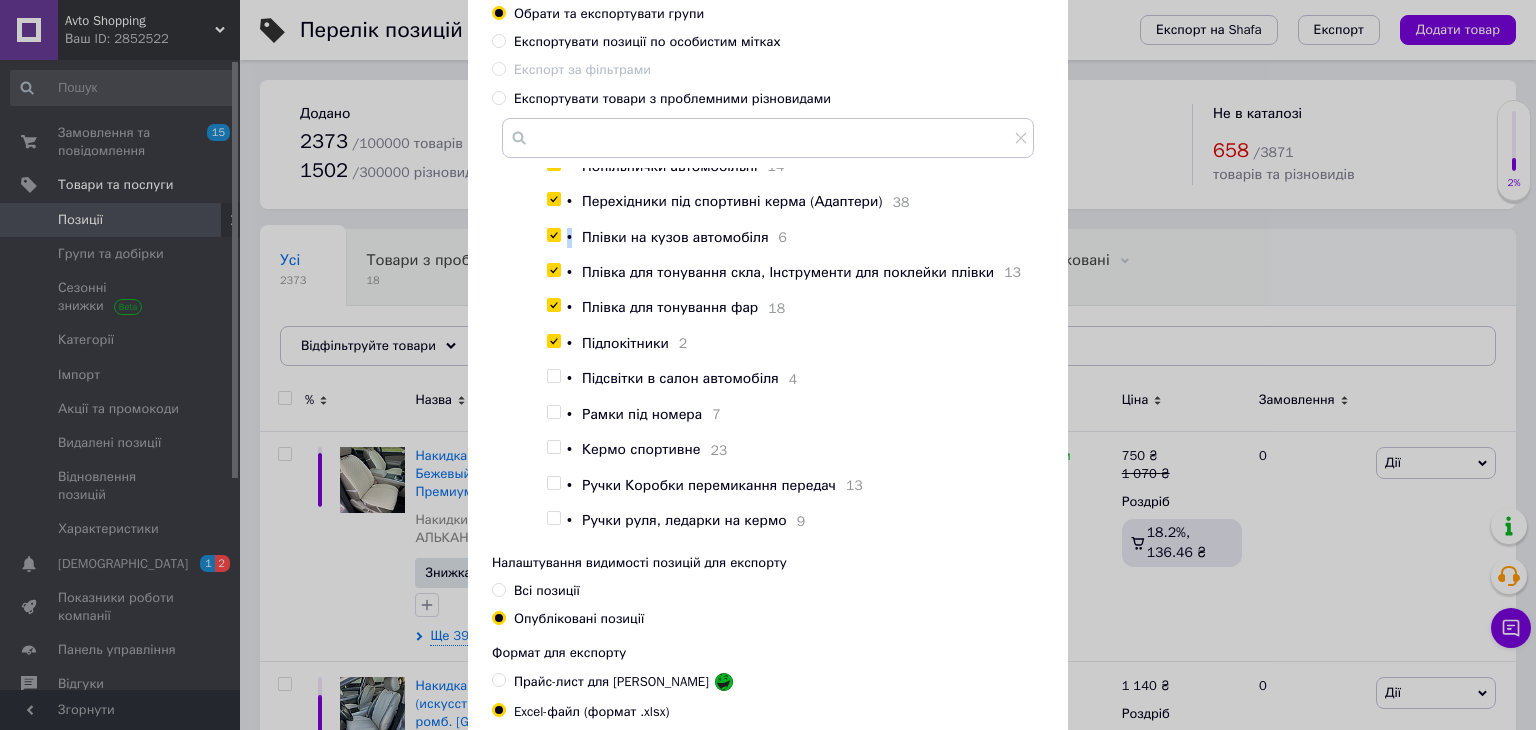 click at bounding box center (553, 376) 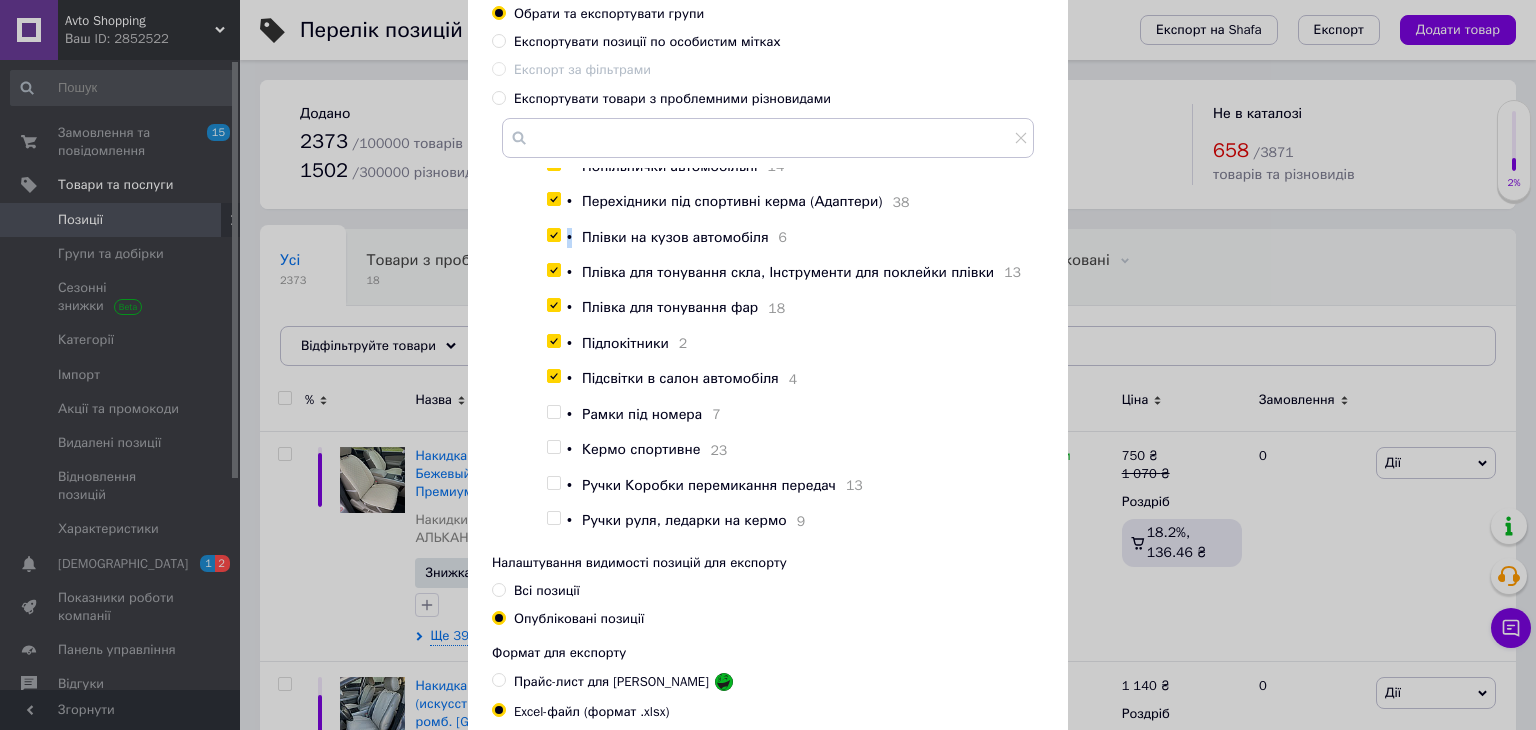 checkbox on "true" 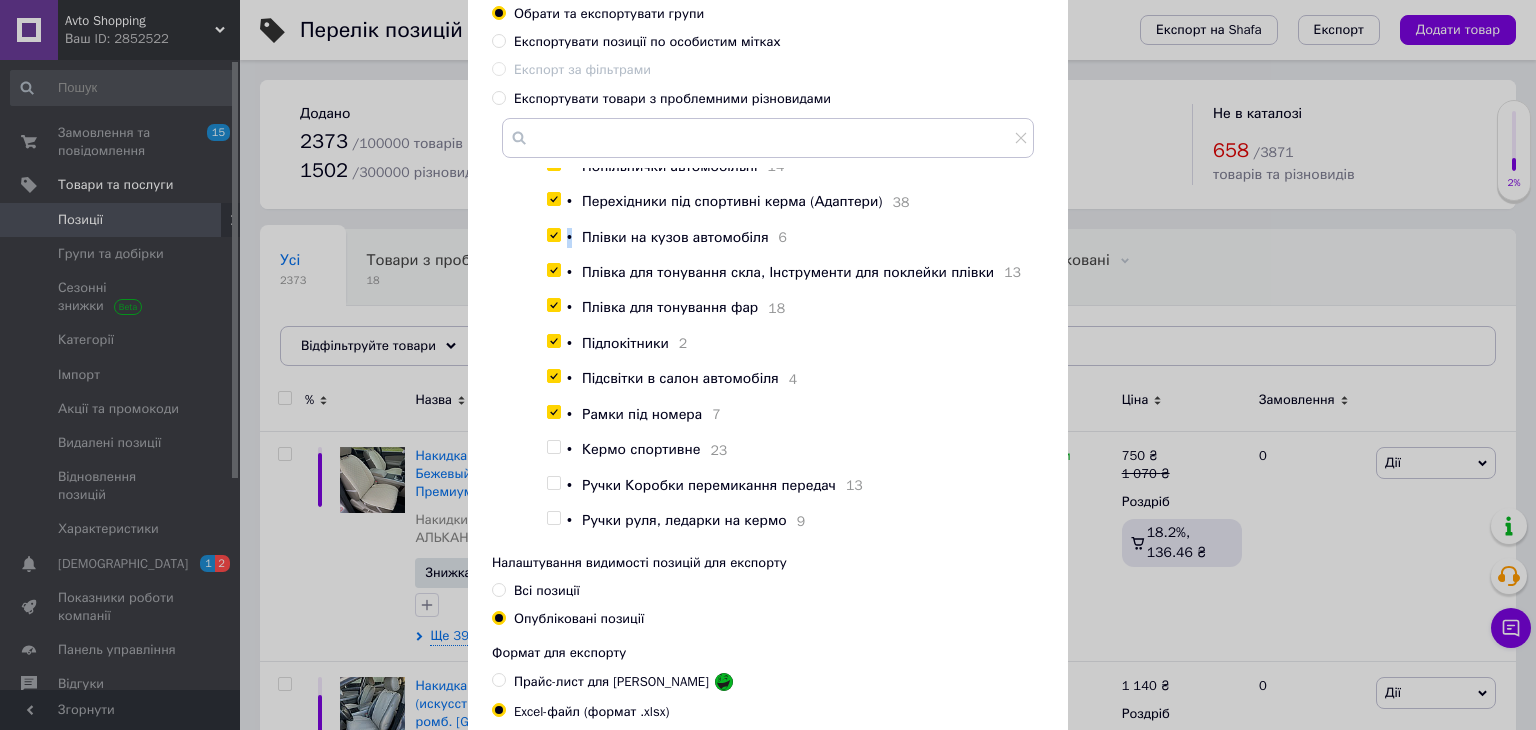 checkbox on "true" 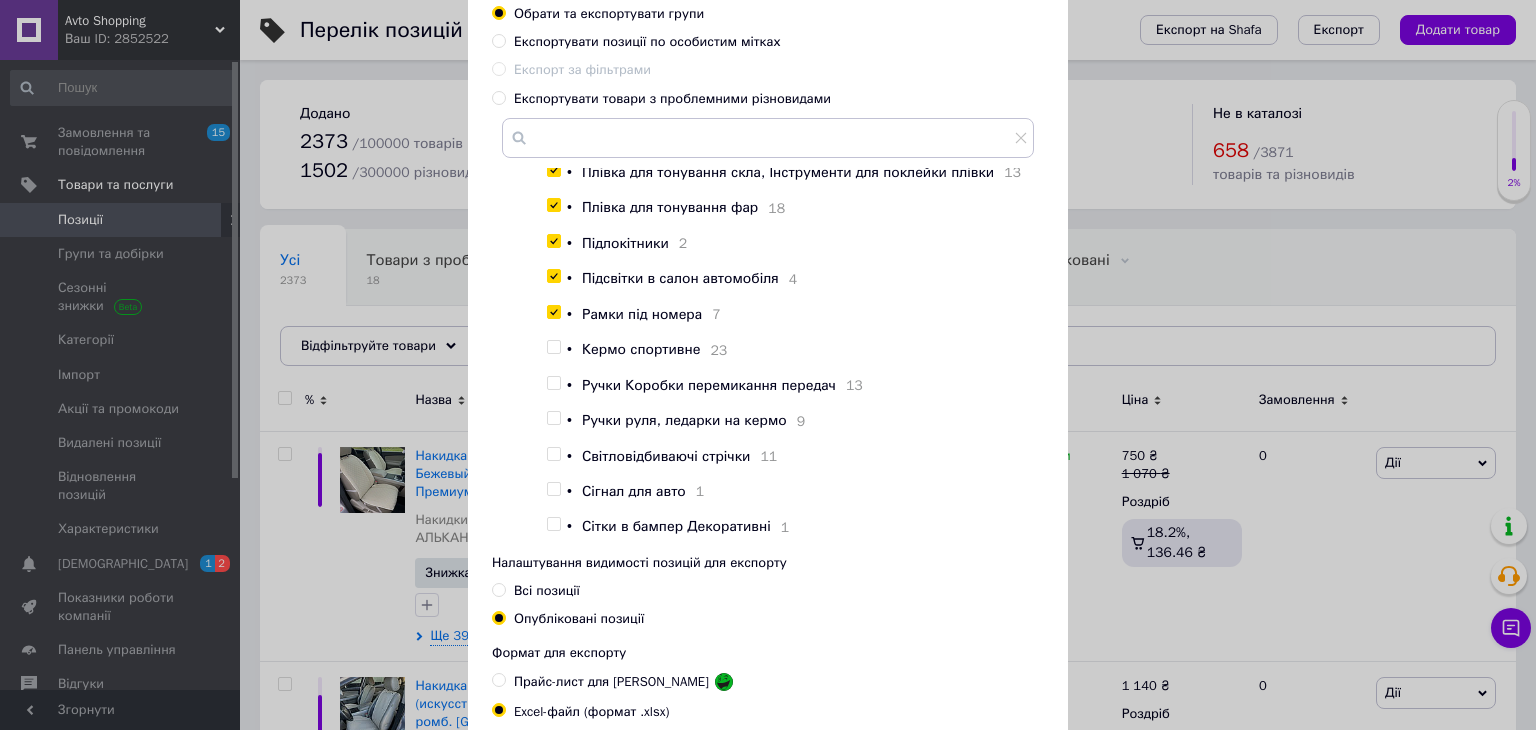 click at bounding box center (553, 347) 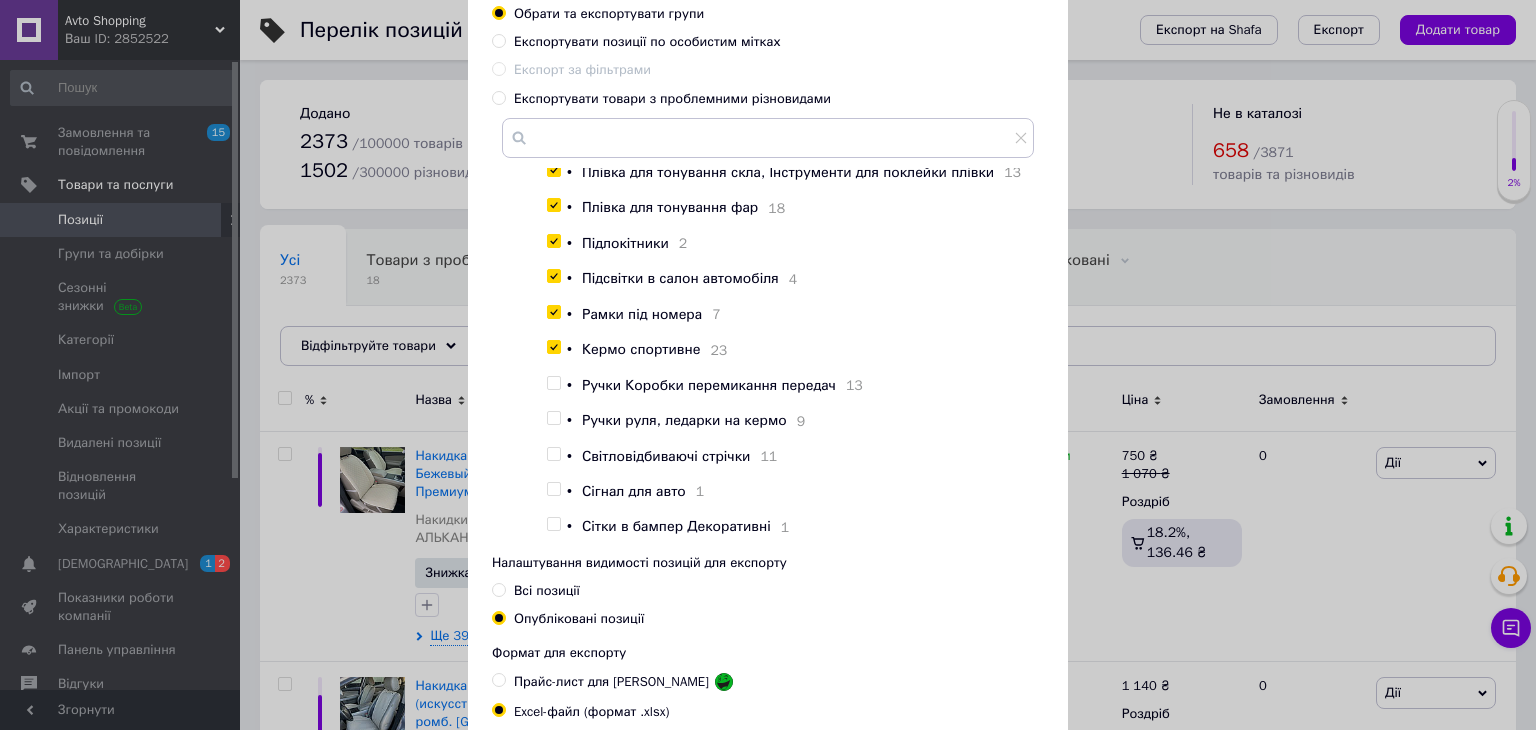 checkbox on "true" 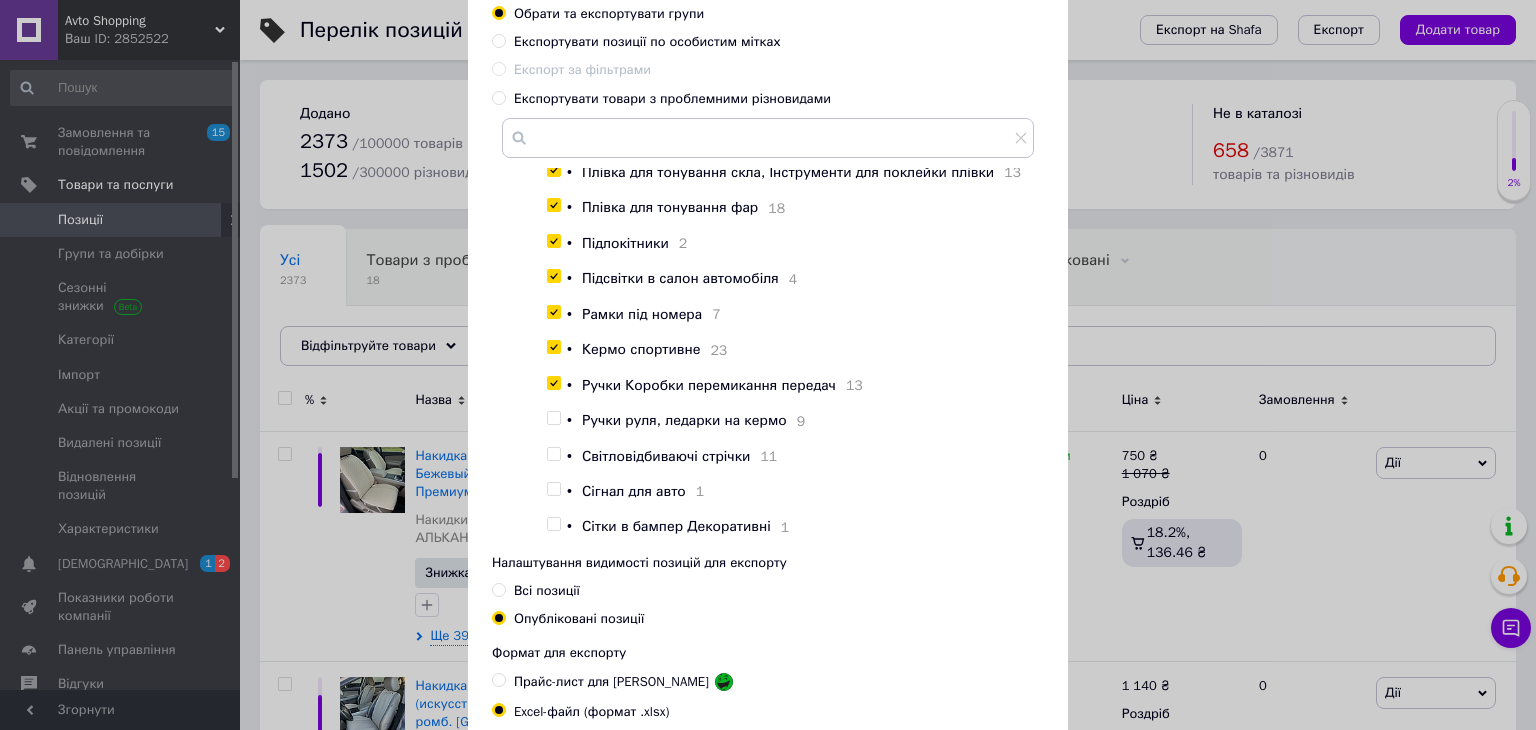 click at bounding box center [553, 383] 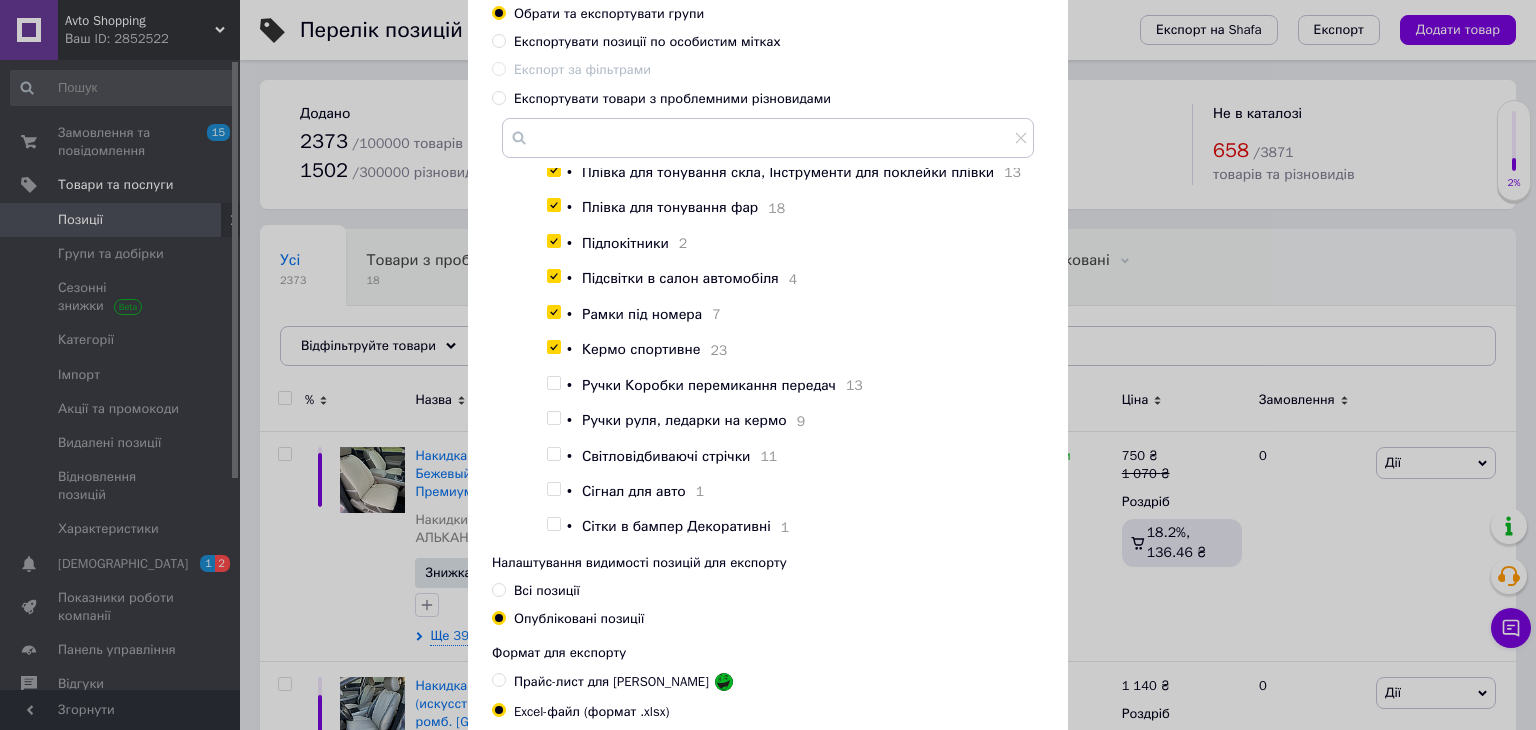 click at bounding box center (553, 383) 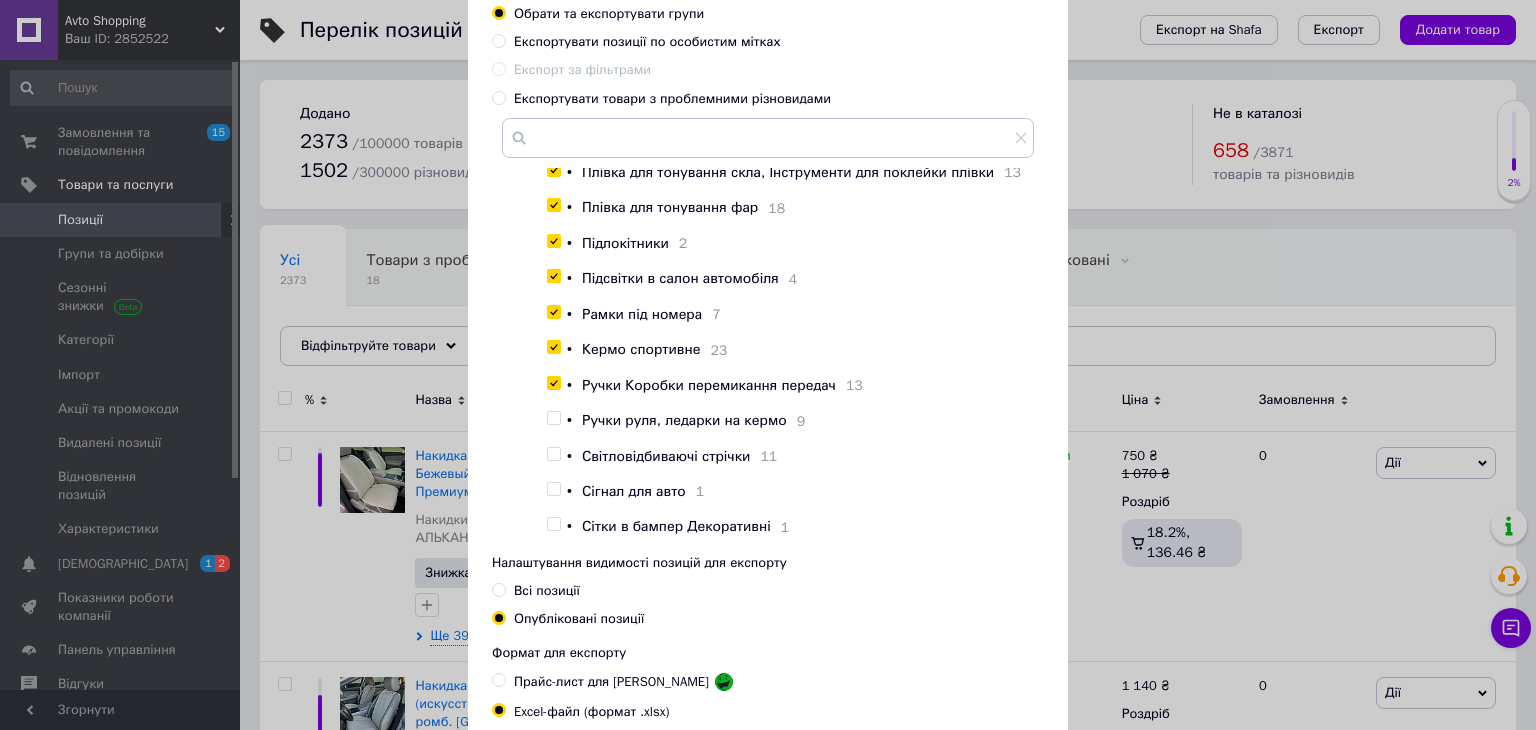 click at bounding box center (553, 383) 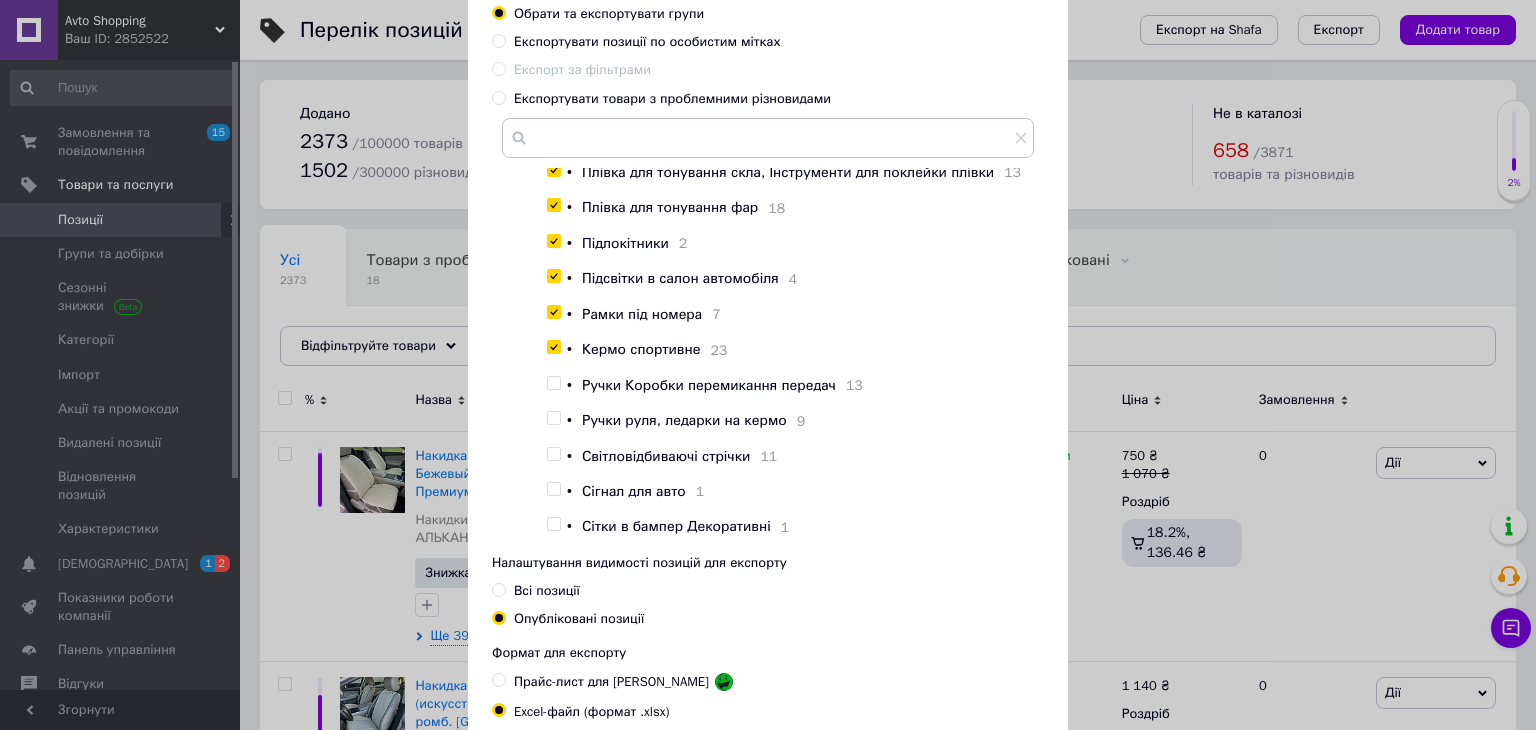 click at bounding box center [553, 383] 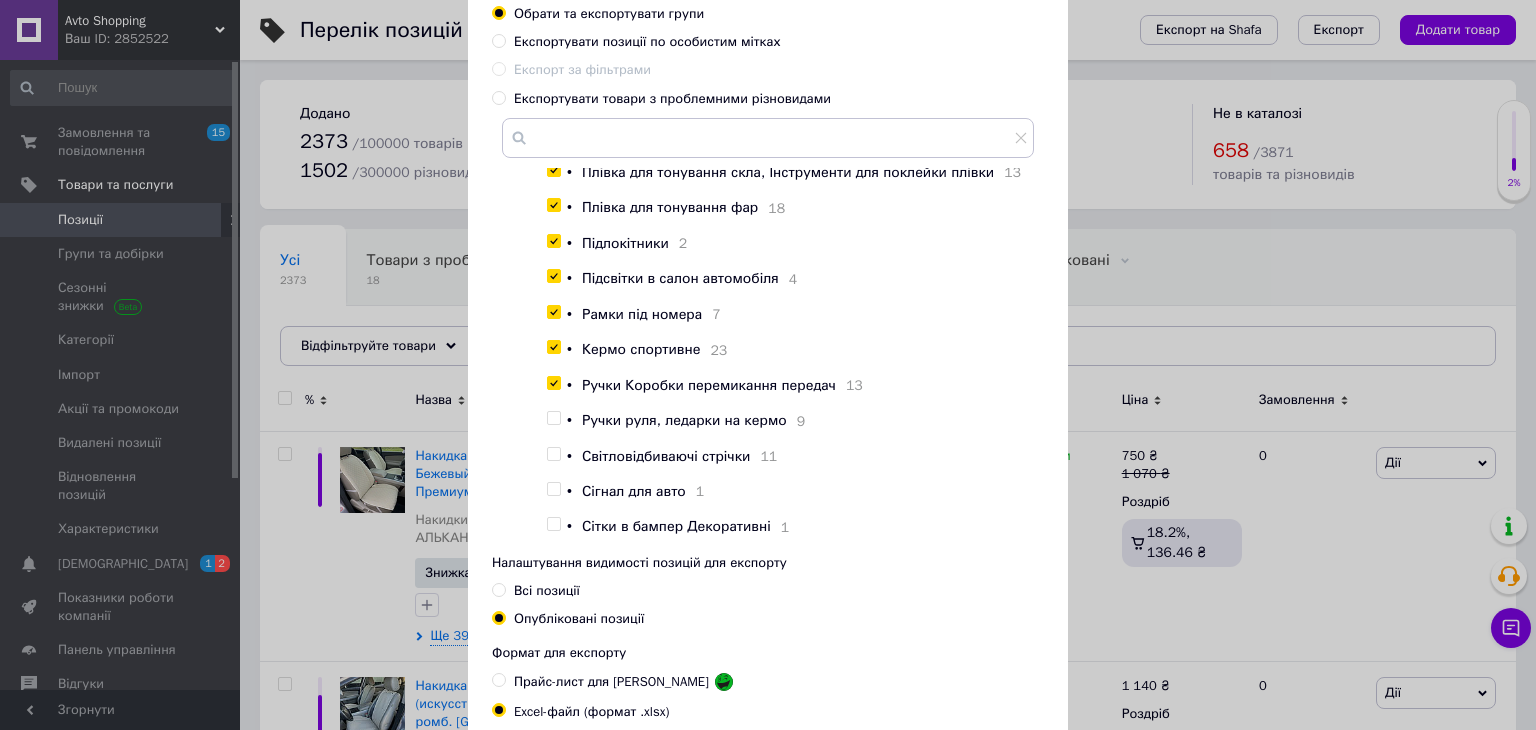 click at bounding box center [553, 383] 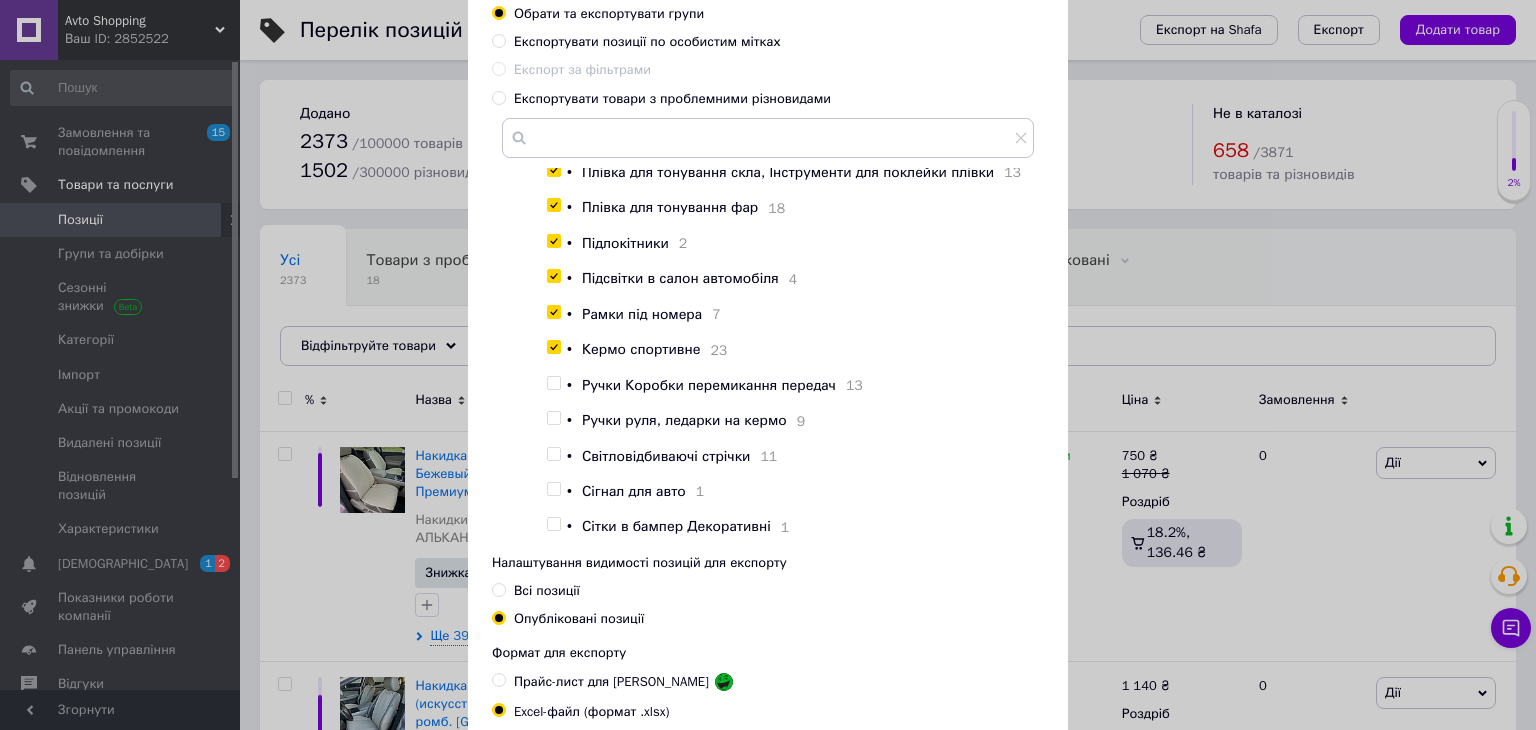 click at bounding box center [553, 383] 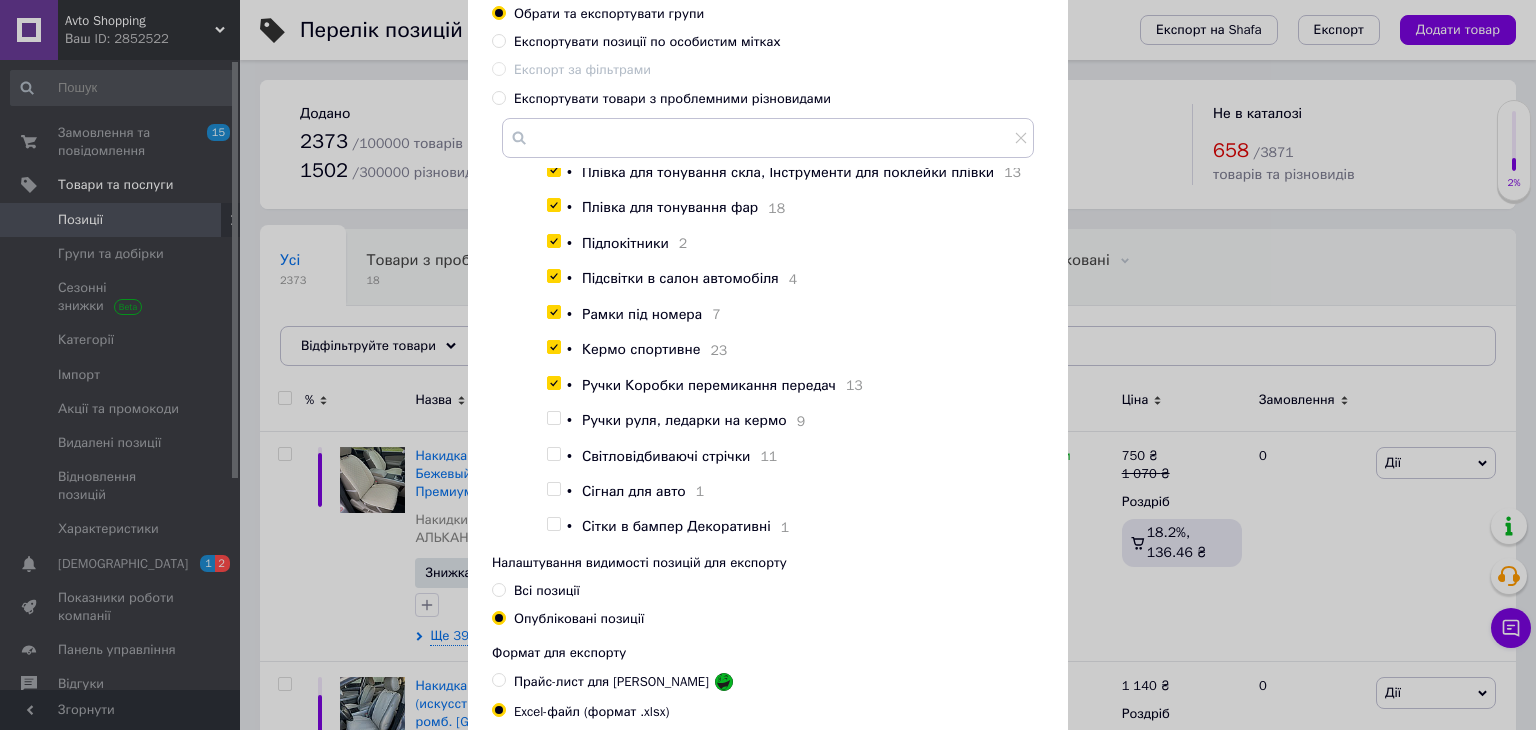 checkbox on "true" 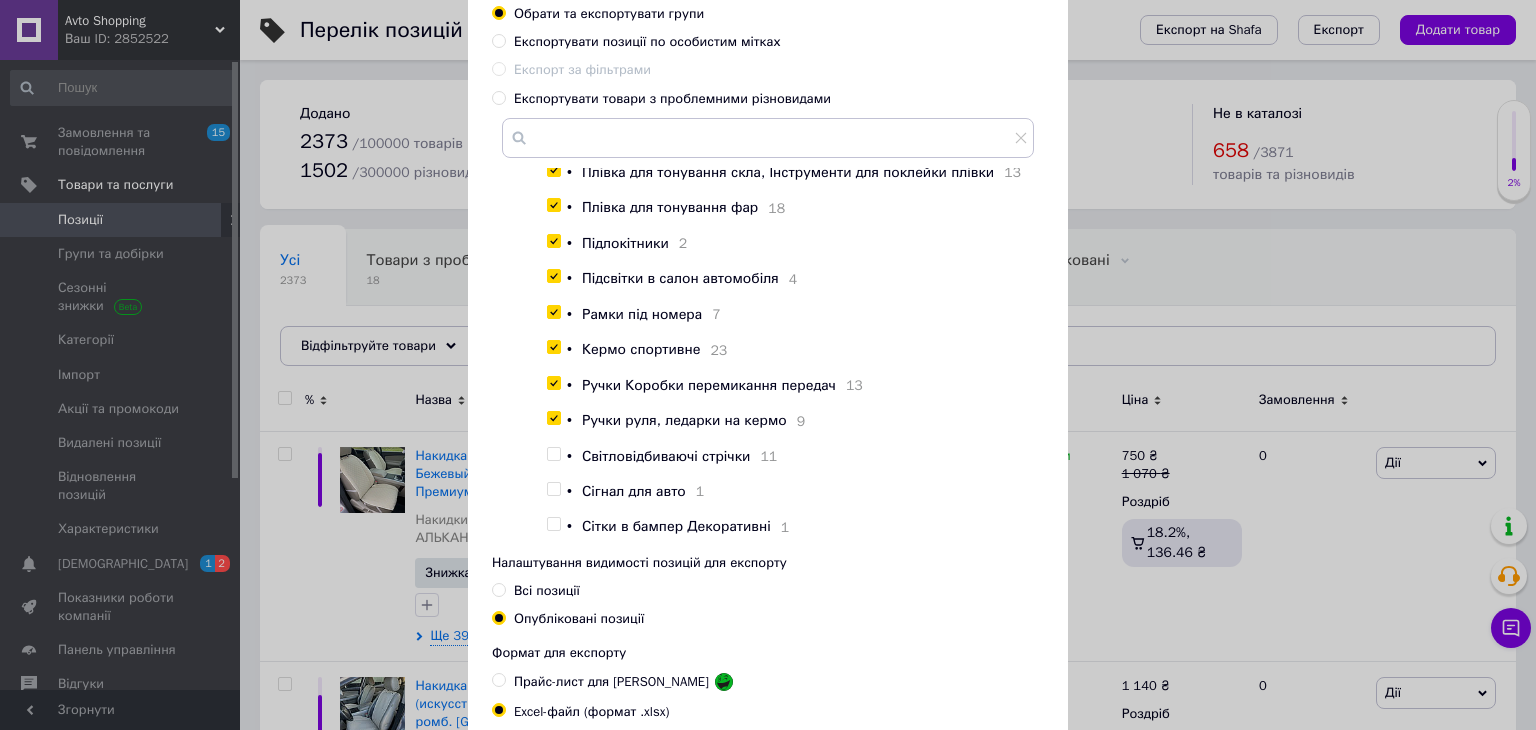 checkbox on "true" 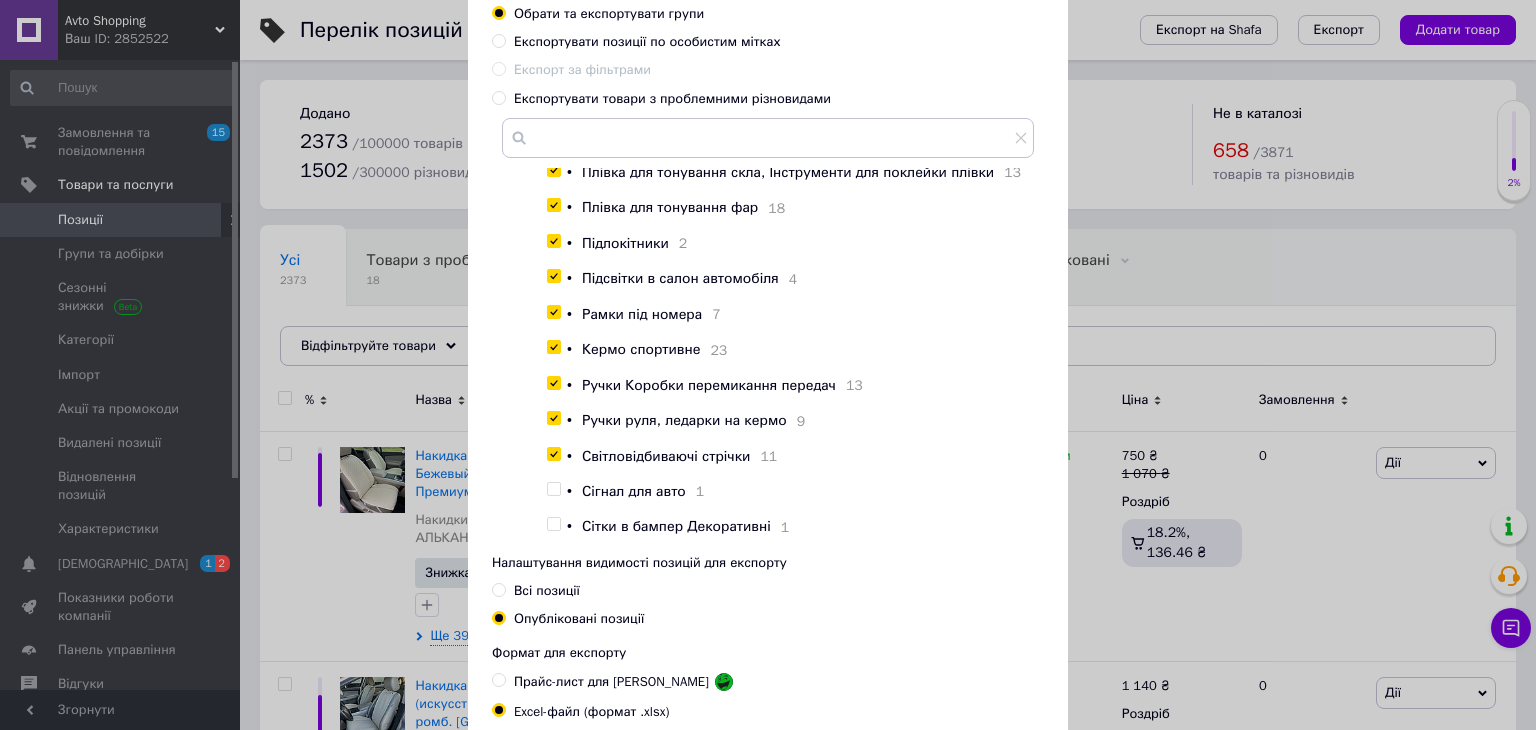 checkbox on "true" 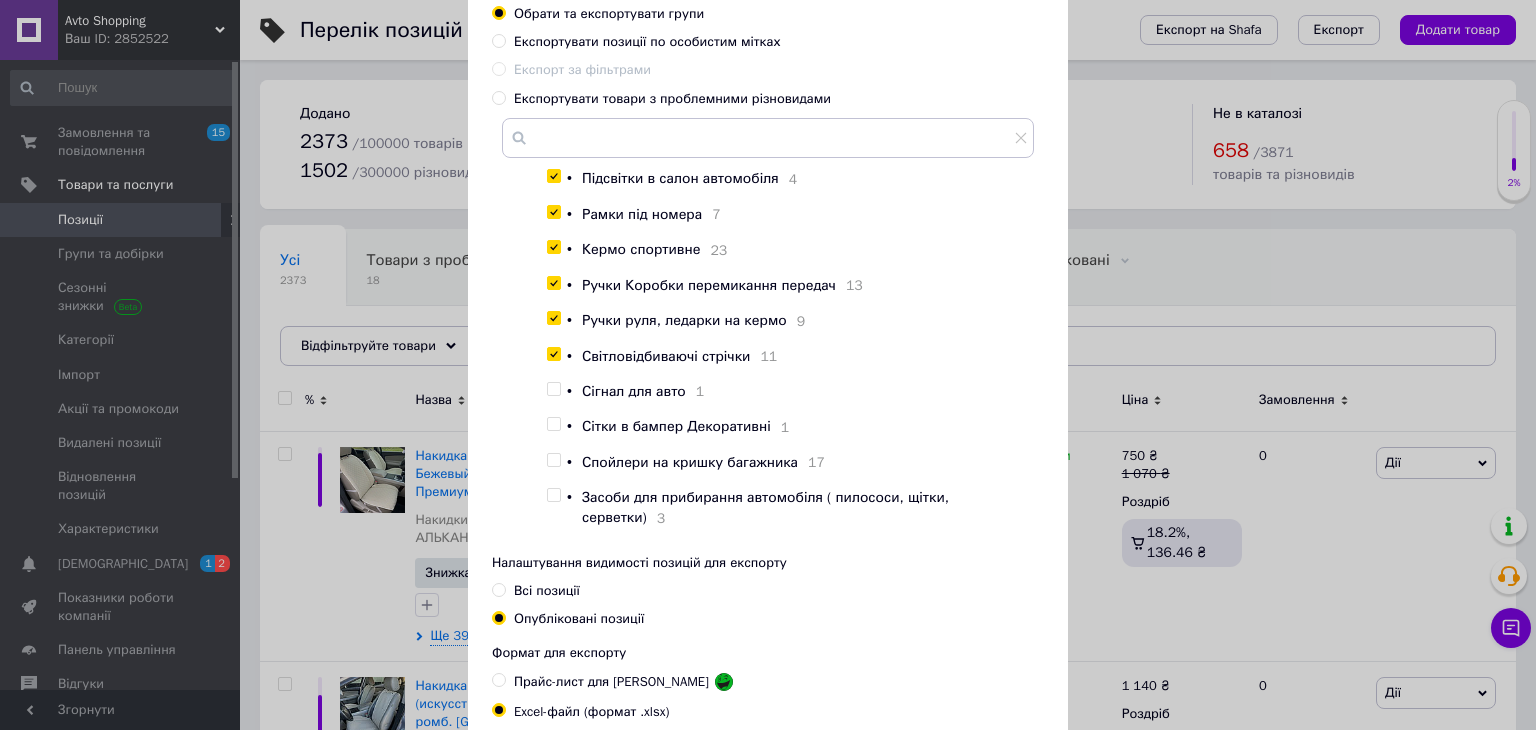 click at bounding box center [553, 389] 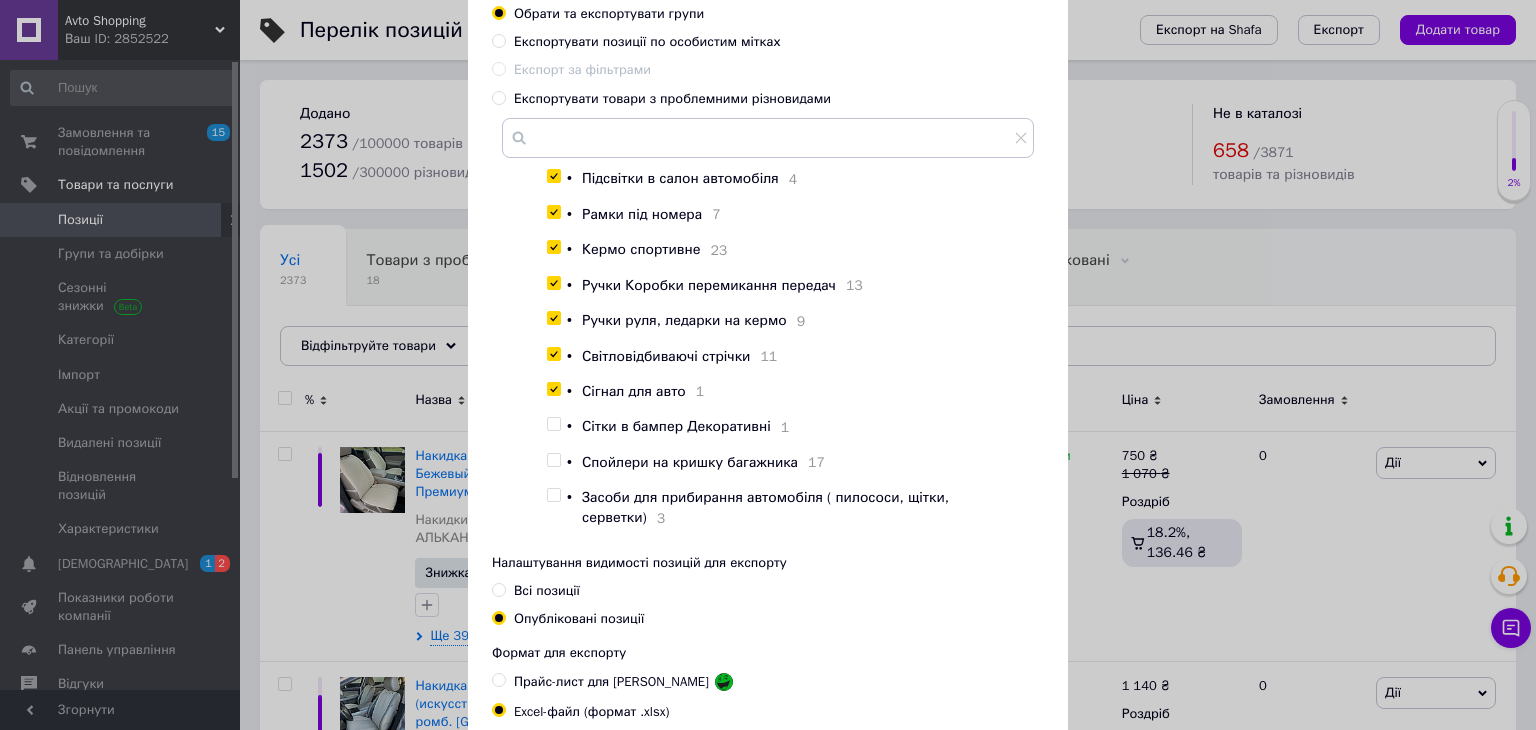 checkbox on "true" 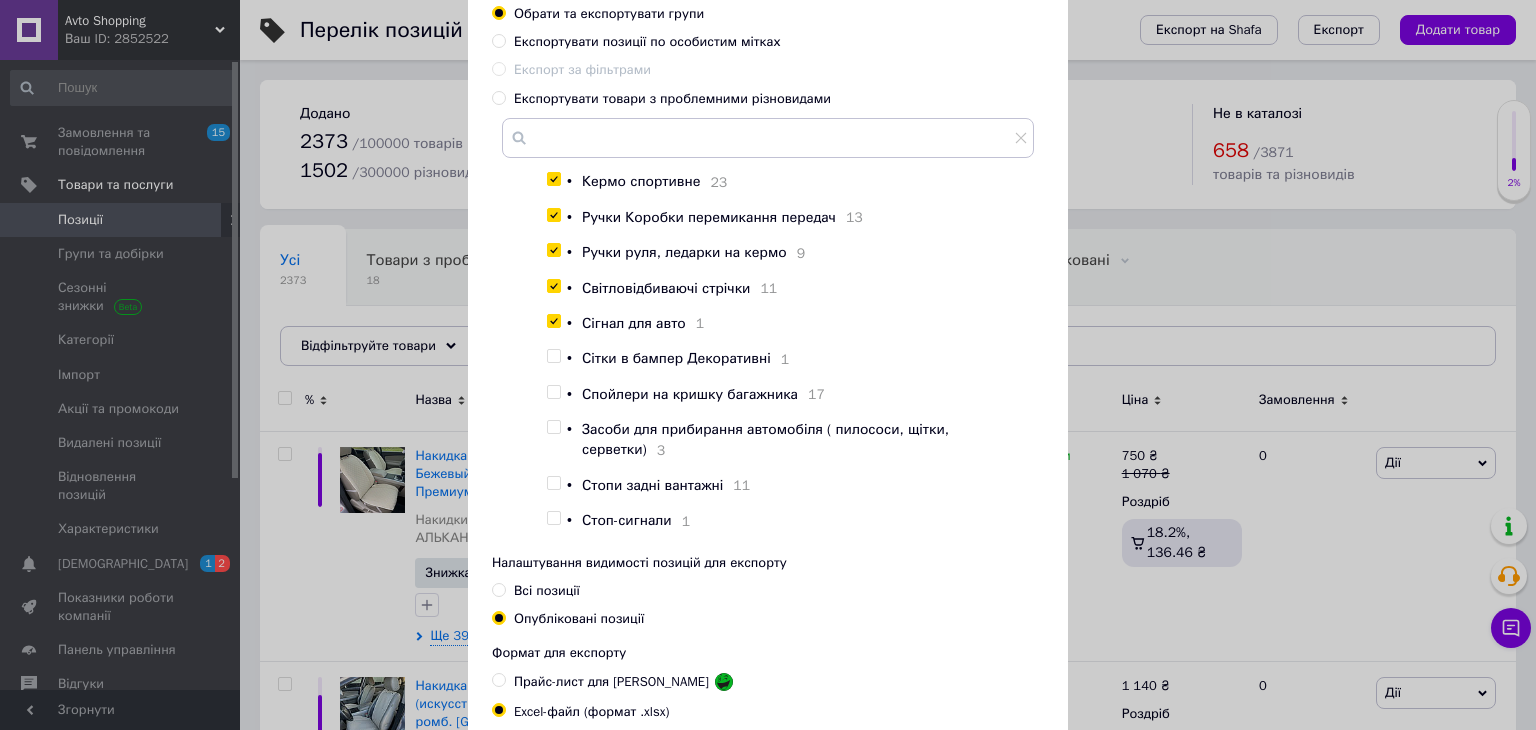 scroll, scrollTop: 1108, scrollLeft: 0, axis: vertical 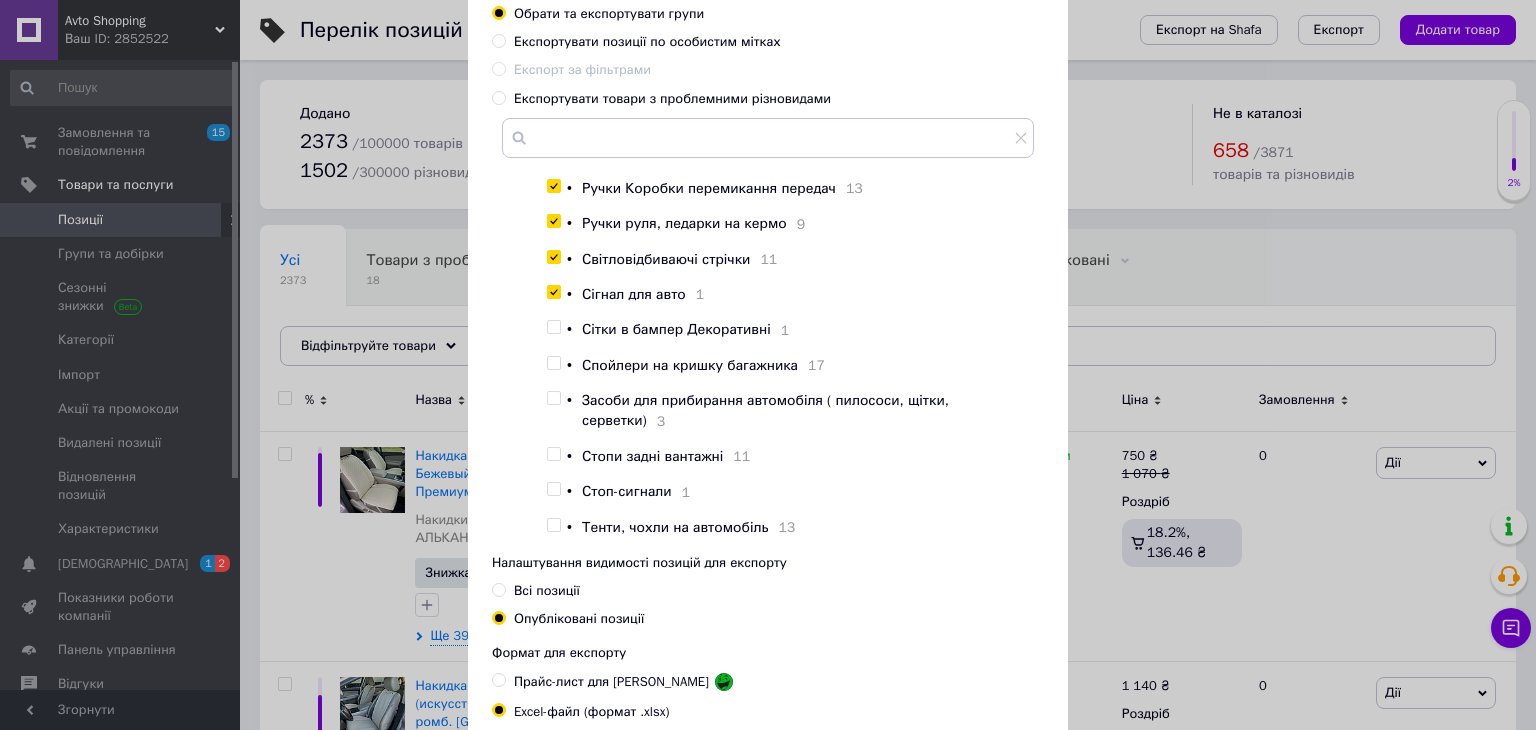 click at bounding box center (553, 327) 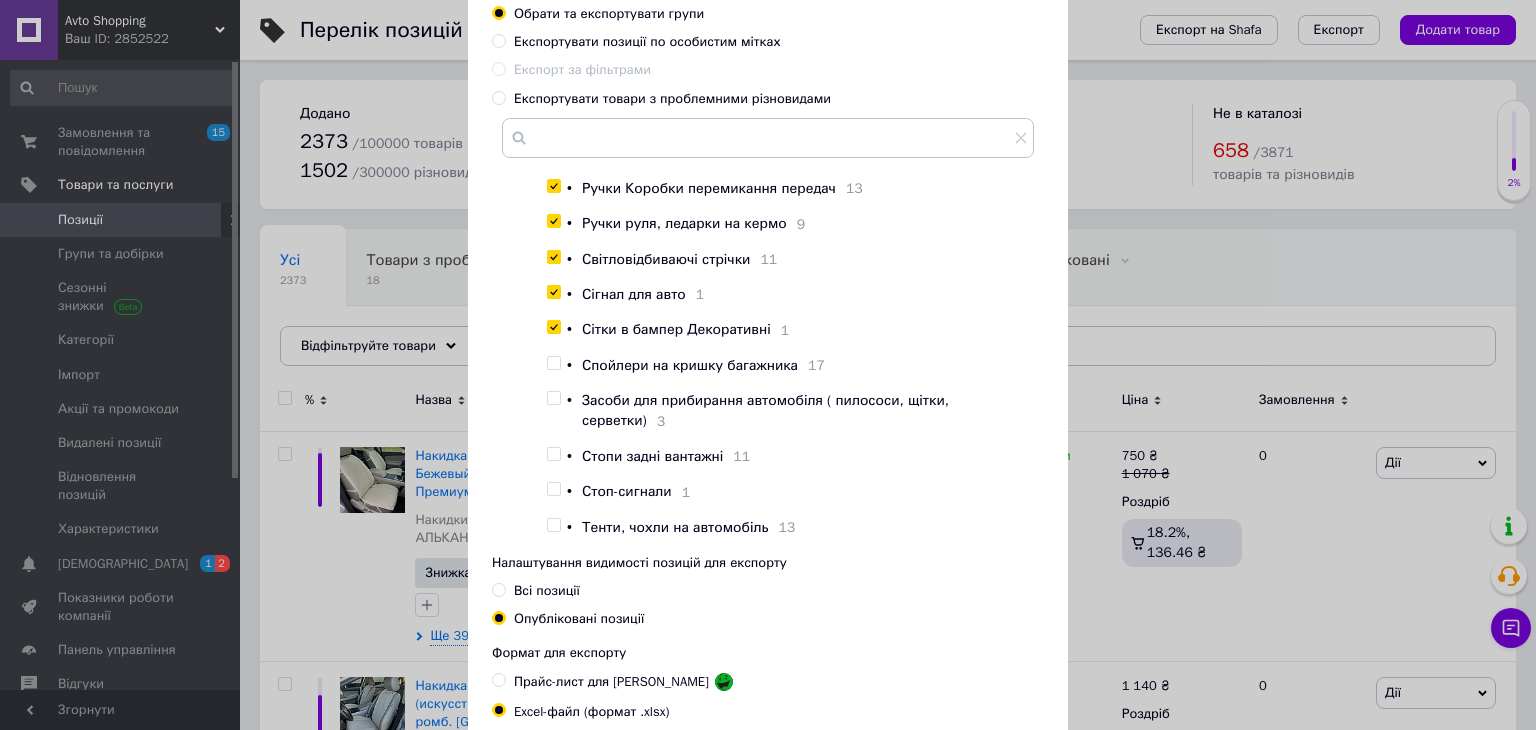 click at bounding box center [553, 327] 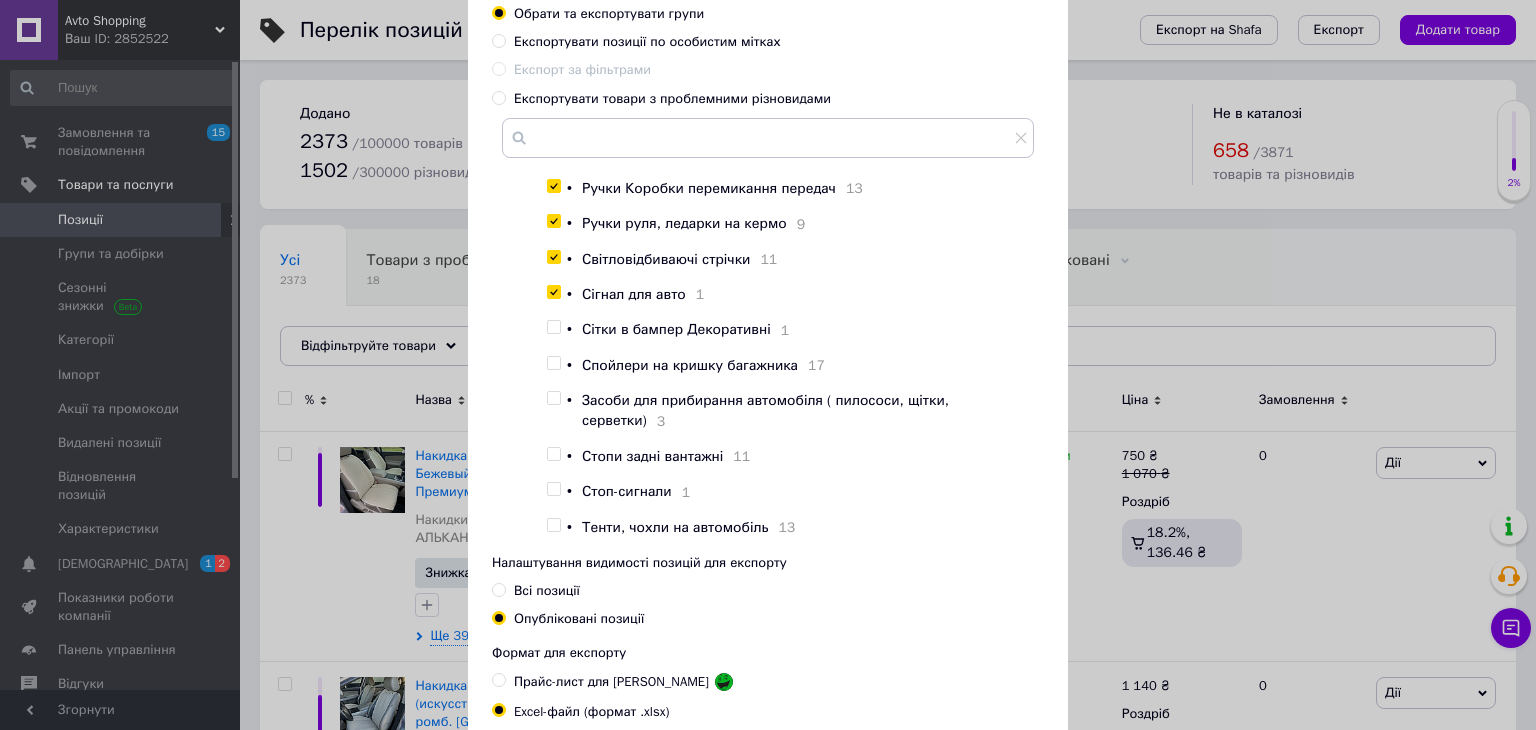 click at bounding box center [553, 327] 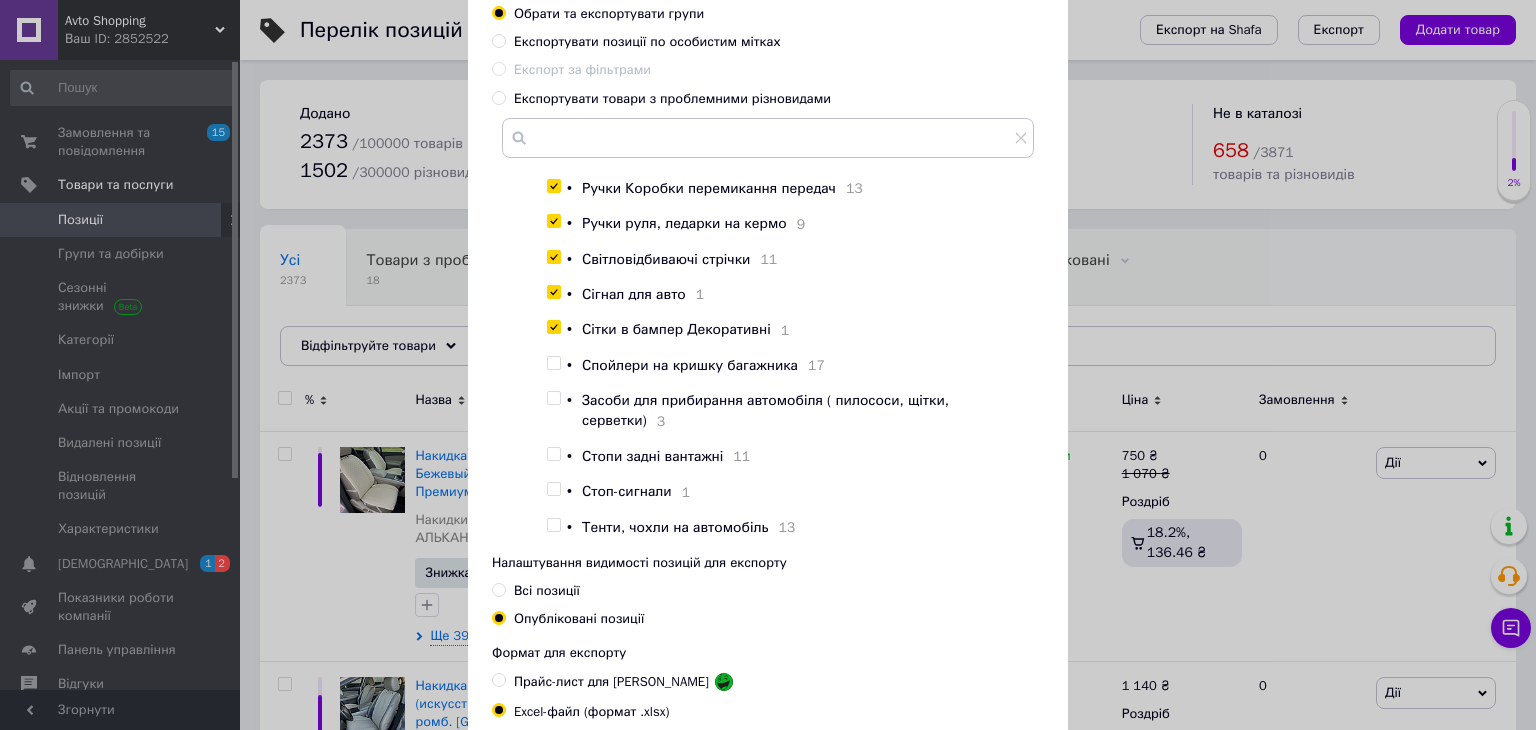 checkbox on "true" 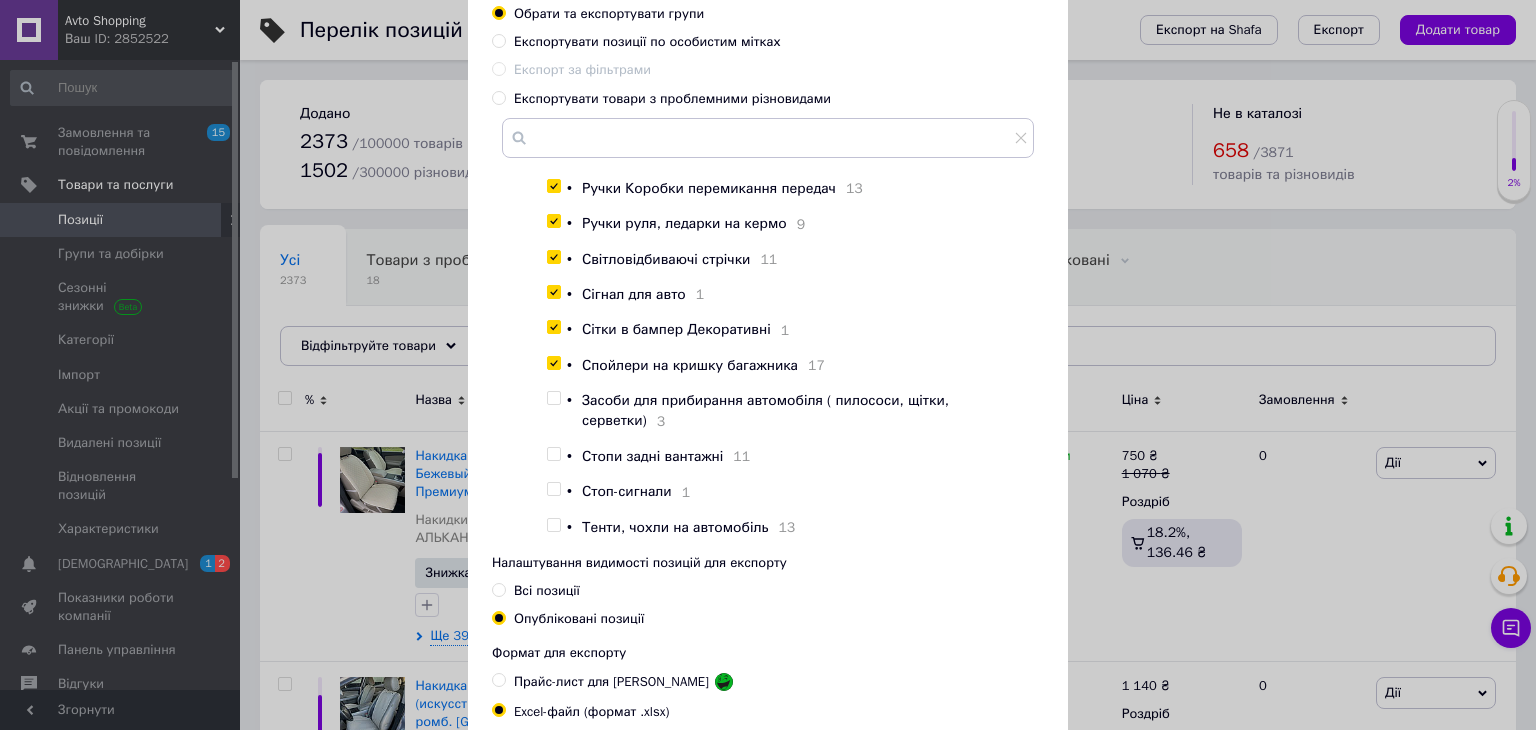 checkbox on "true" 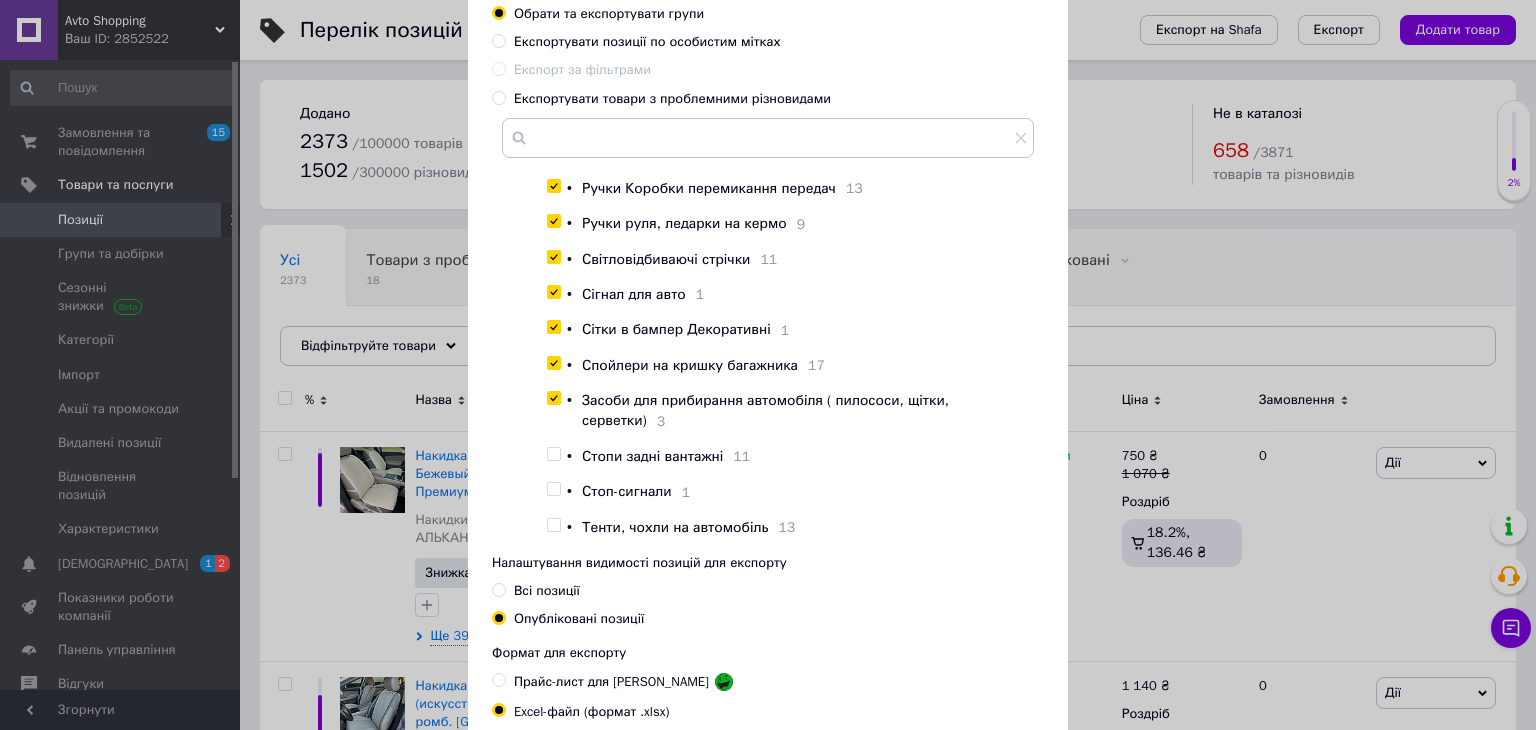 checkbox on "true" 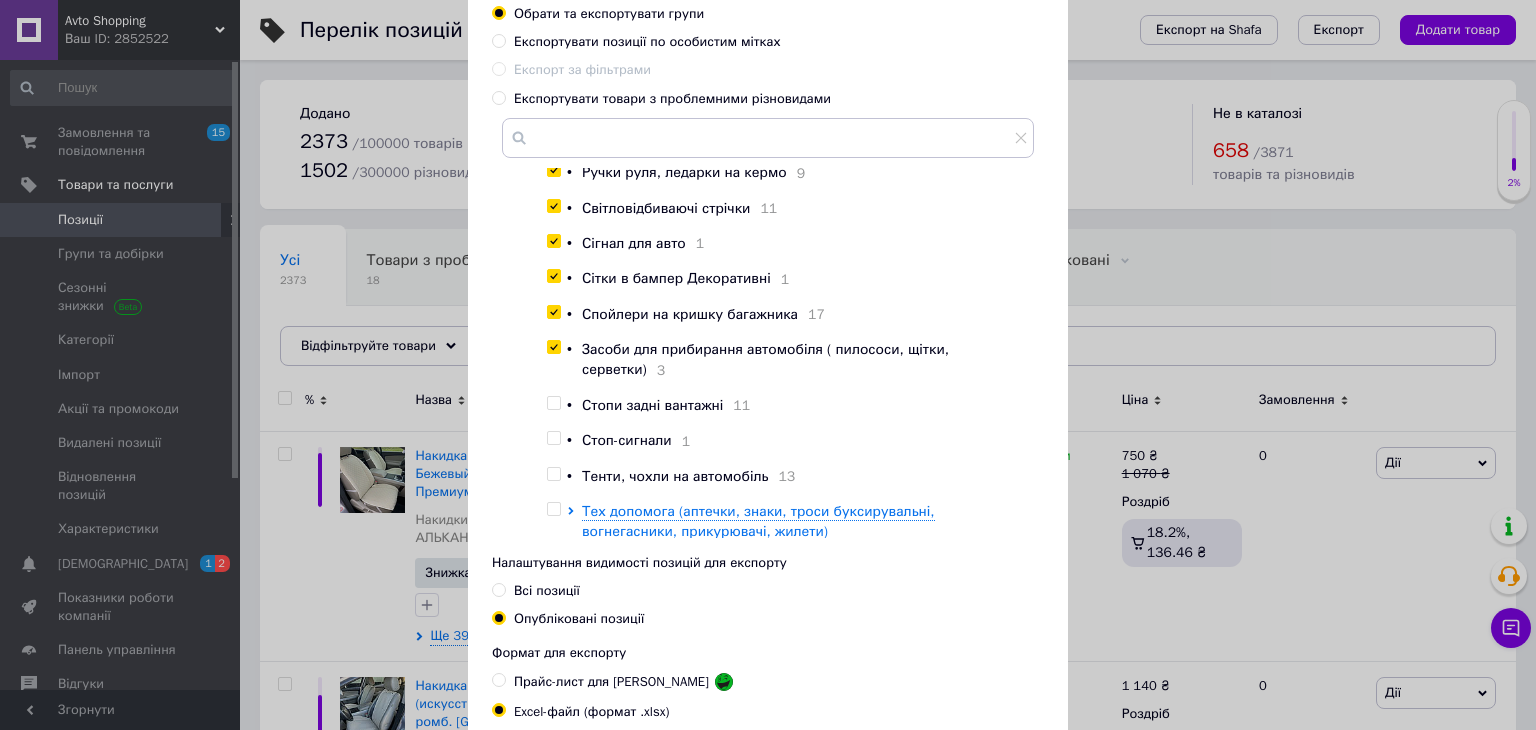 scroll, scrollTop: 1256, scrollLeft: 0, axis: vertical 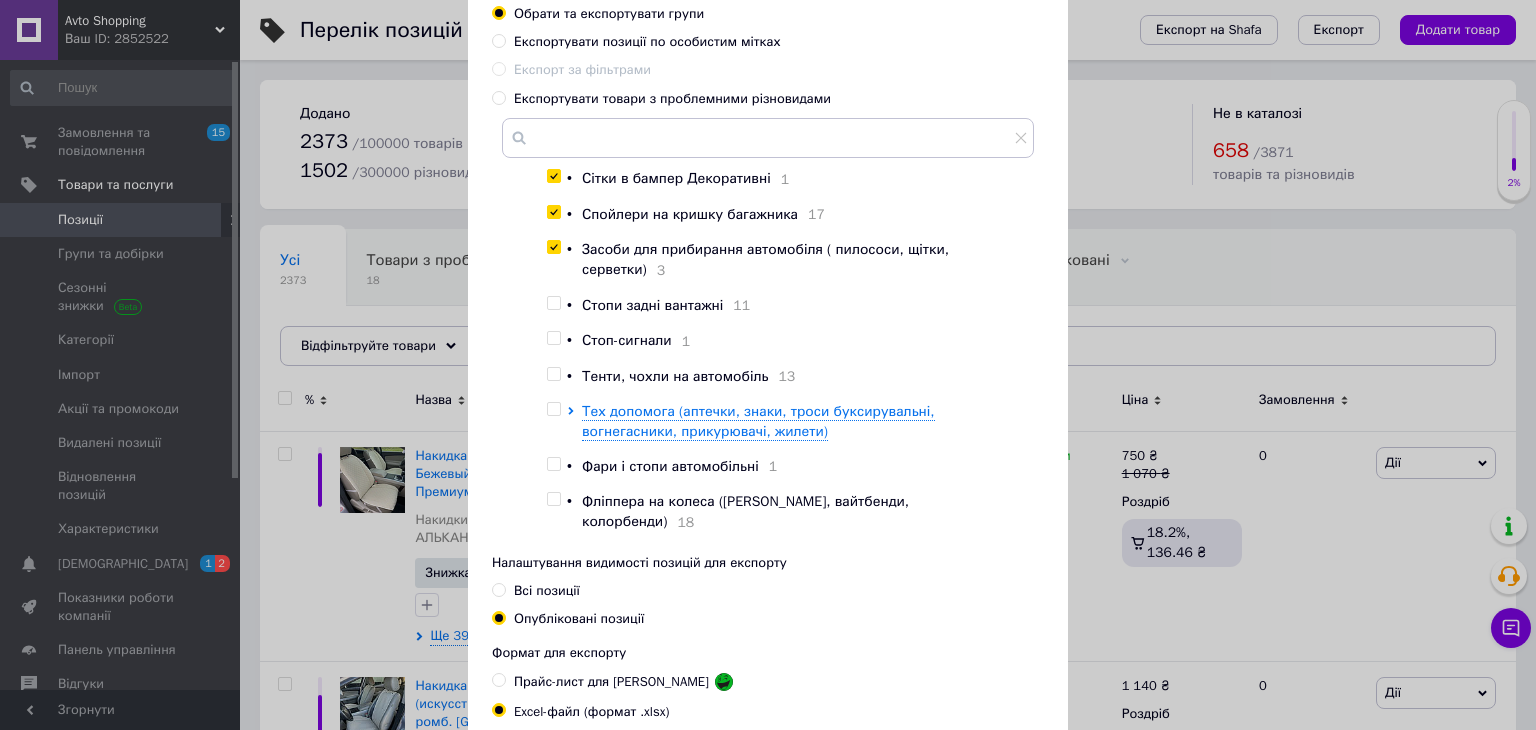 click at bounding box center (553, 303) 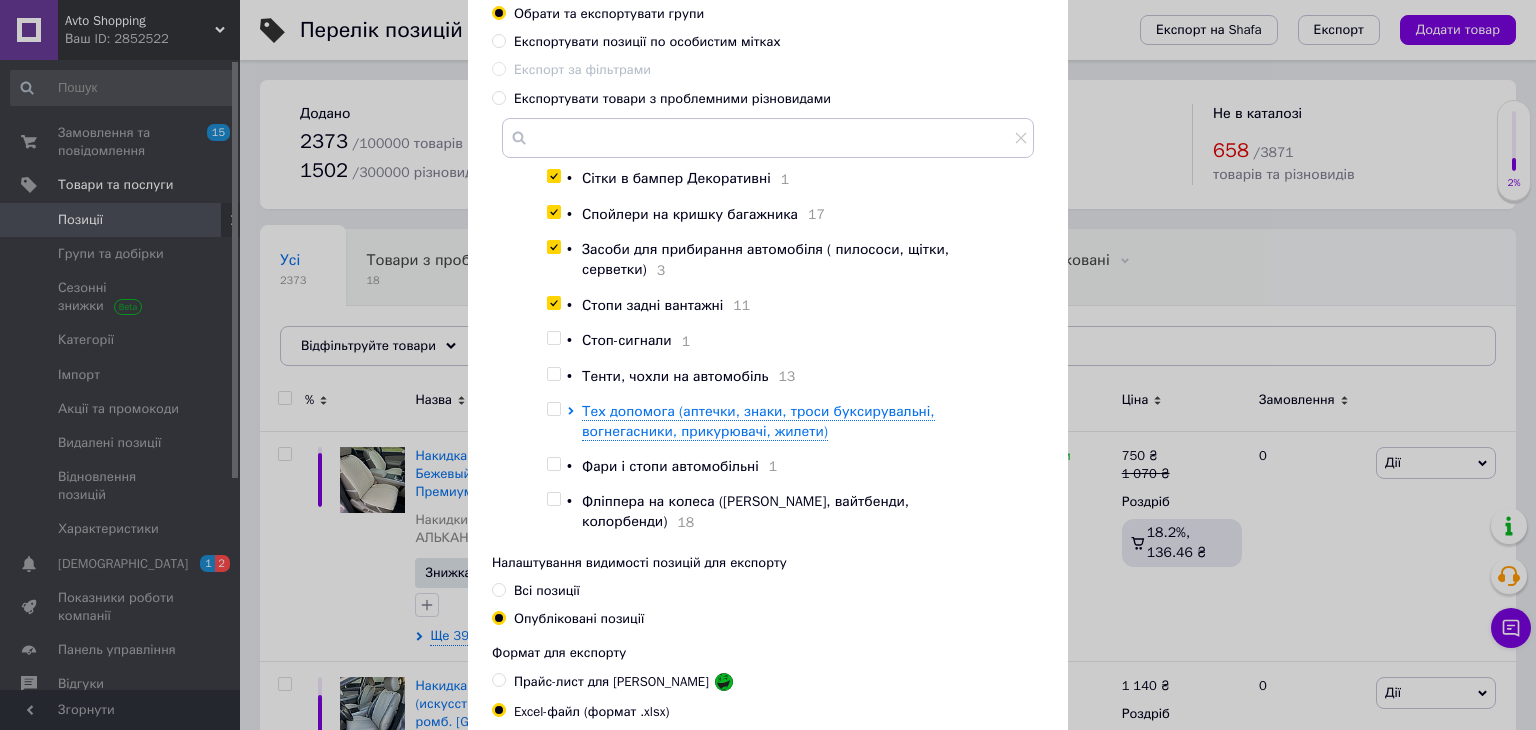 checkbox on "true" 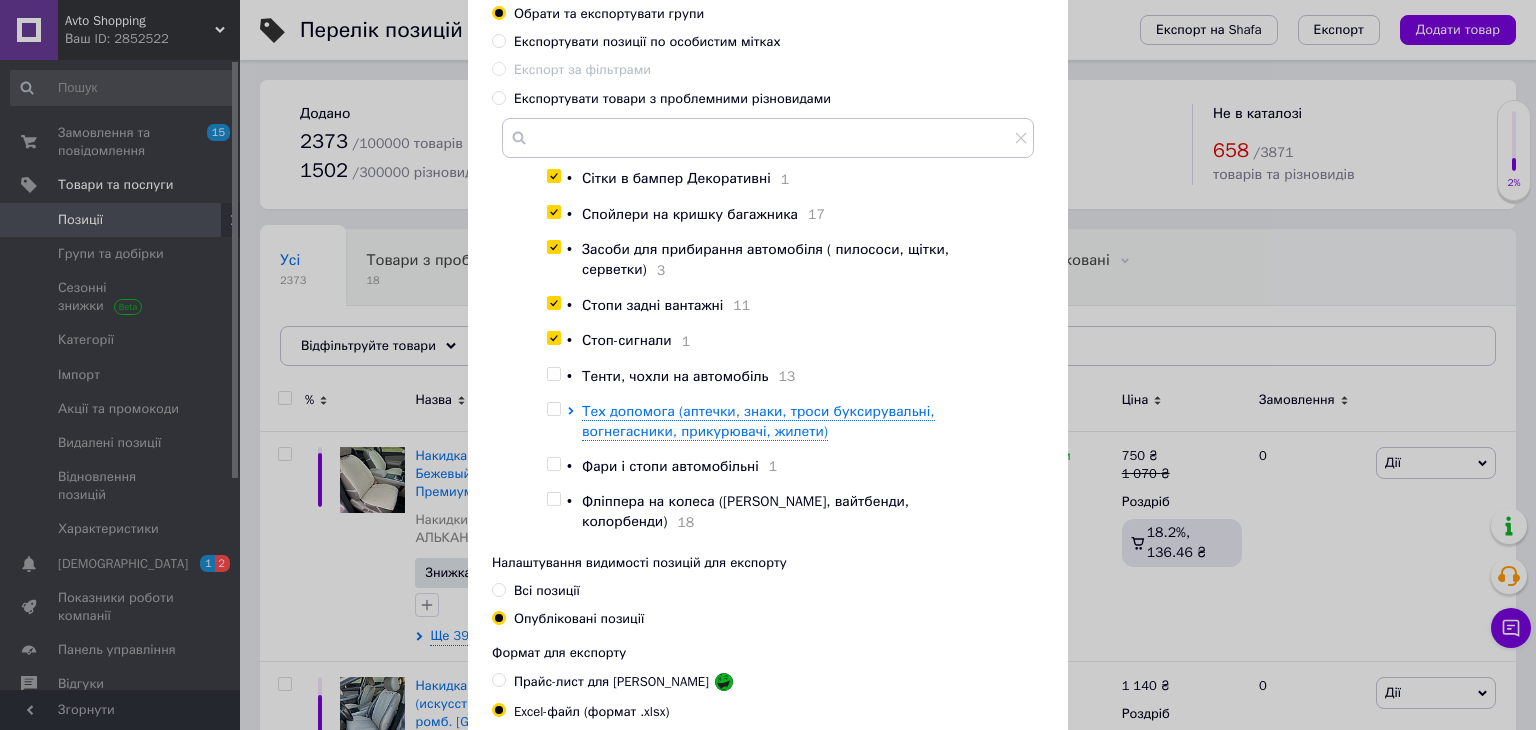 checkbox on "true" 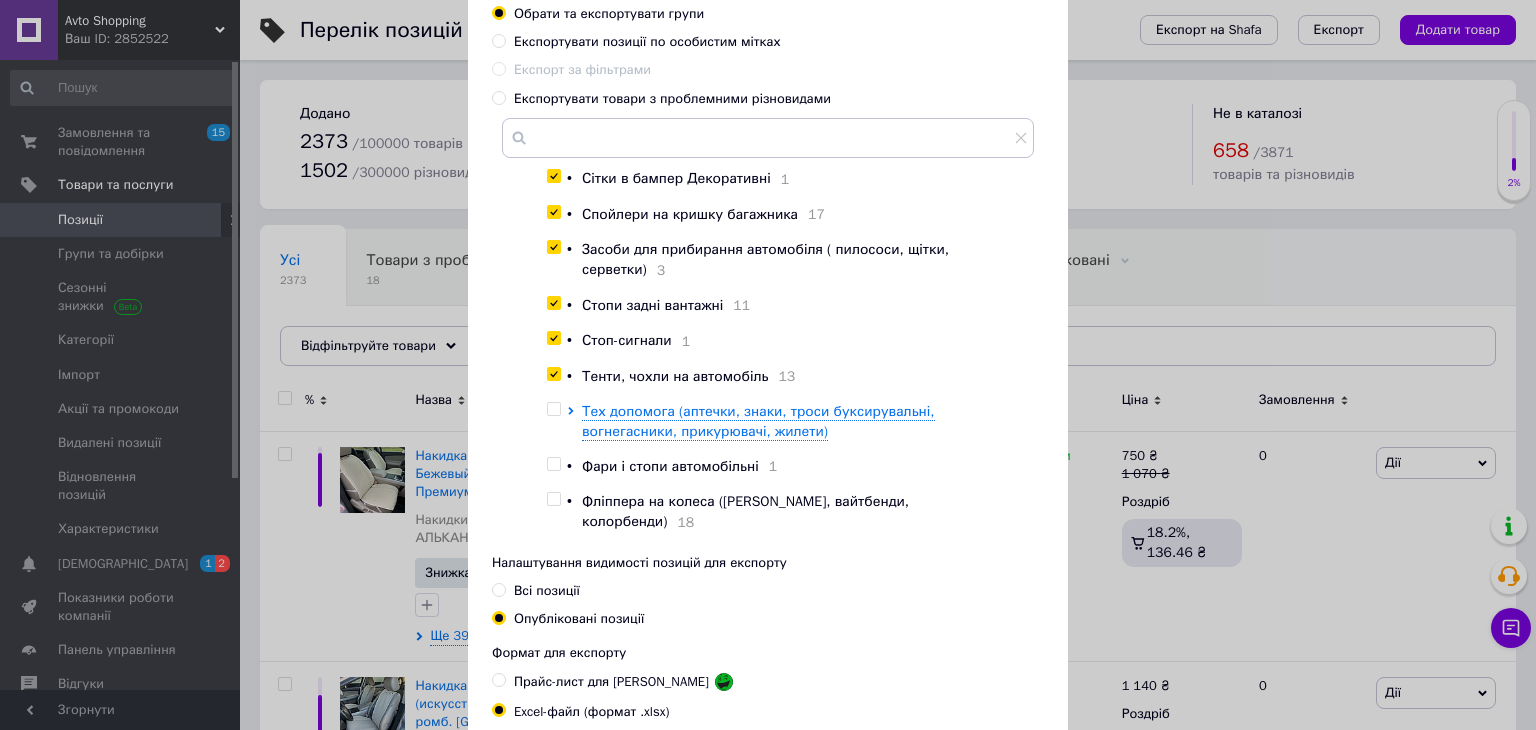 click at bounding box center (553, 374) 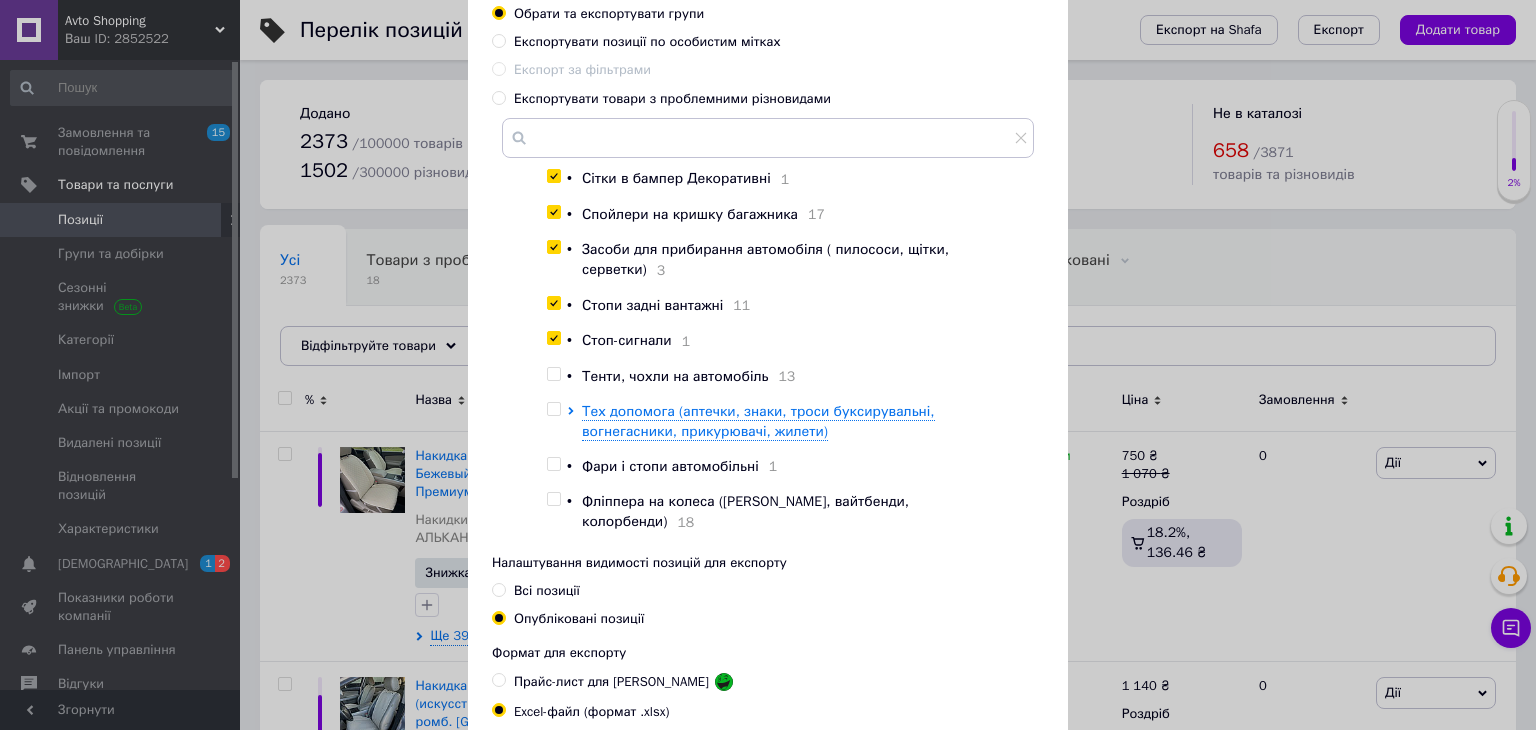 click at bounding box center [553, 374] 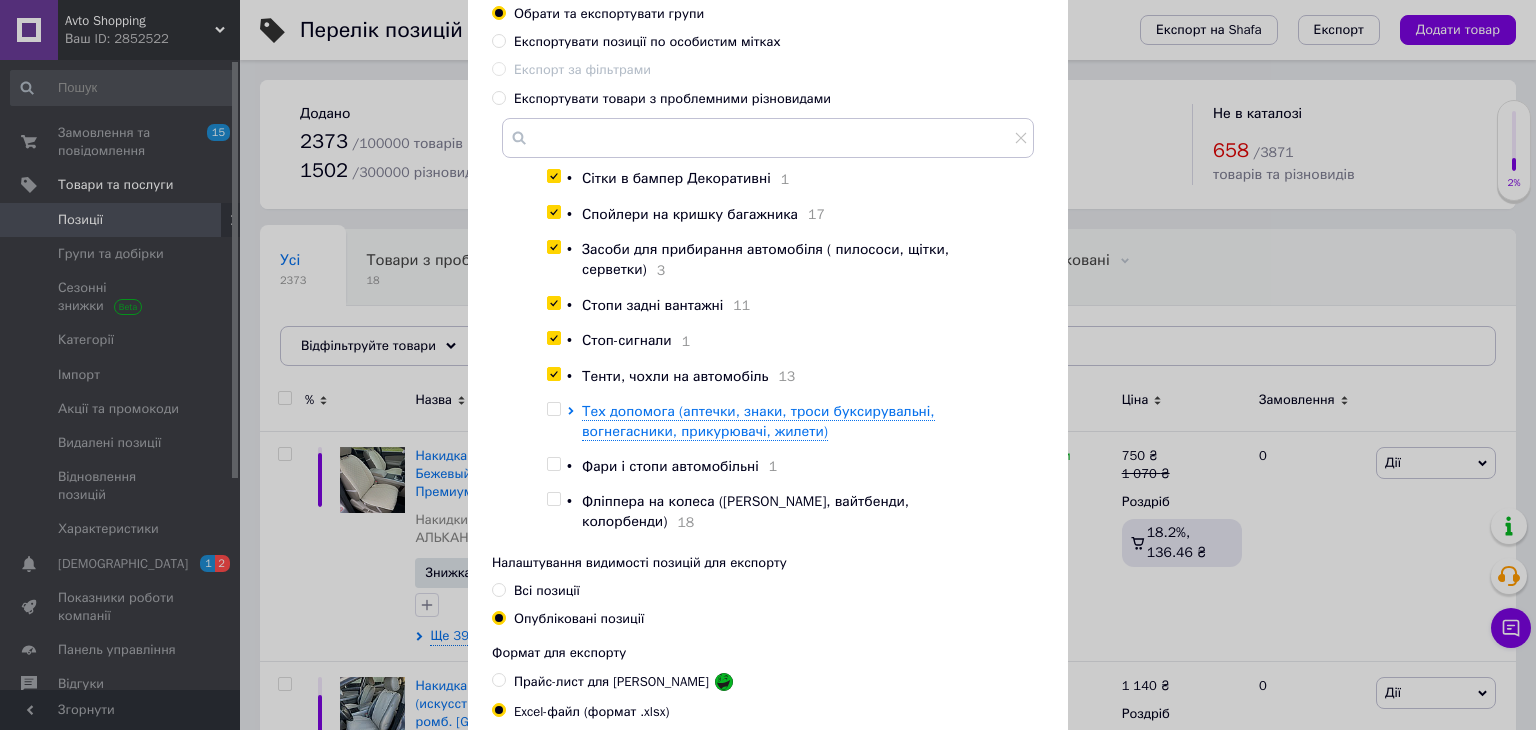 checkbox on "true" 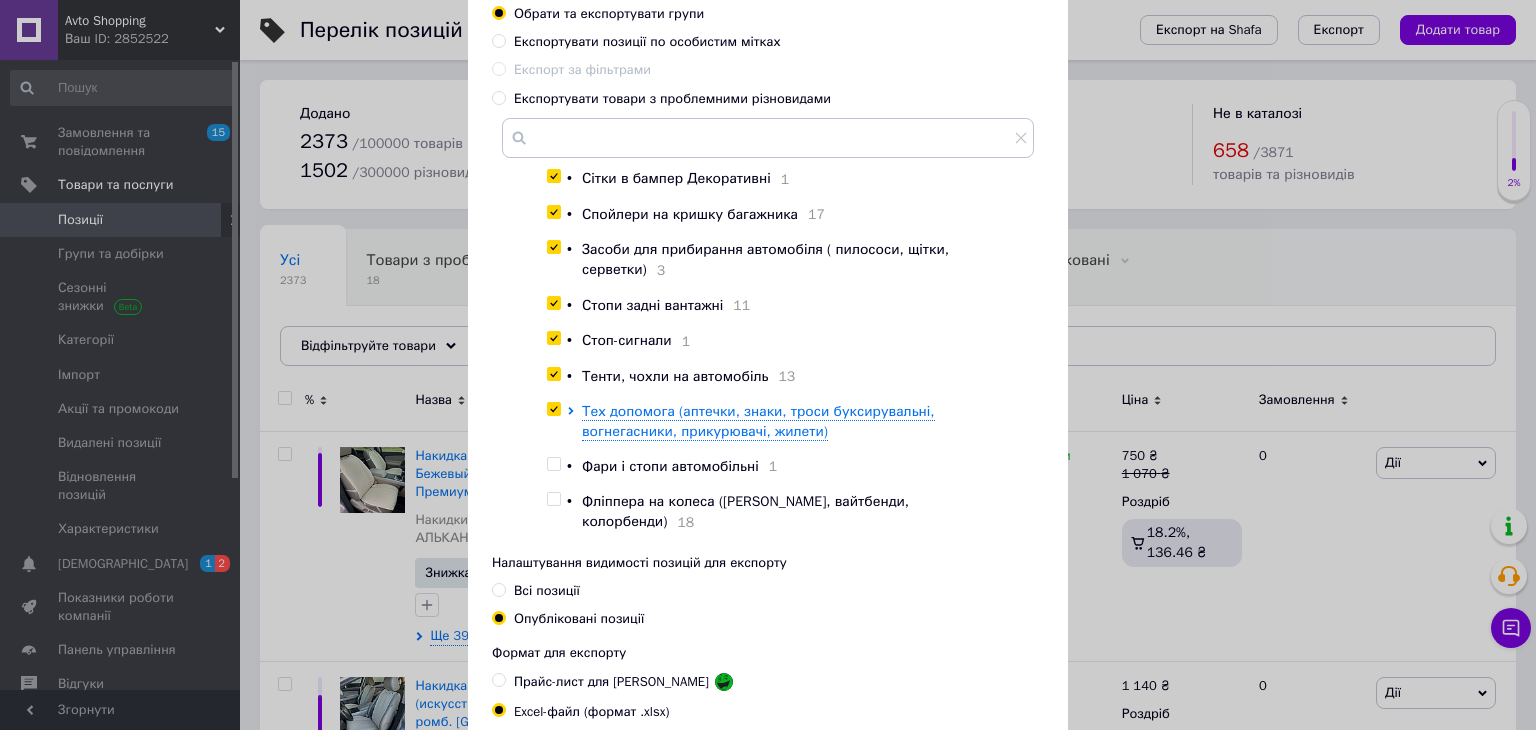 checkbox on "true" 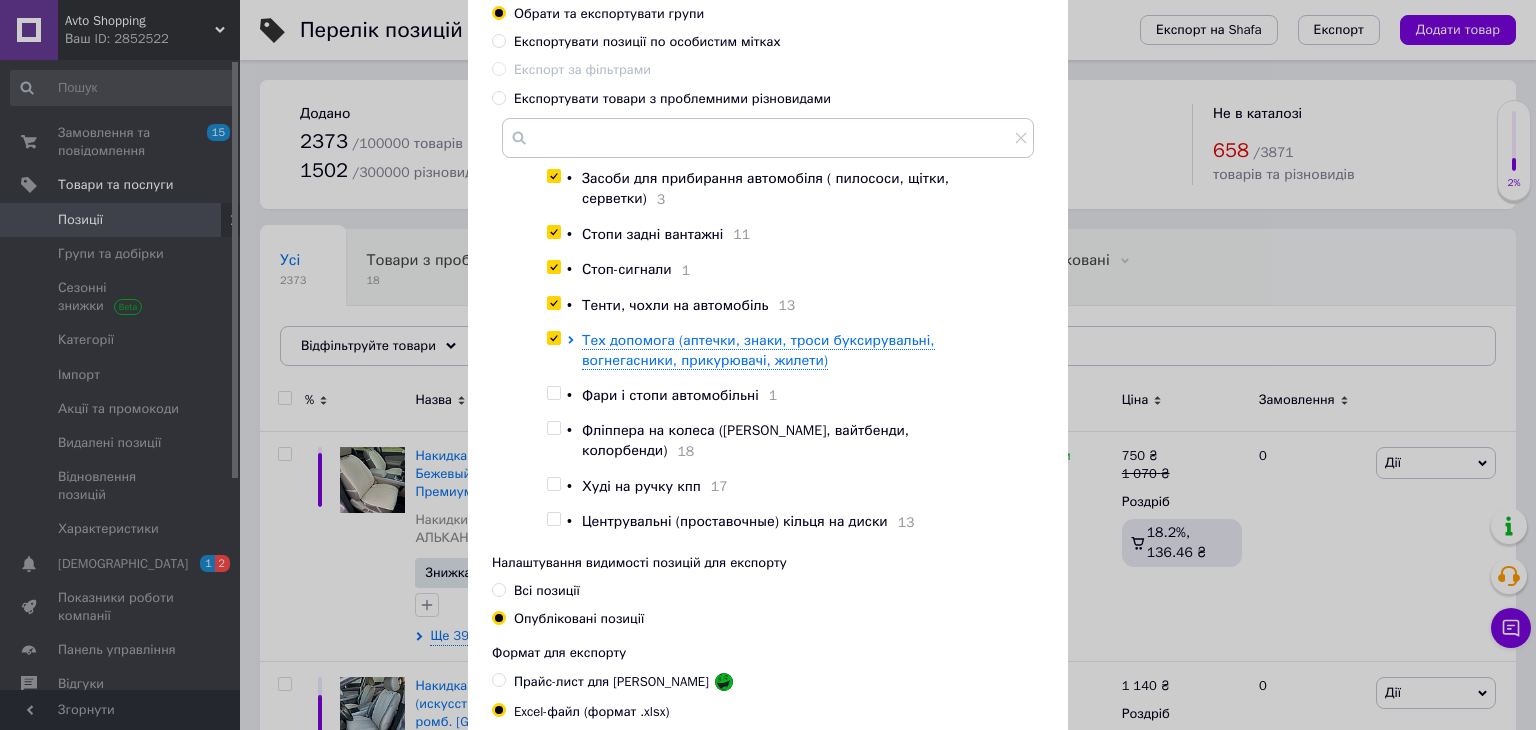 scroll, scrollTop: 1356, scrollLeft: 0, axis: vertical 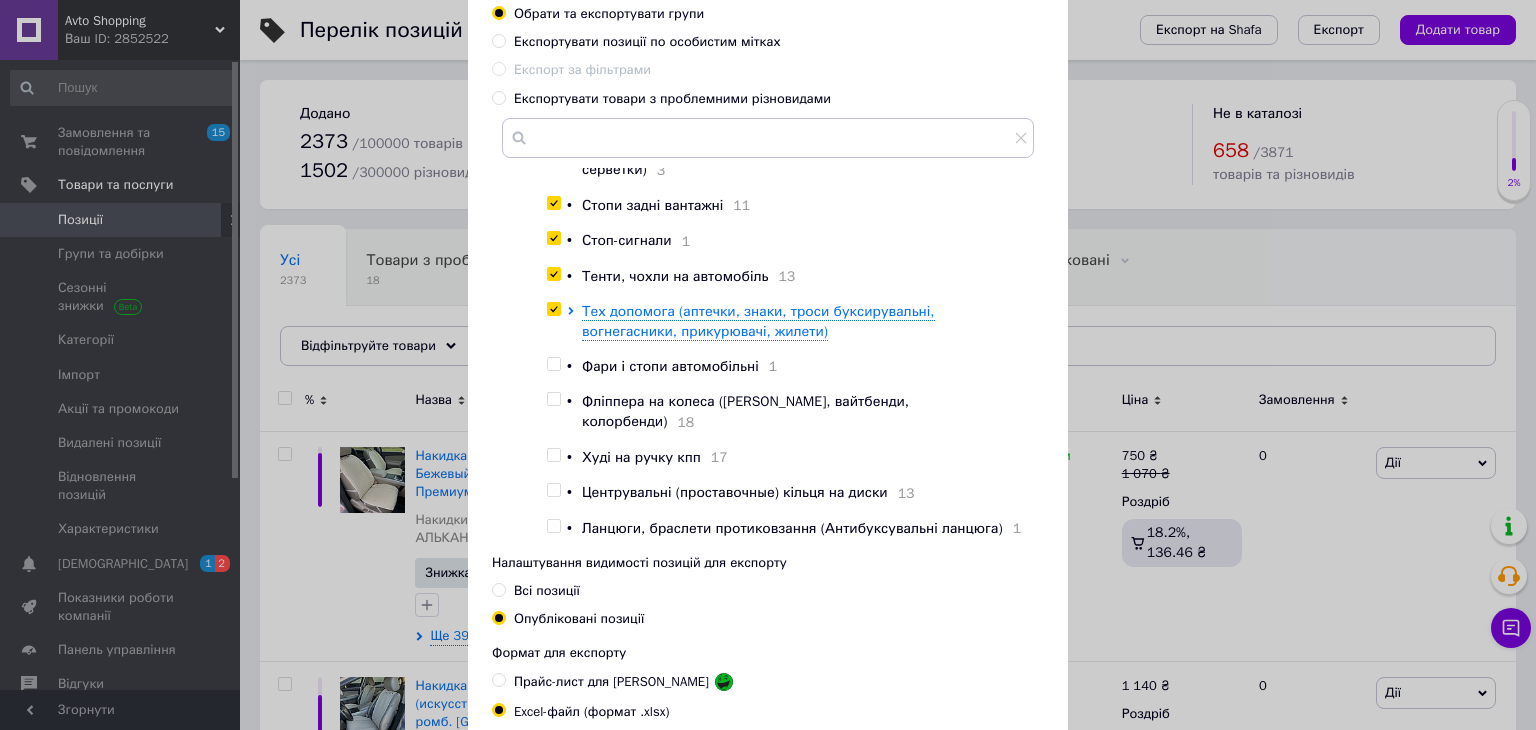 click at bounding box center (553, 364) 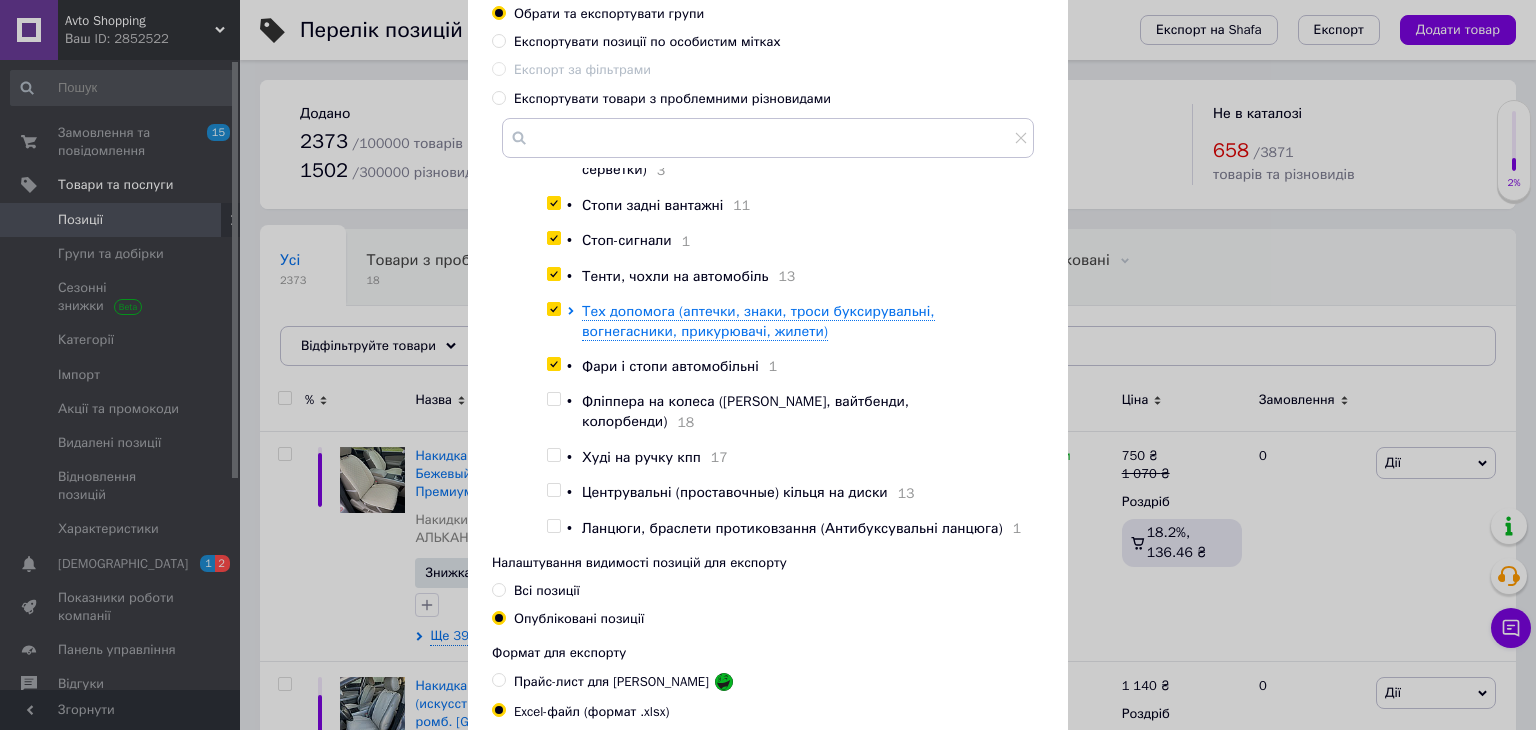 checkbox on "true" 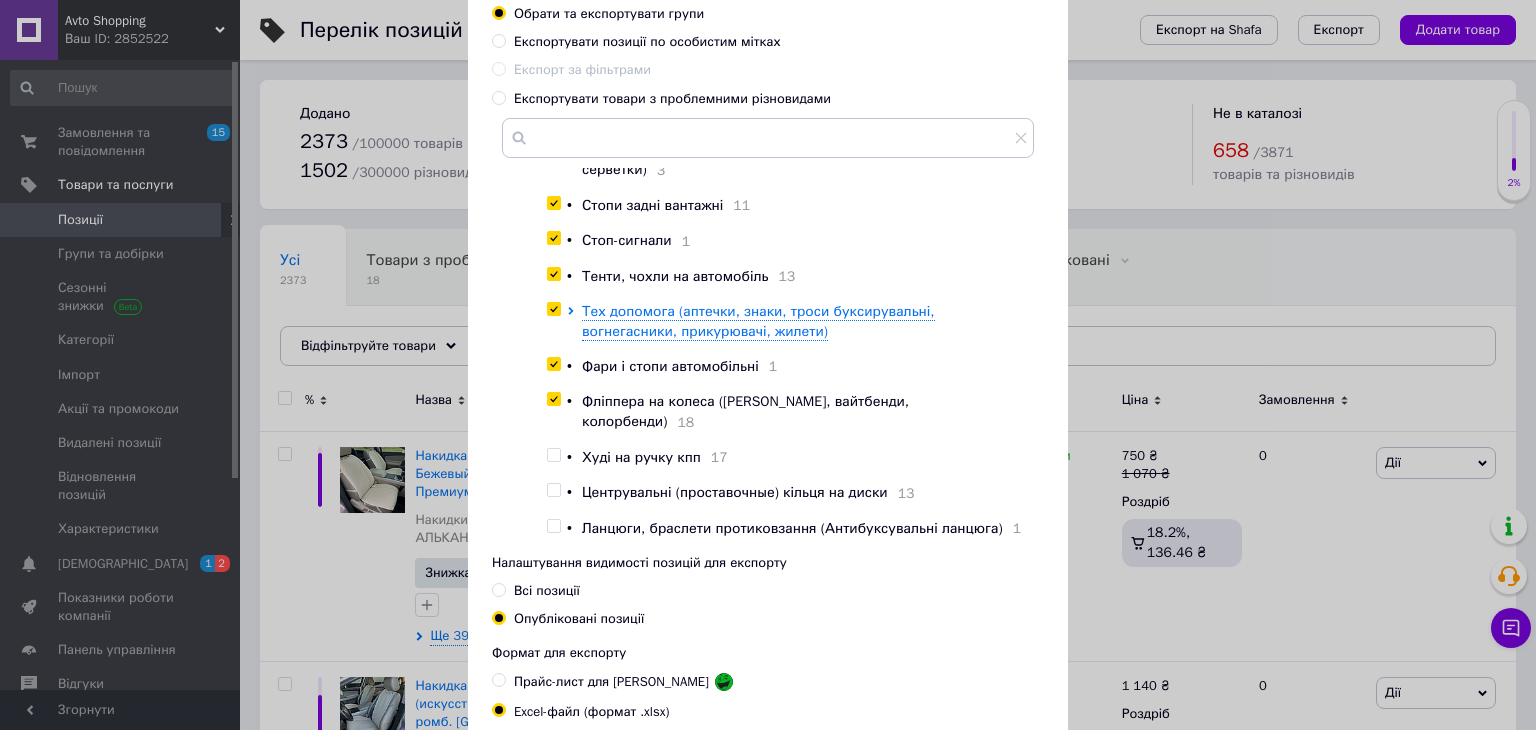 checkbox on "true" 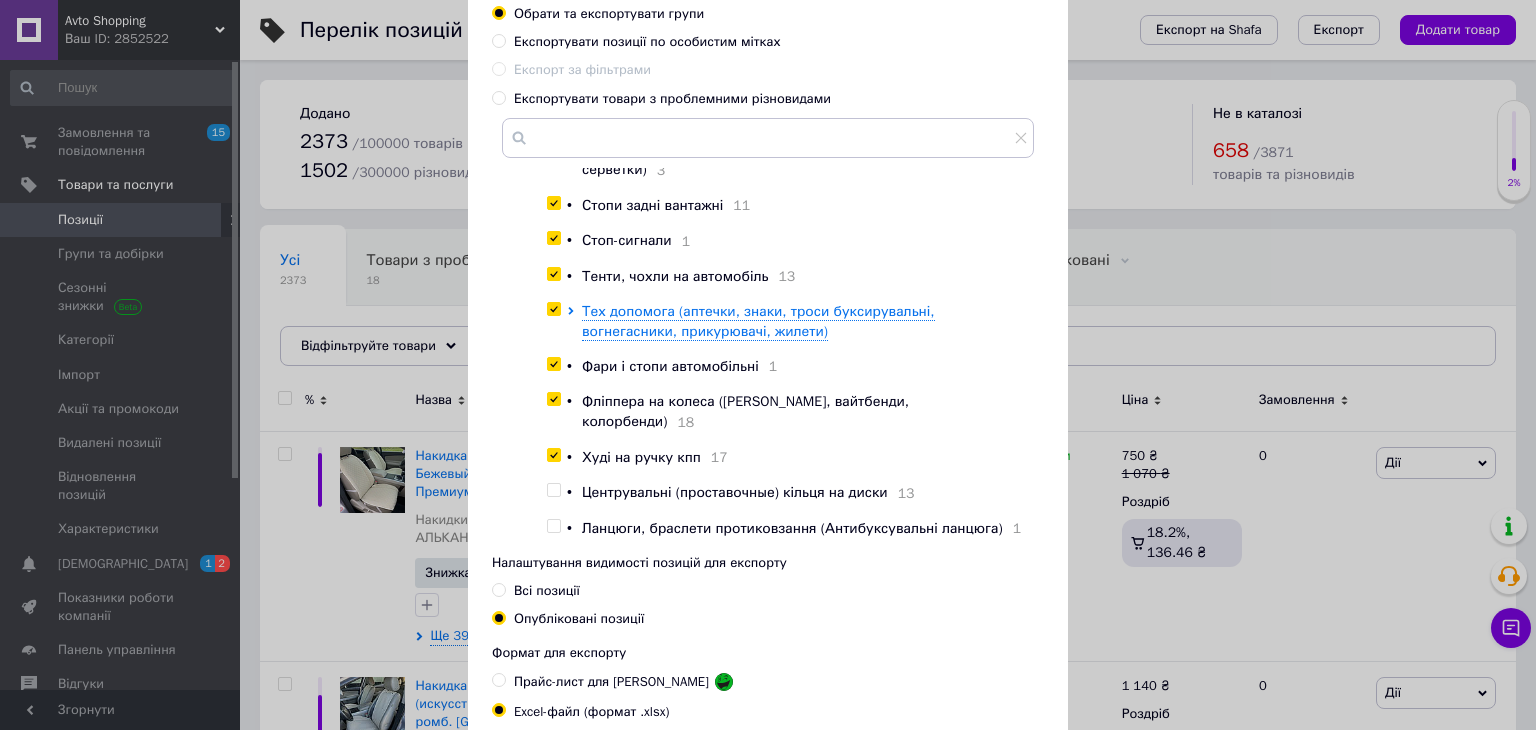 checkbox on "true" 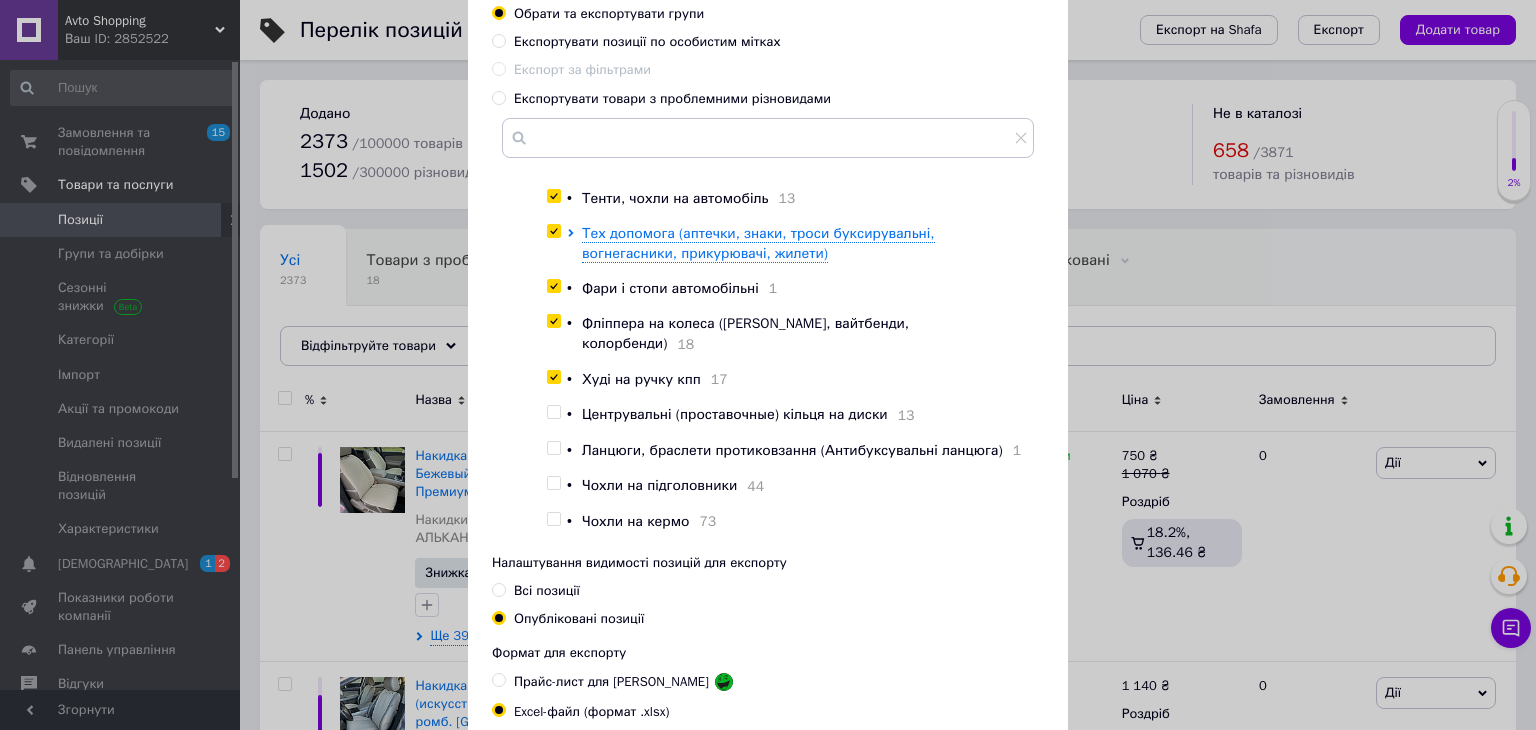 scroll, scrollTop: 1556, scrollLeft: 0, axis: vertical 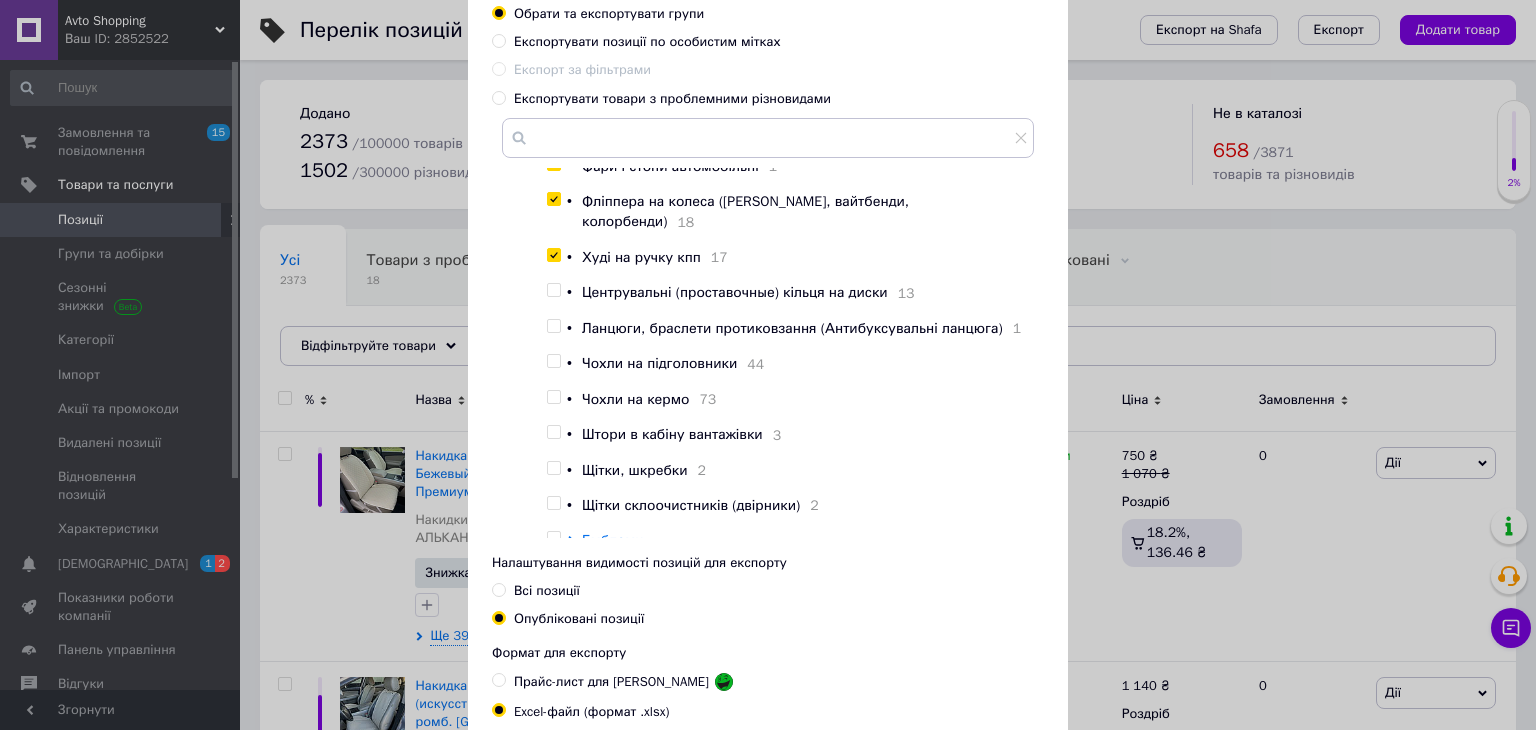 click at bounding box center (553, 290) 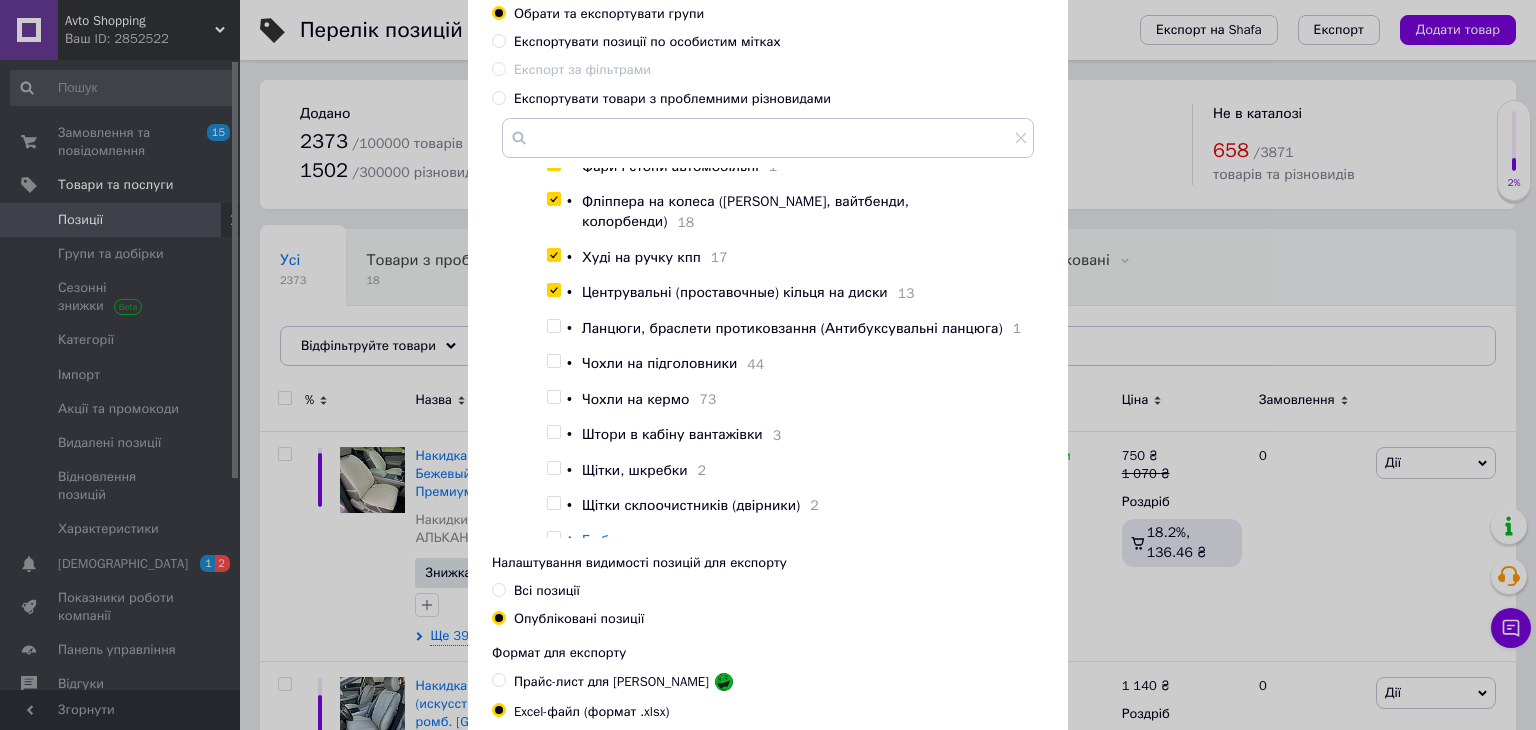 checkbox on "true" 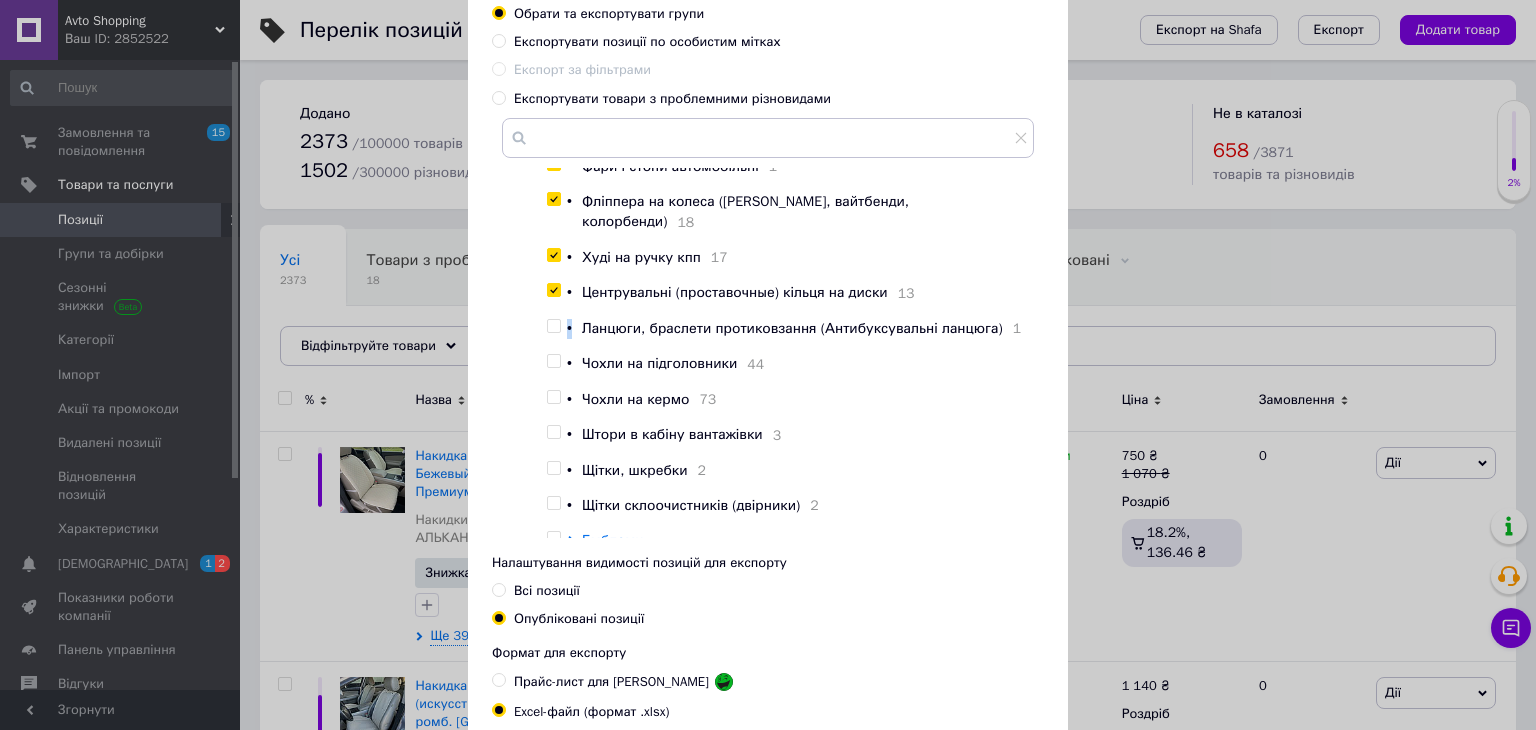 click at bounding box center [553, 326] 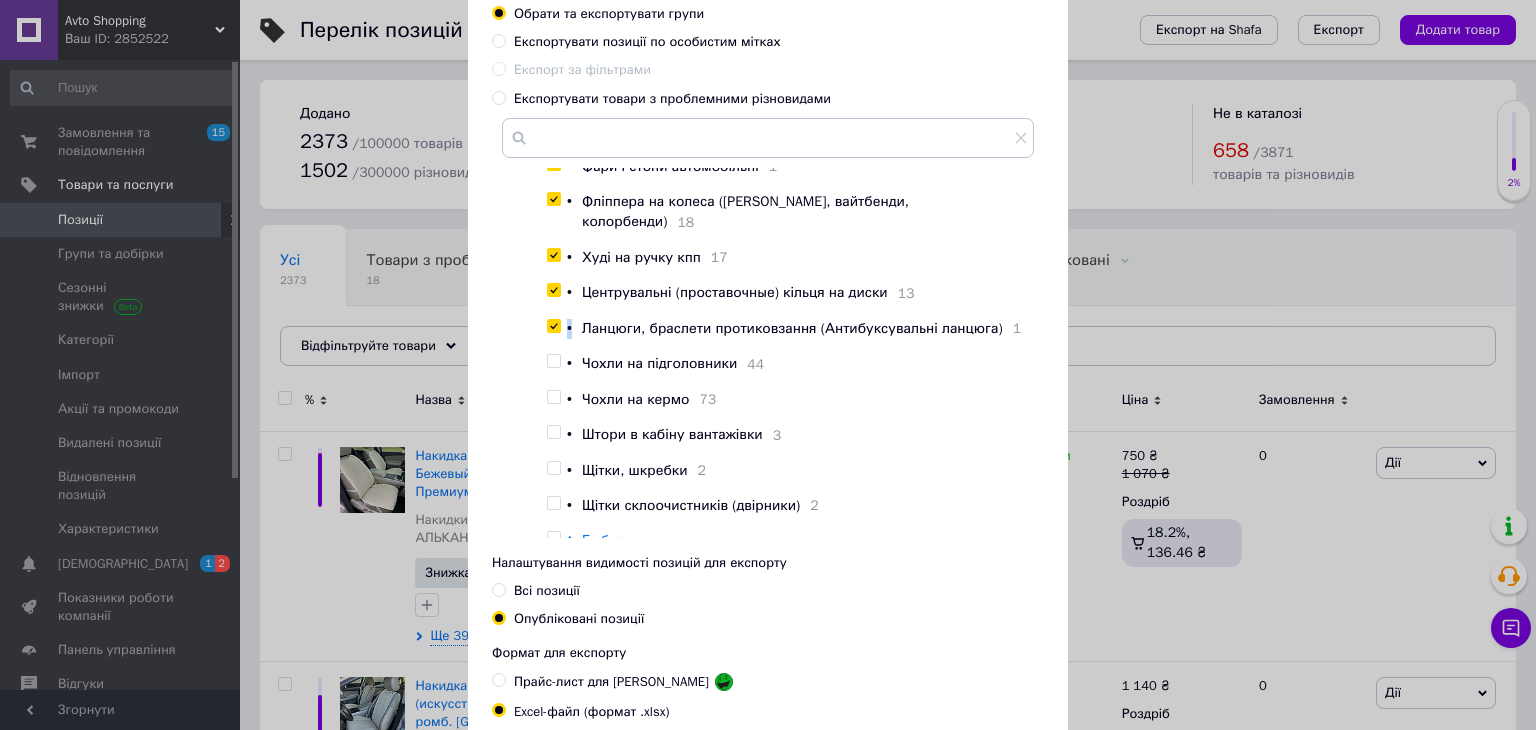 checkbox on "true" 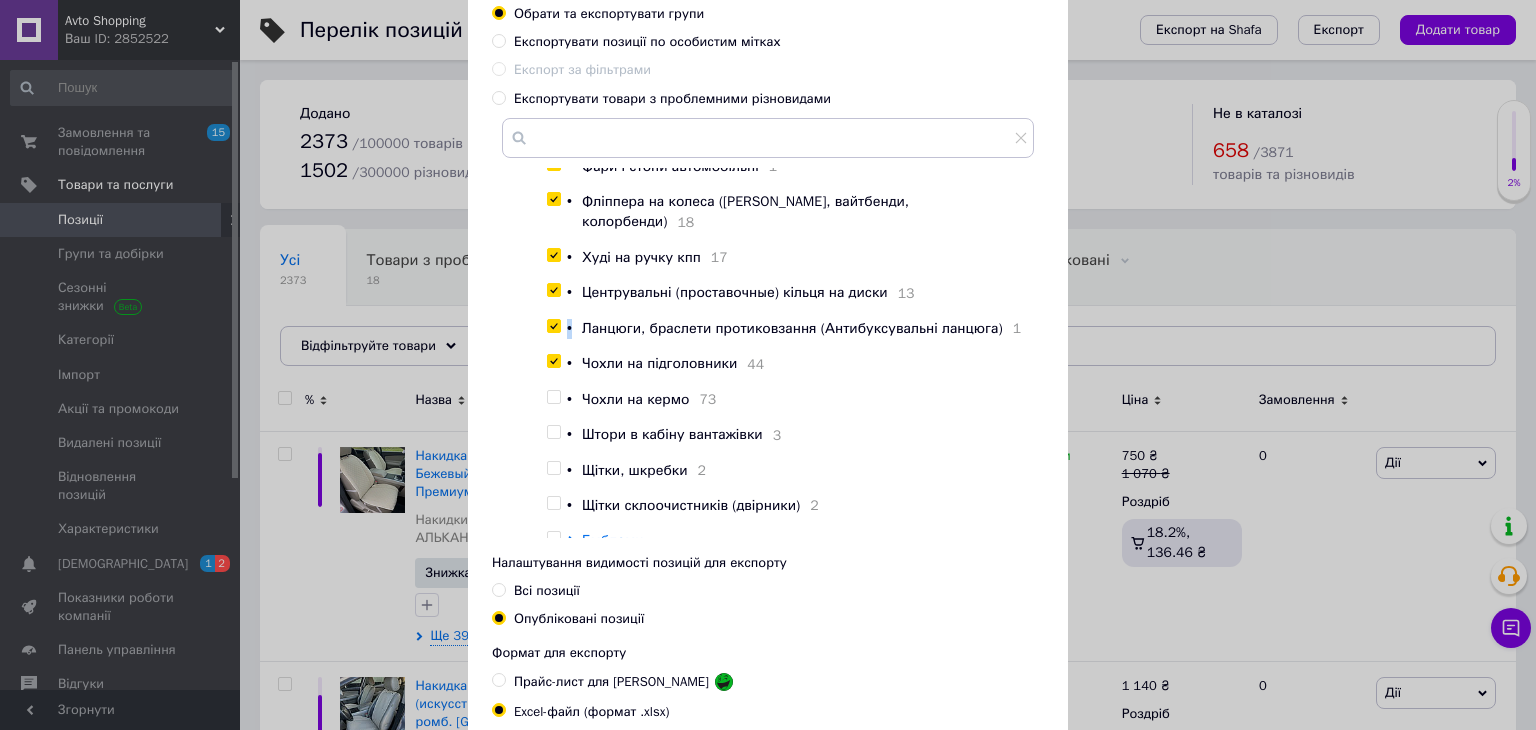 checkbox on "true" 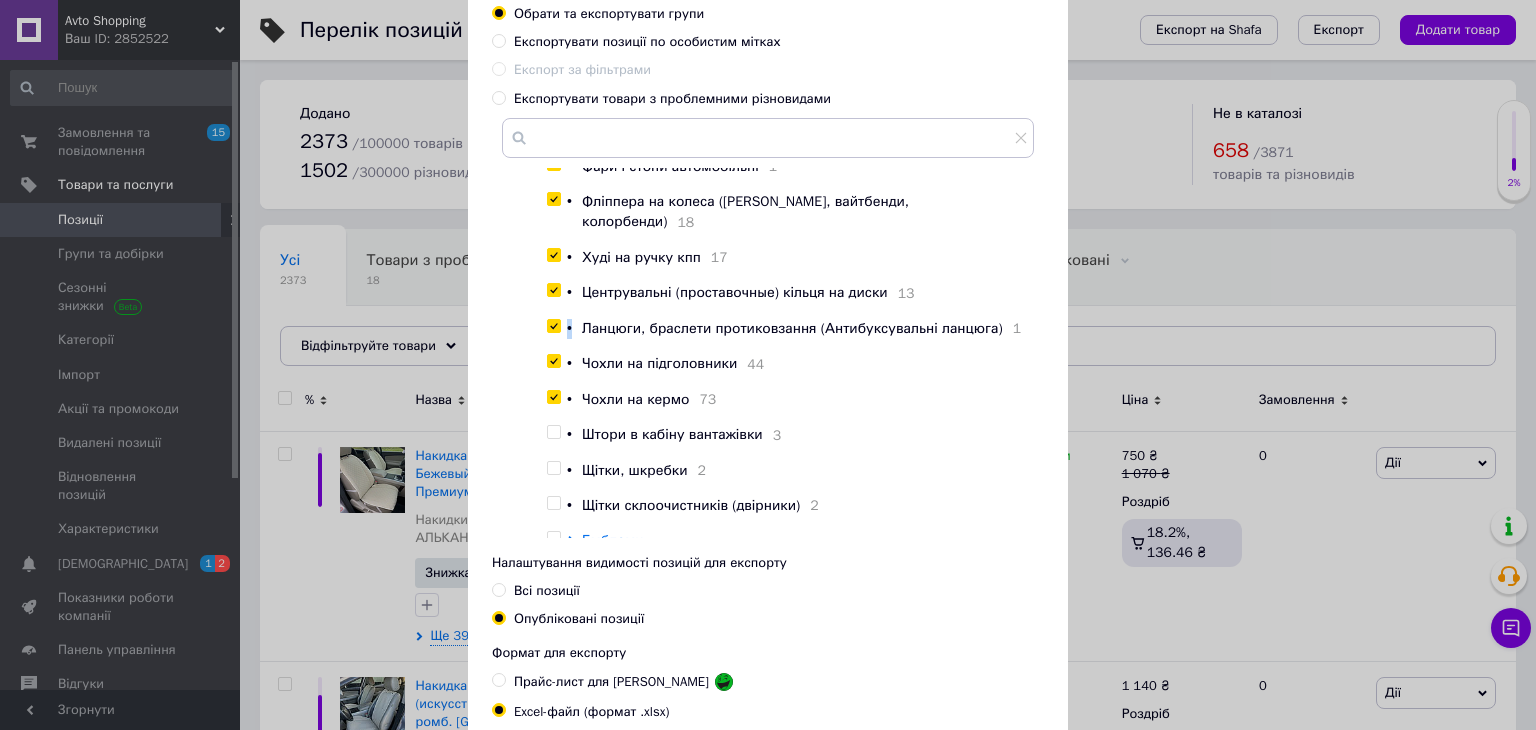 checkbox on "true" 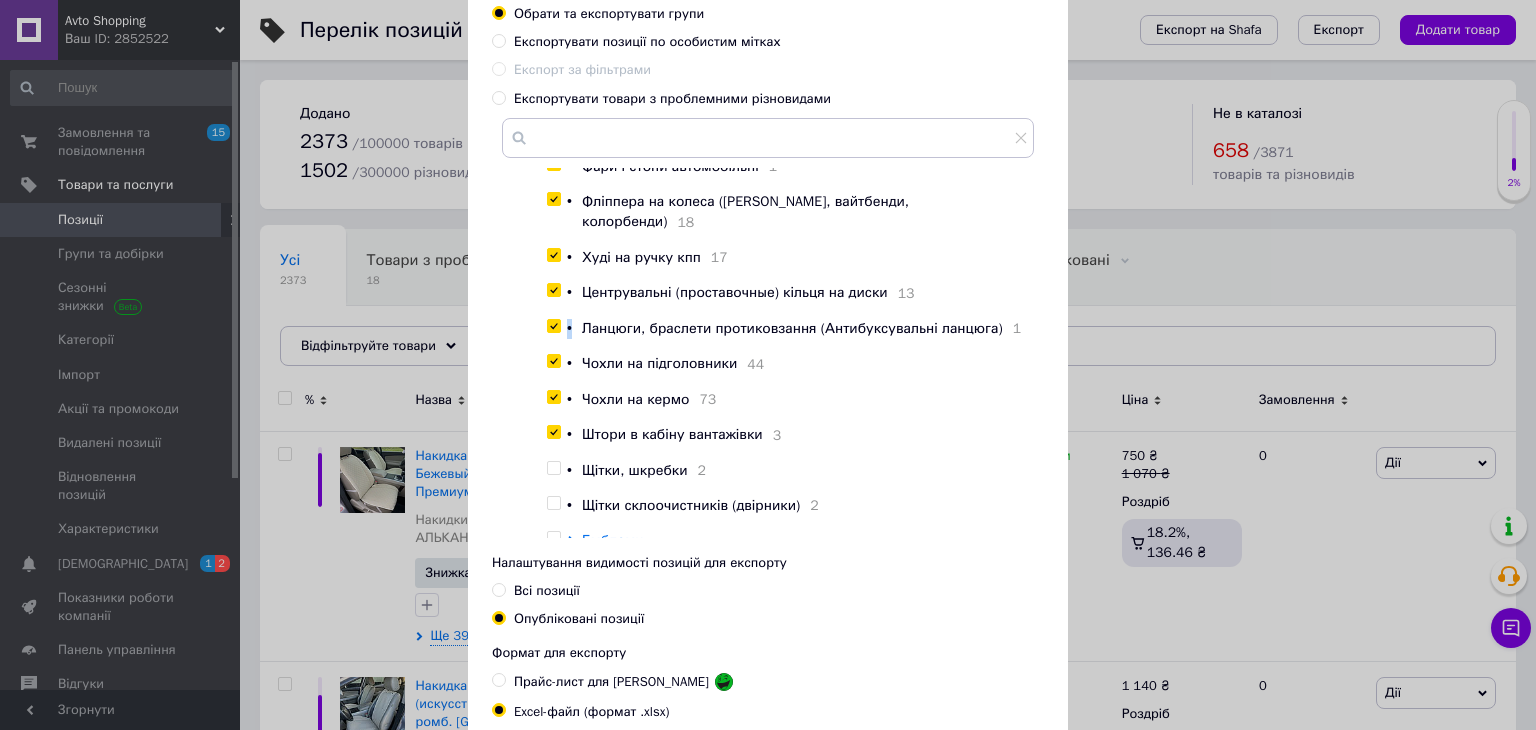 checkbox on "true" 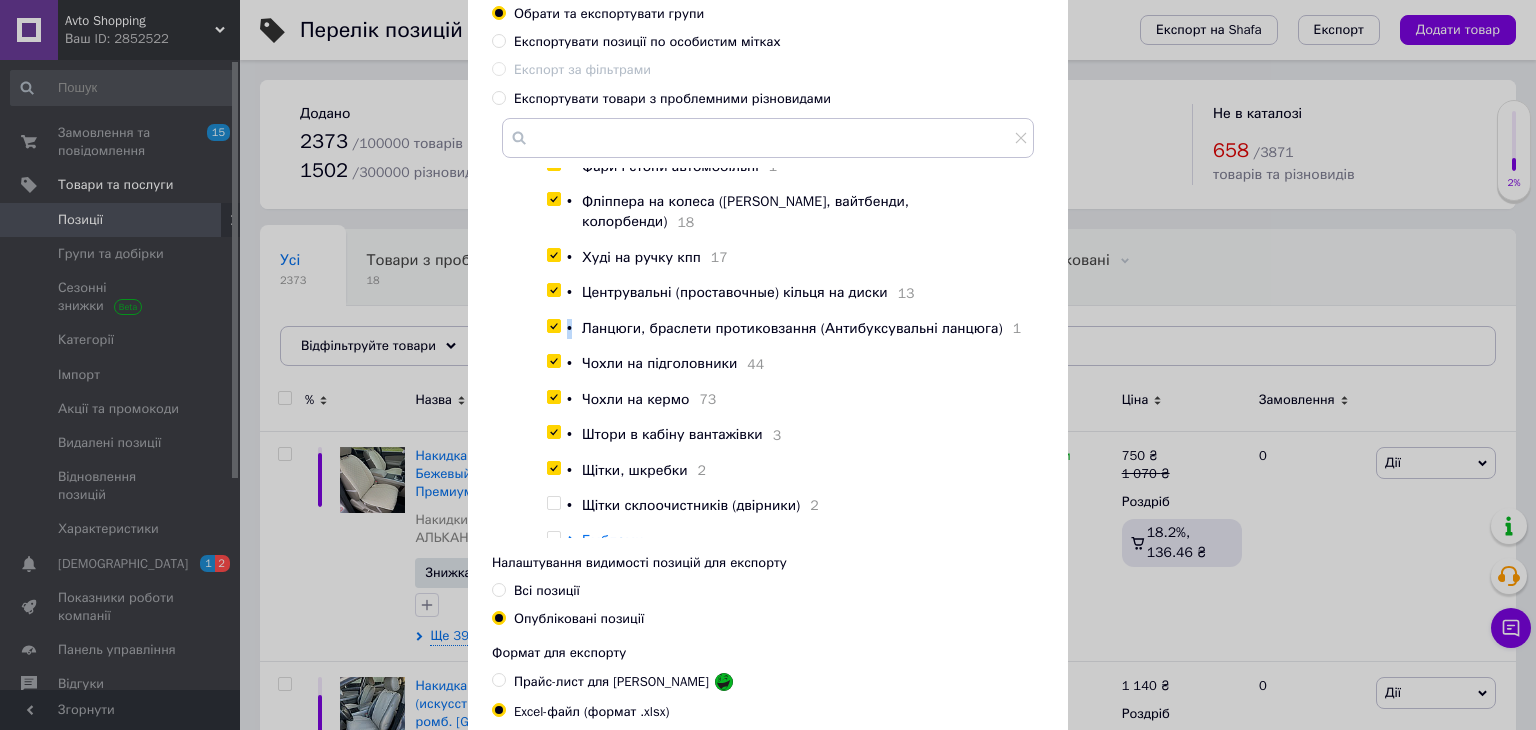 checkbox on "true" 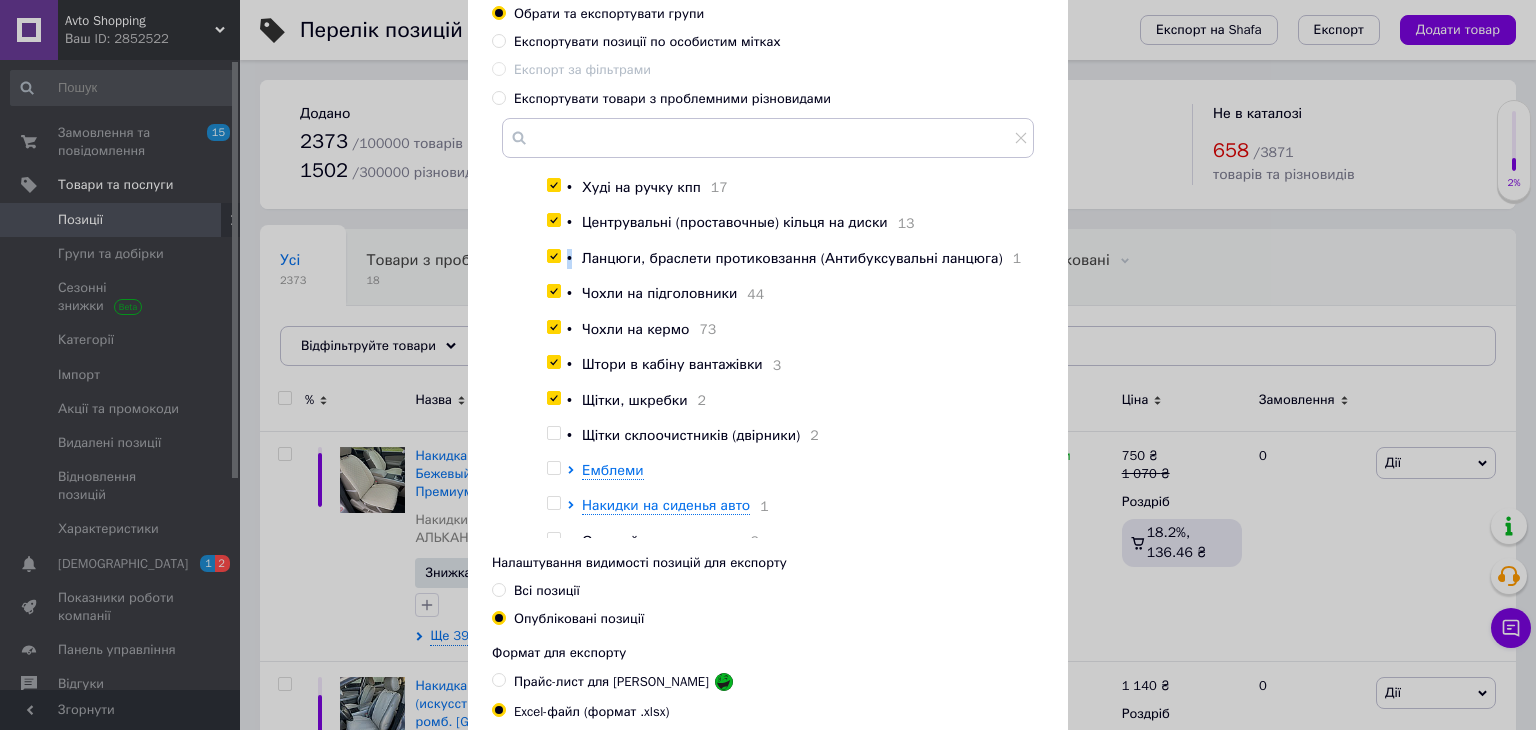 scroll, scrollTop: 1656, scrollLeft: 0, axis: vertical 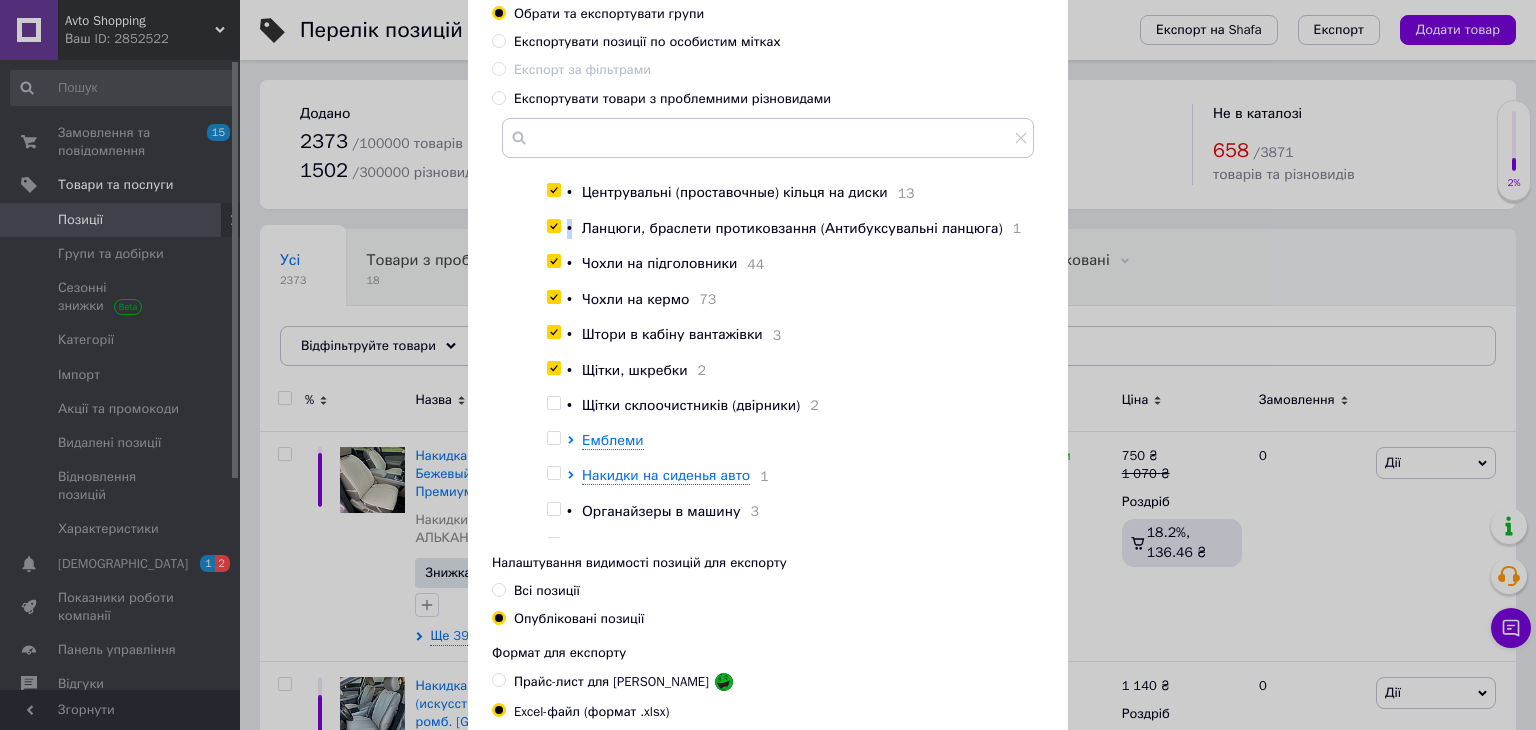 click at bounding box center (553, 403) 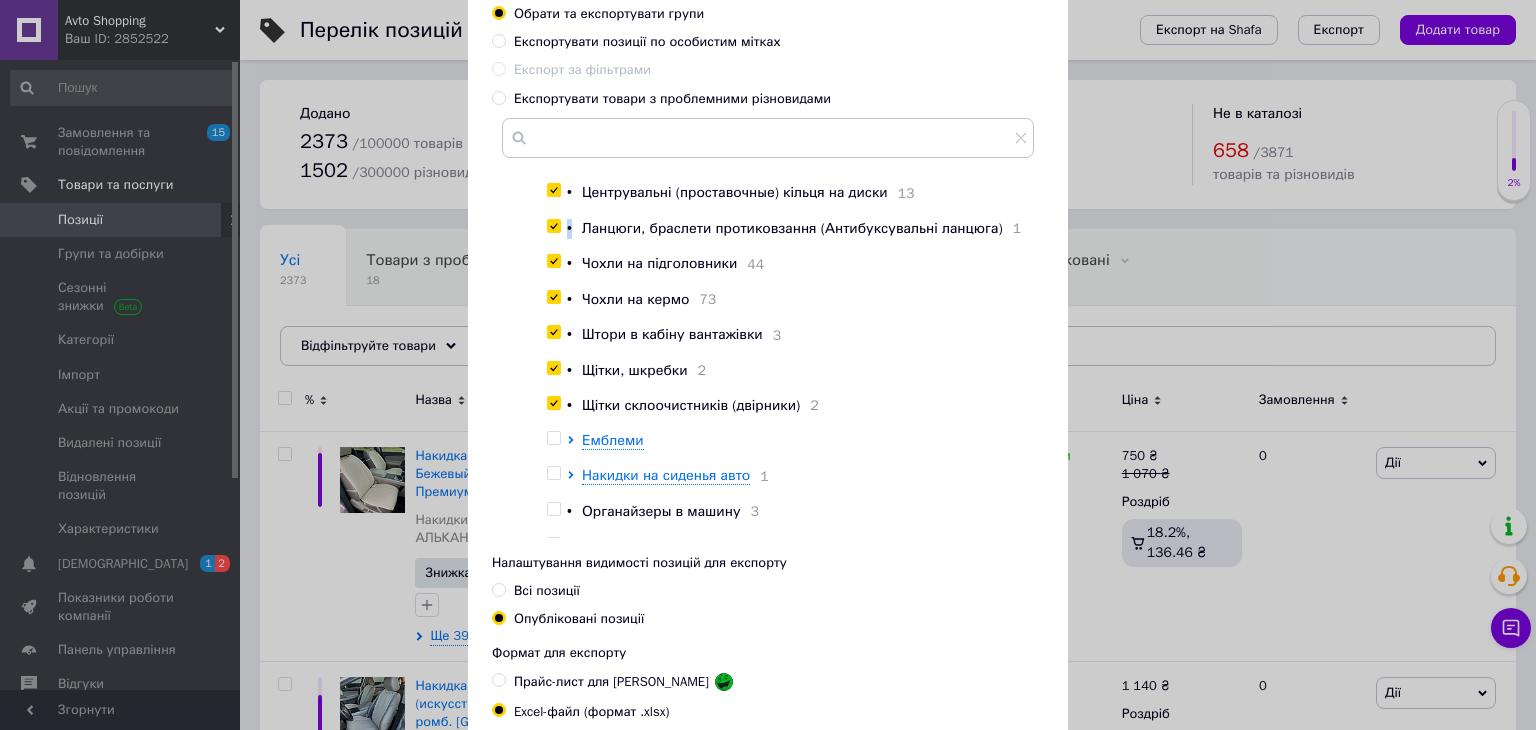 checkbox on "true" 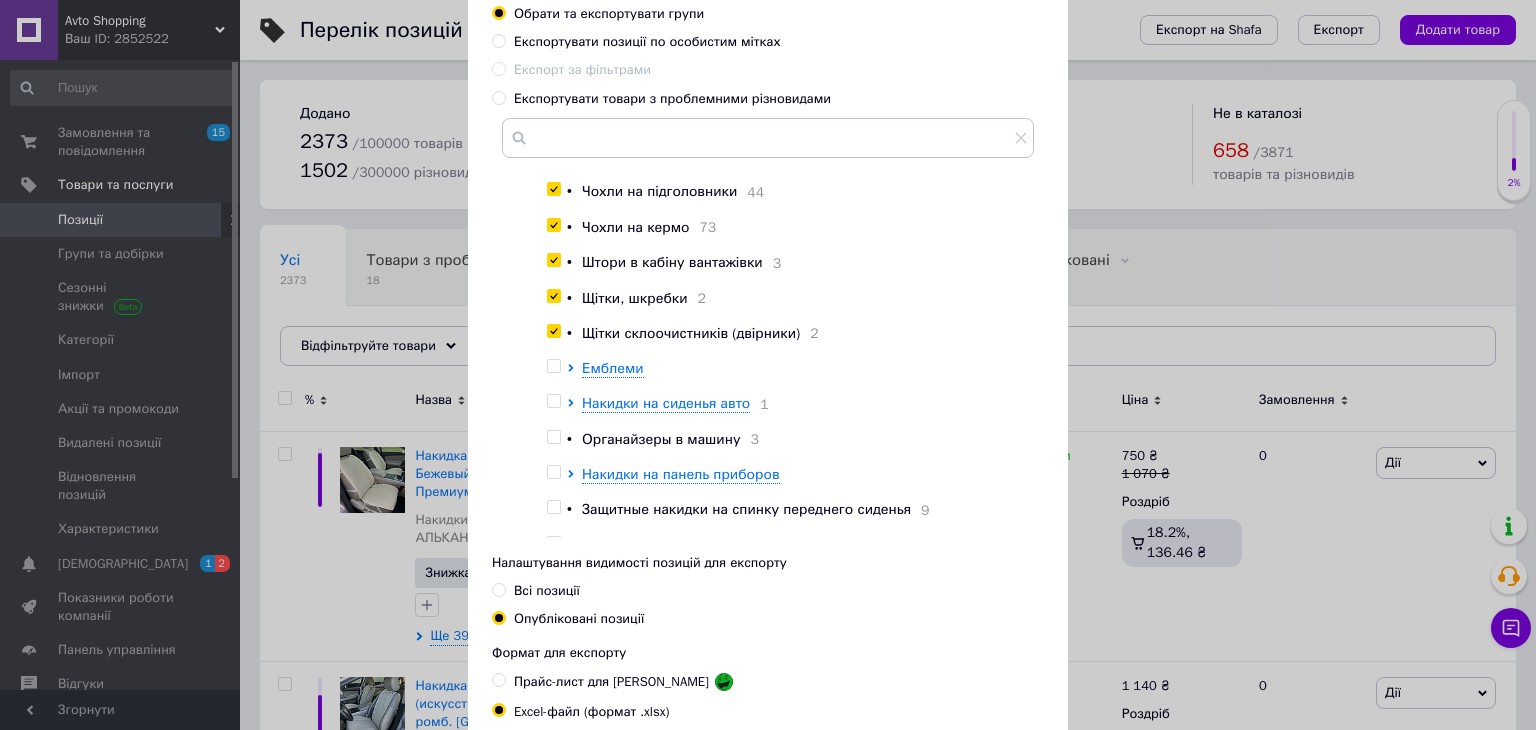 scroll, scrollTop: 1756, scrollLeft: 0, axis: vertical 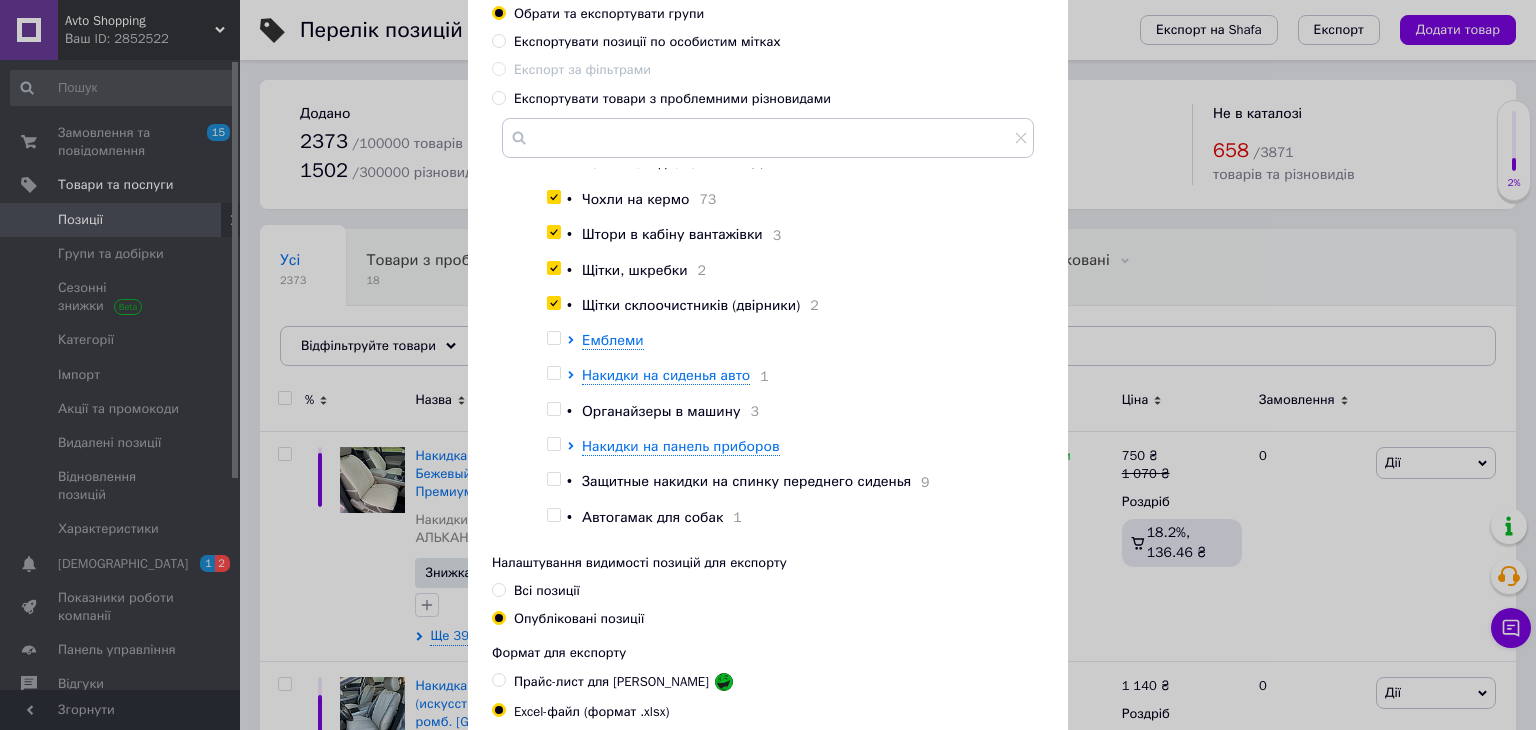 click at bounding box center (553, 338) 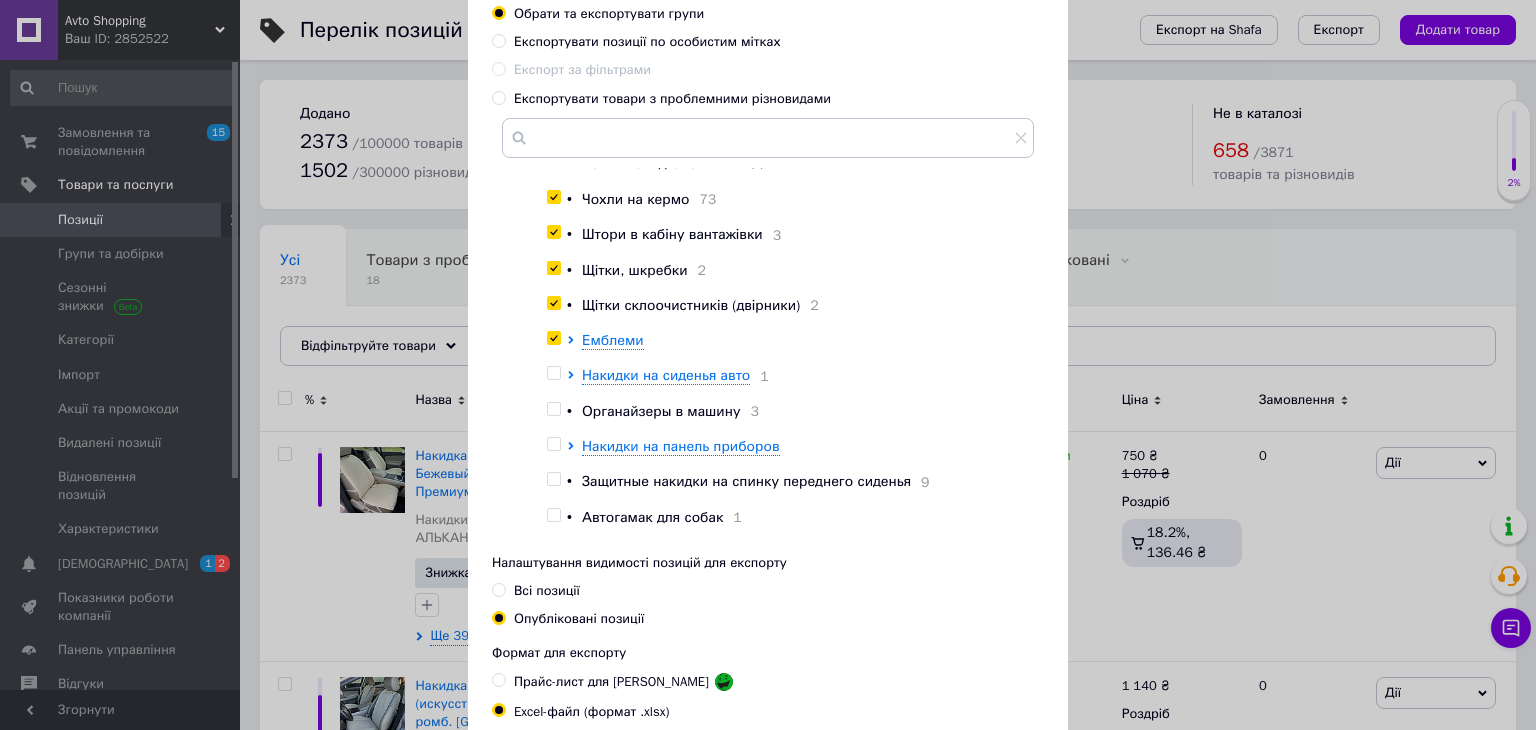 click at bounding box center (553, 338) 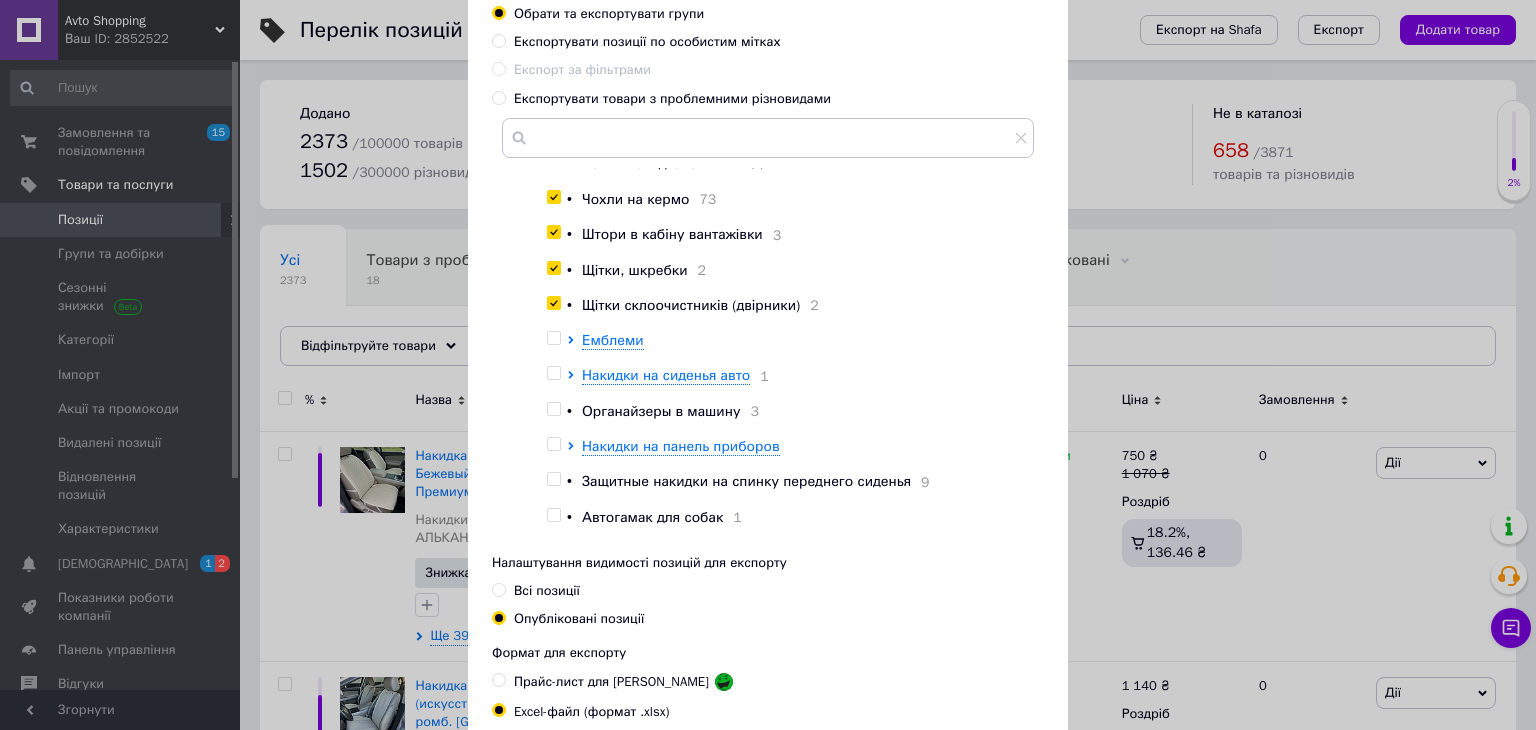 click at bounding box center [539, -513] 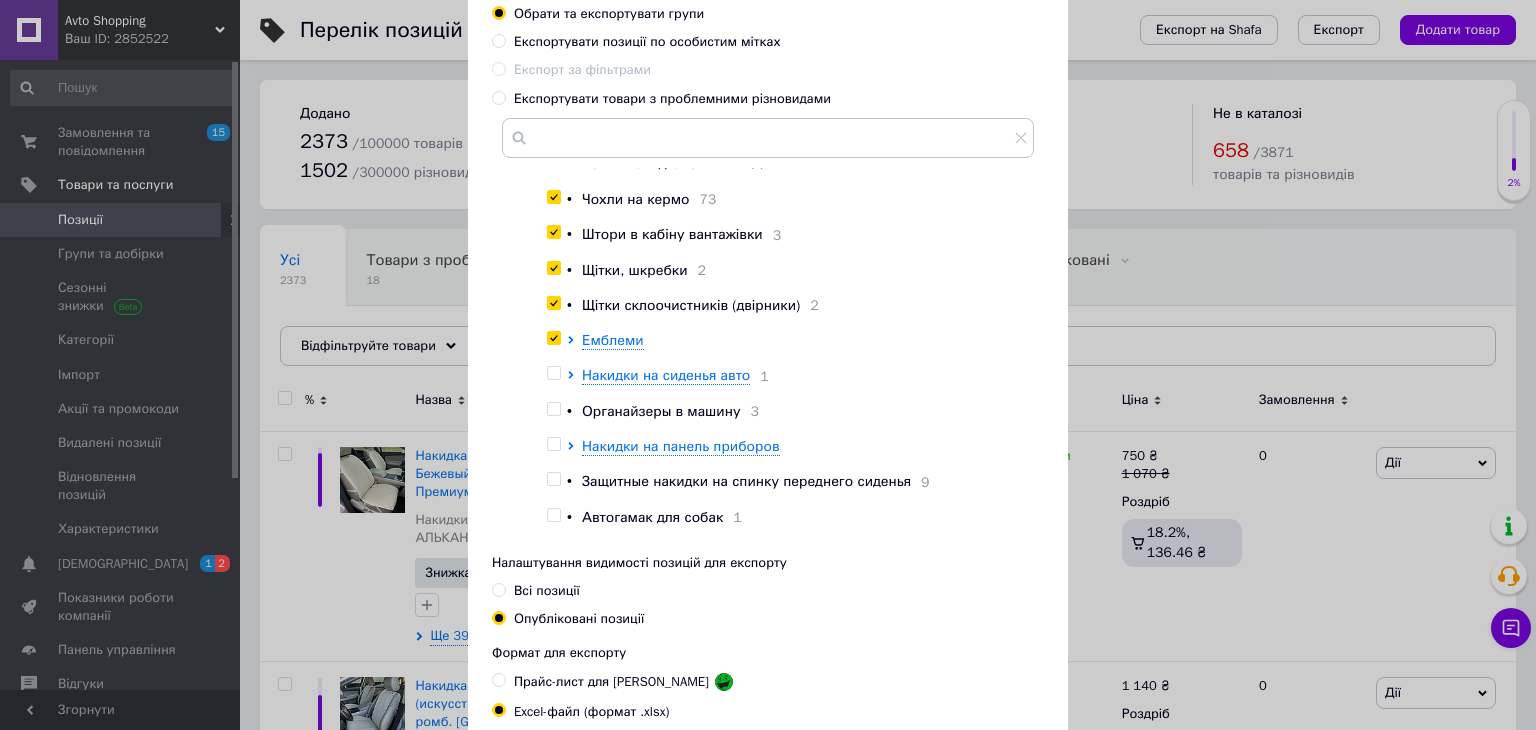 click at bounding box center [553, 338] 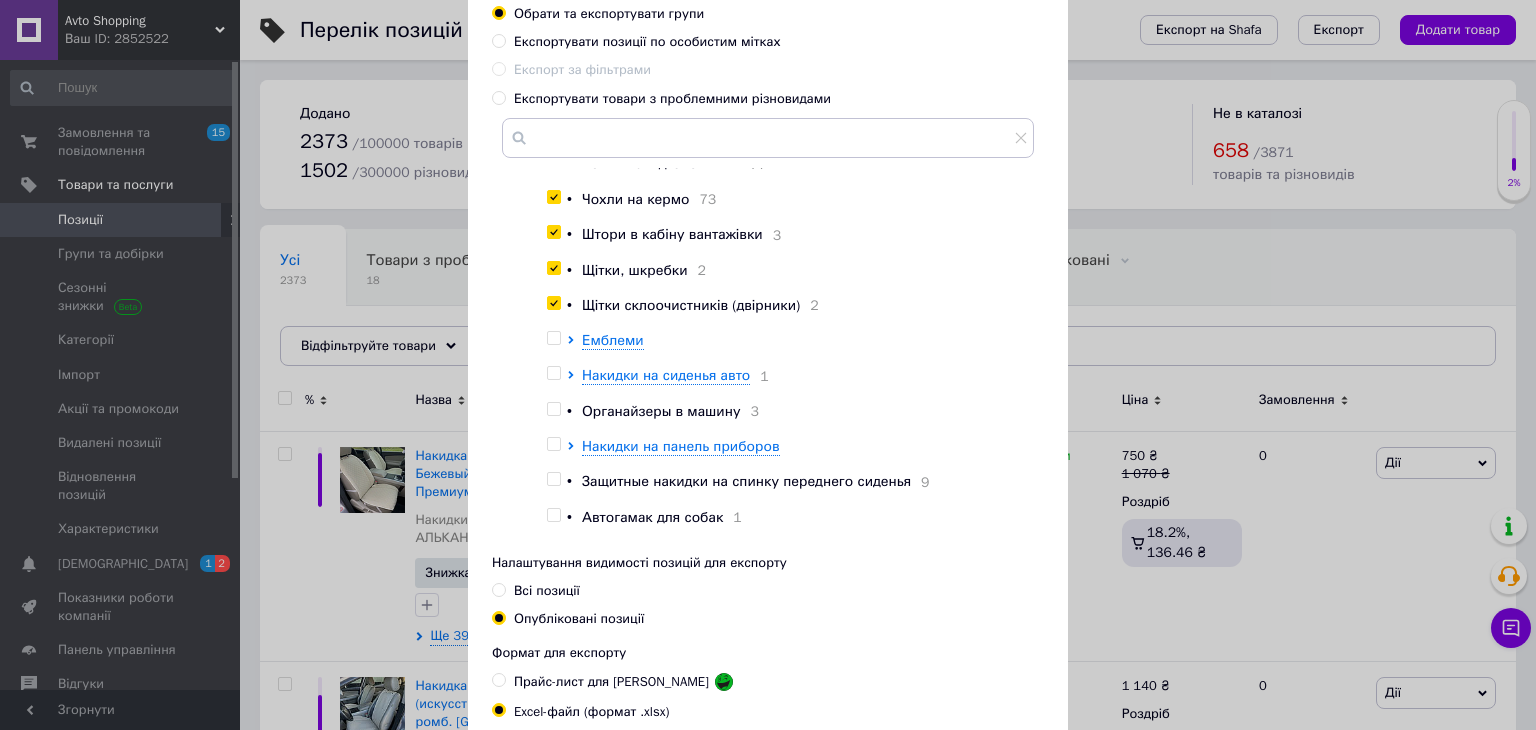 click at bounding box center (553, 338) 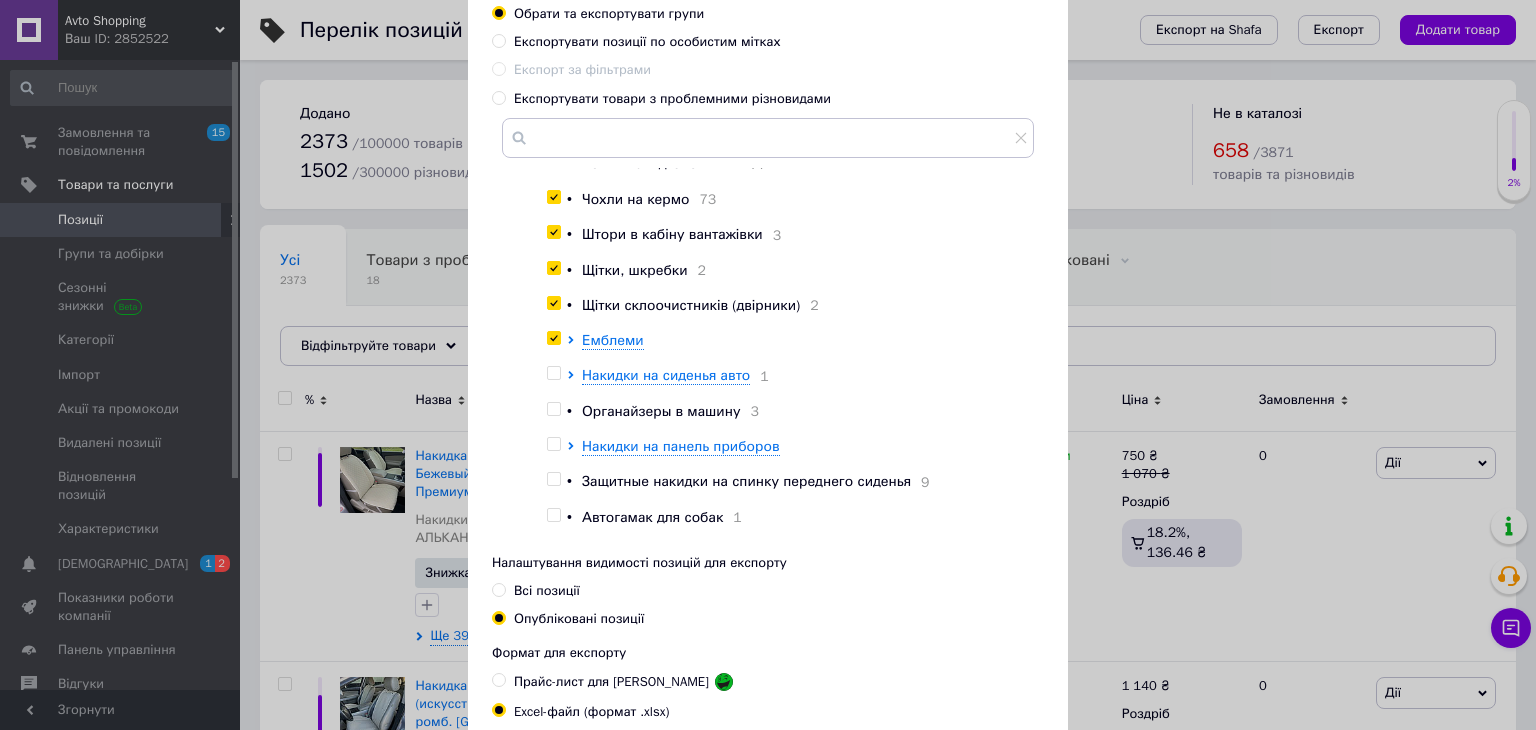 click at bounding box center [553, 338] 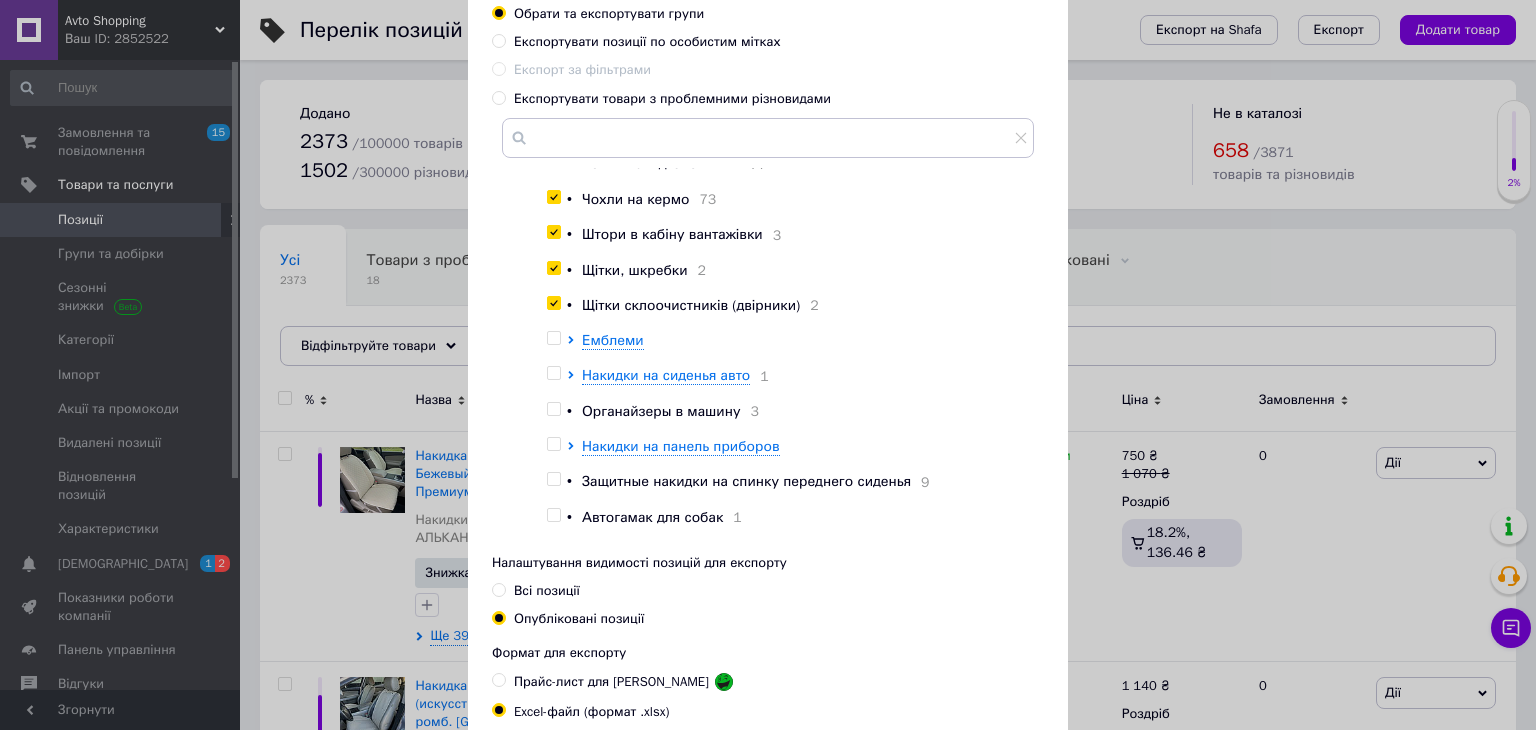 click at bounding box center (553, 338) 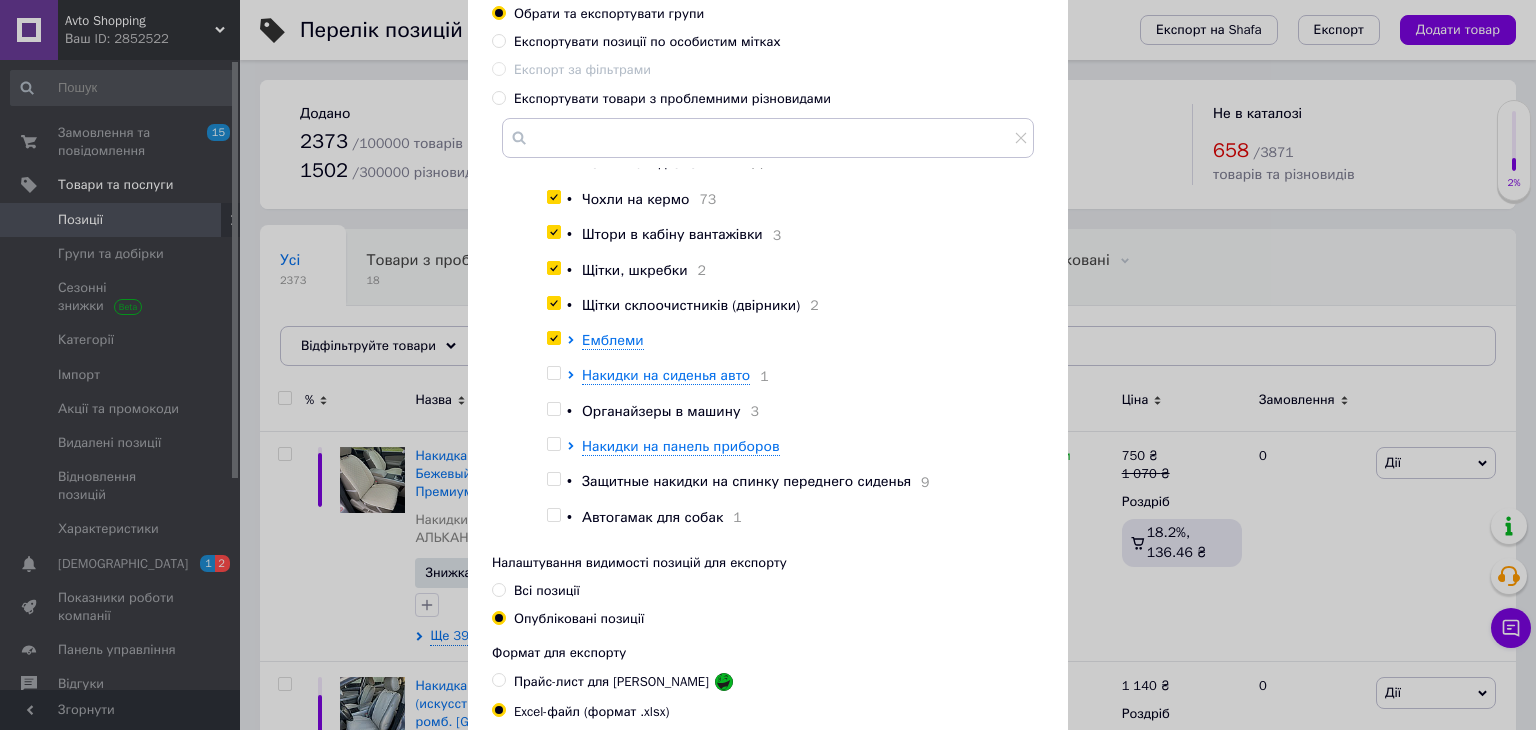 checkbox on "true" 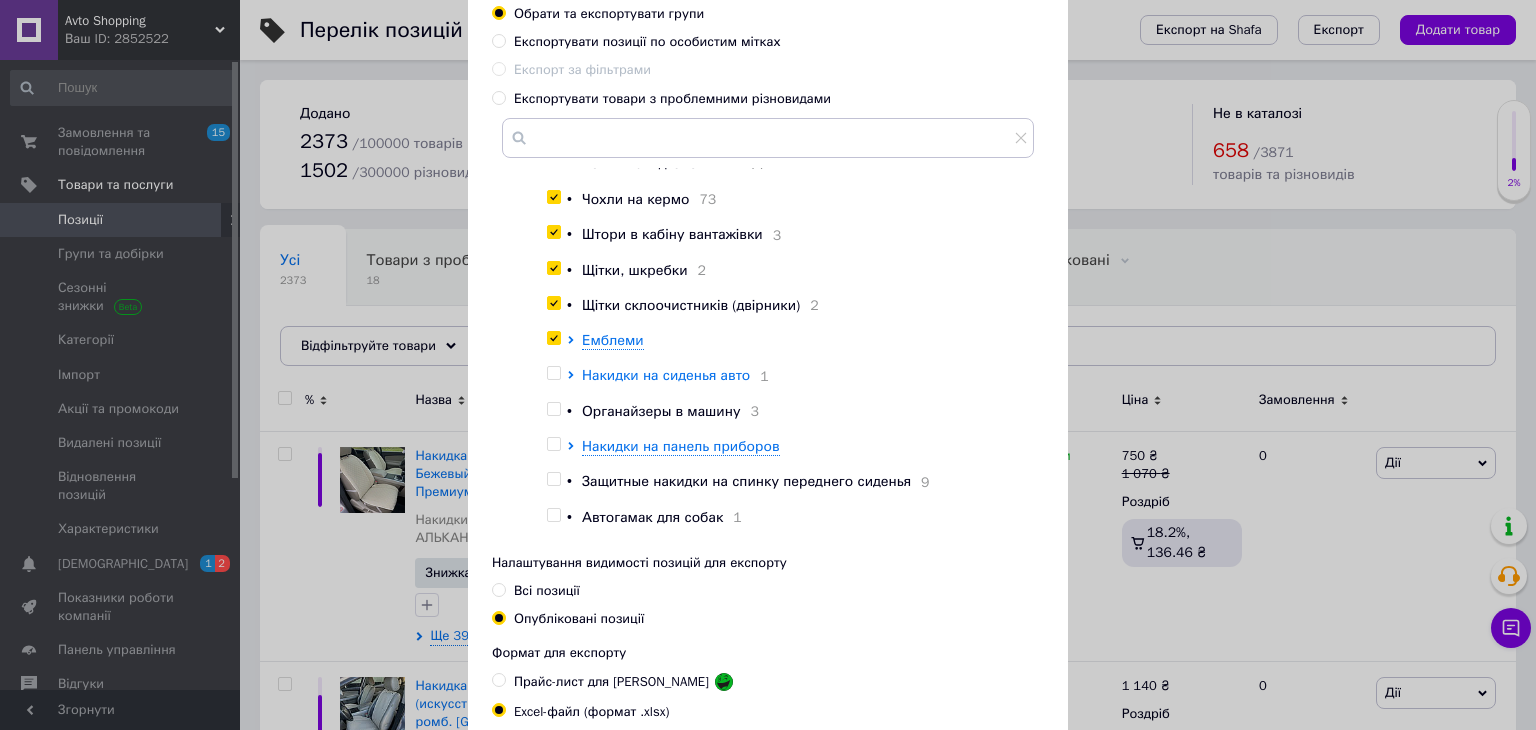 click 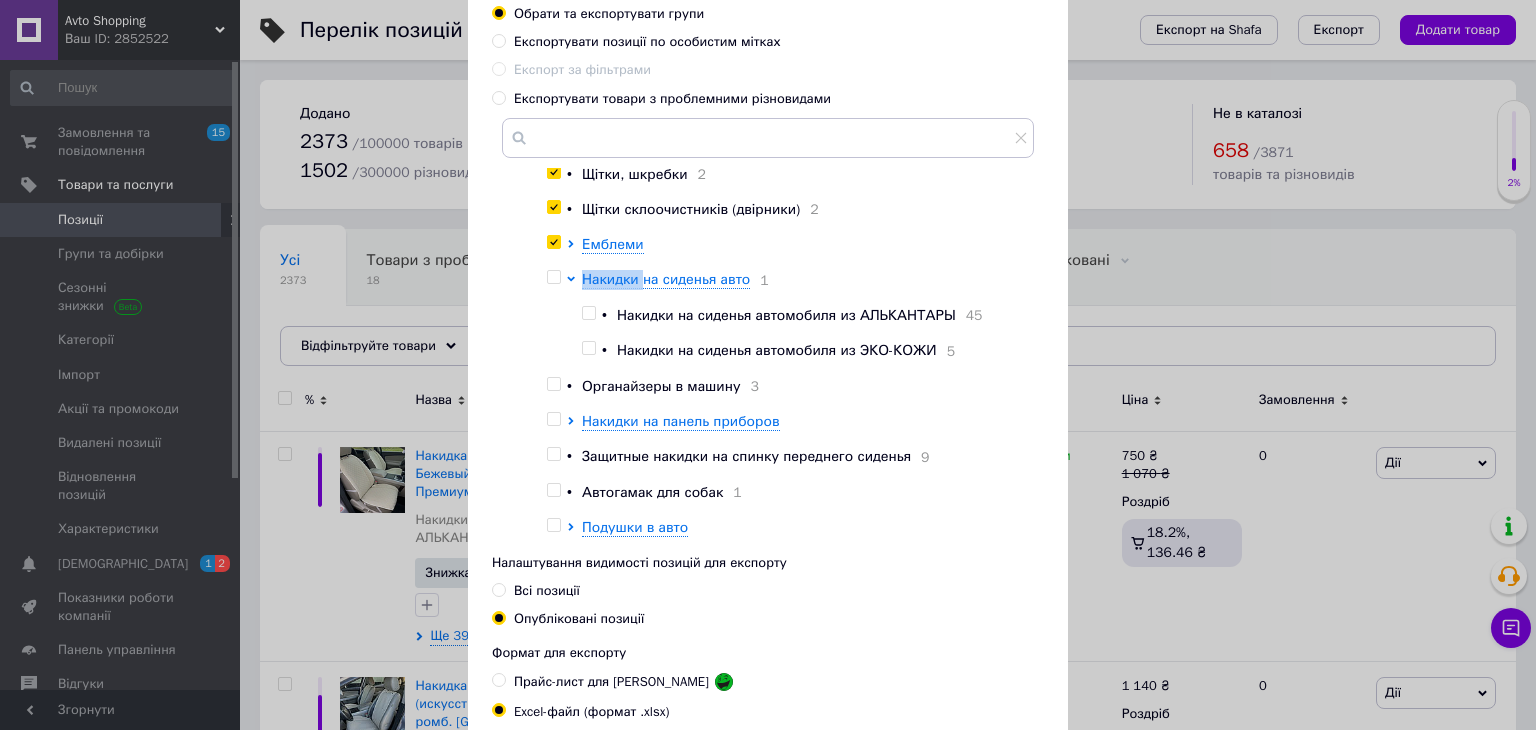 scroll, scrollTop: 1916, scrollLeft: 0, axis: vertical 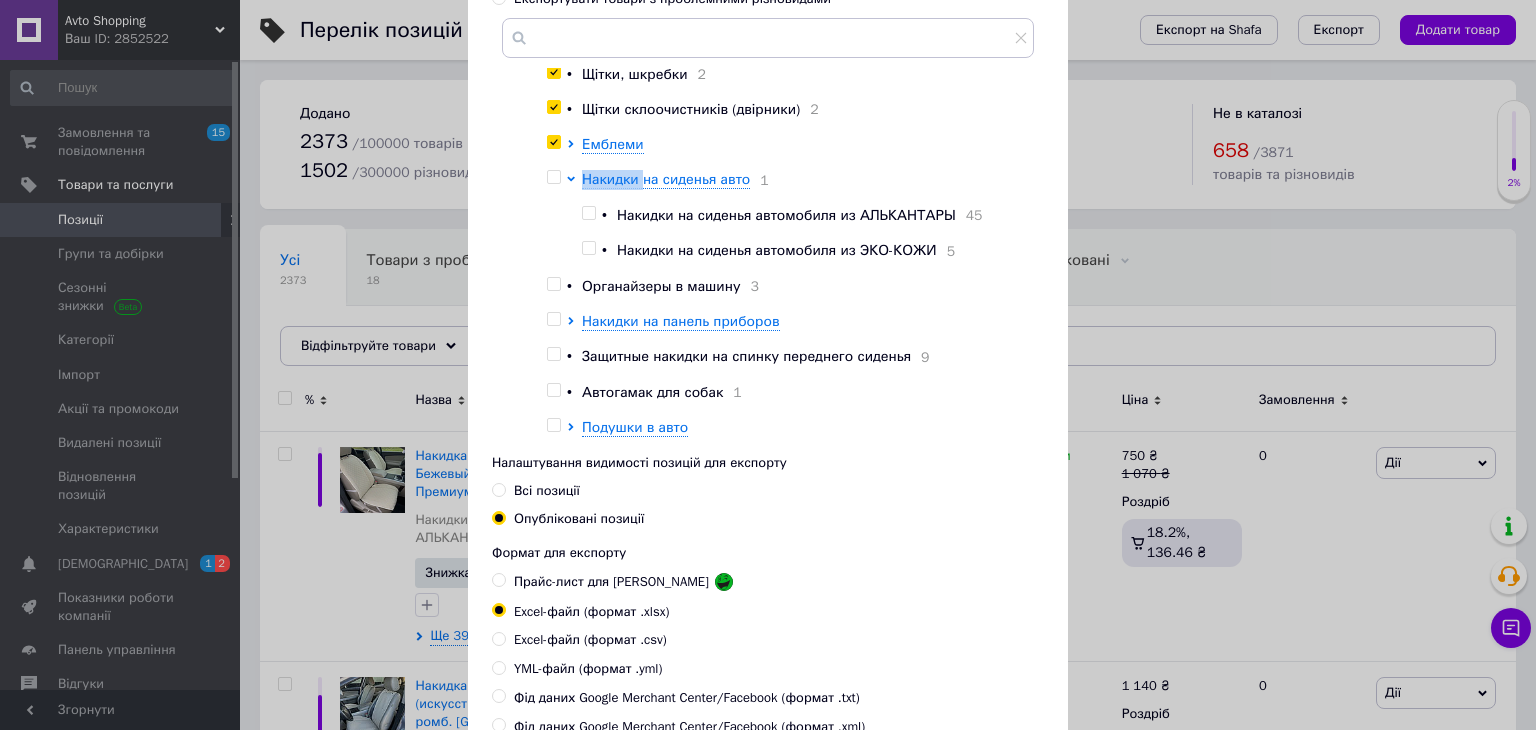 click at bounding box center [499, 490] 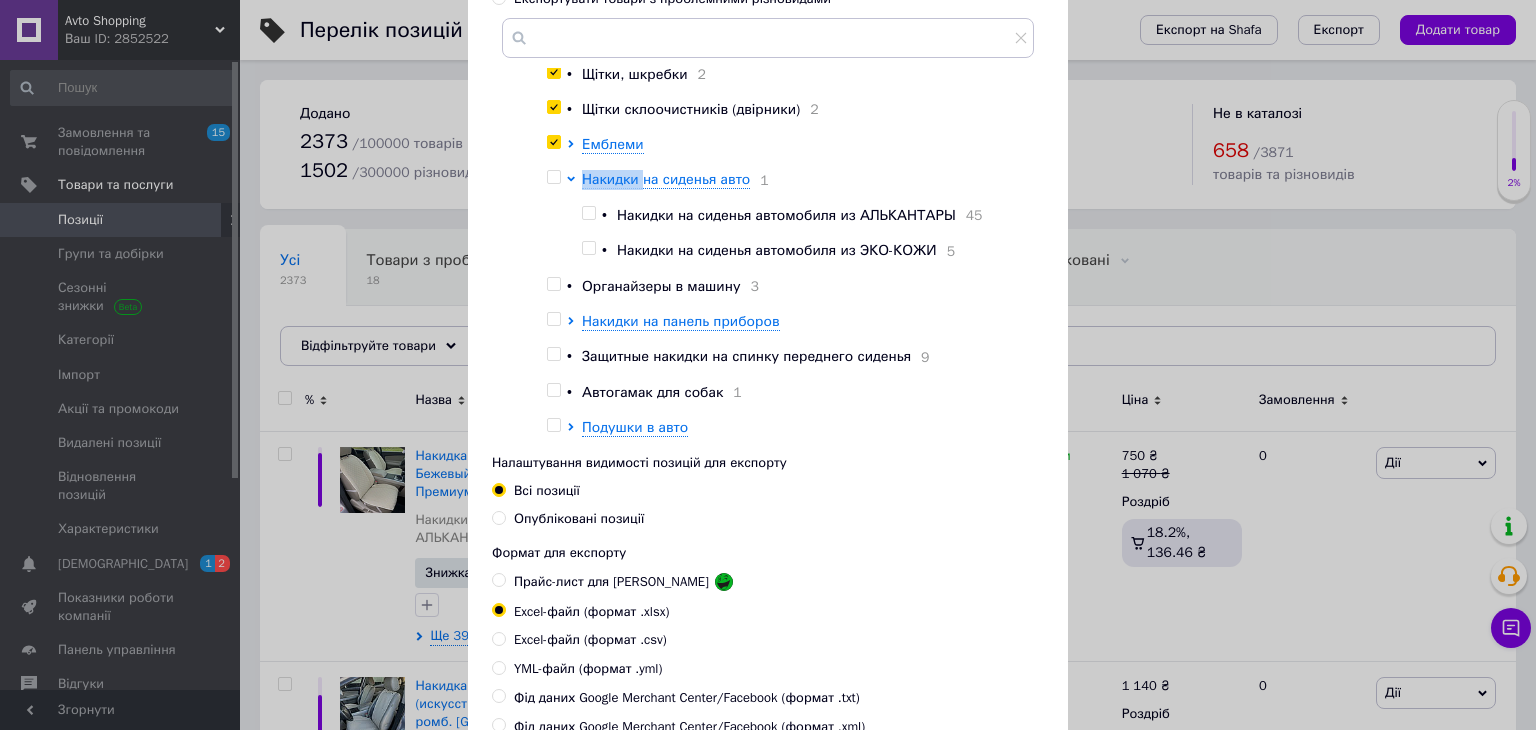 click at bounding box center [499, 490] 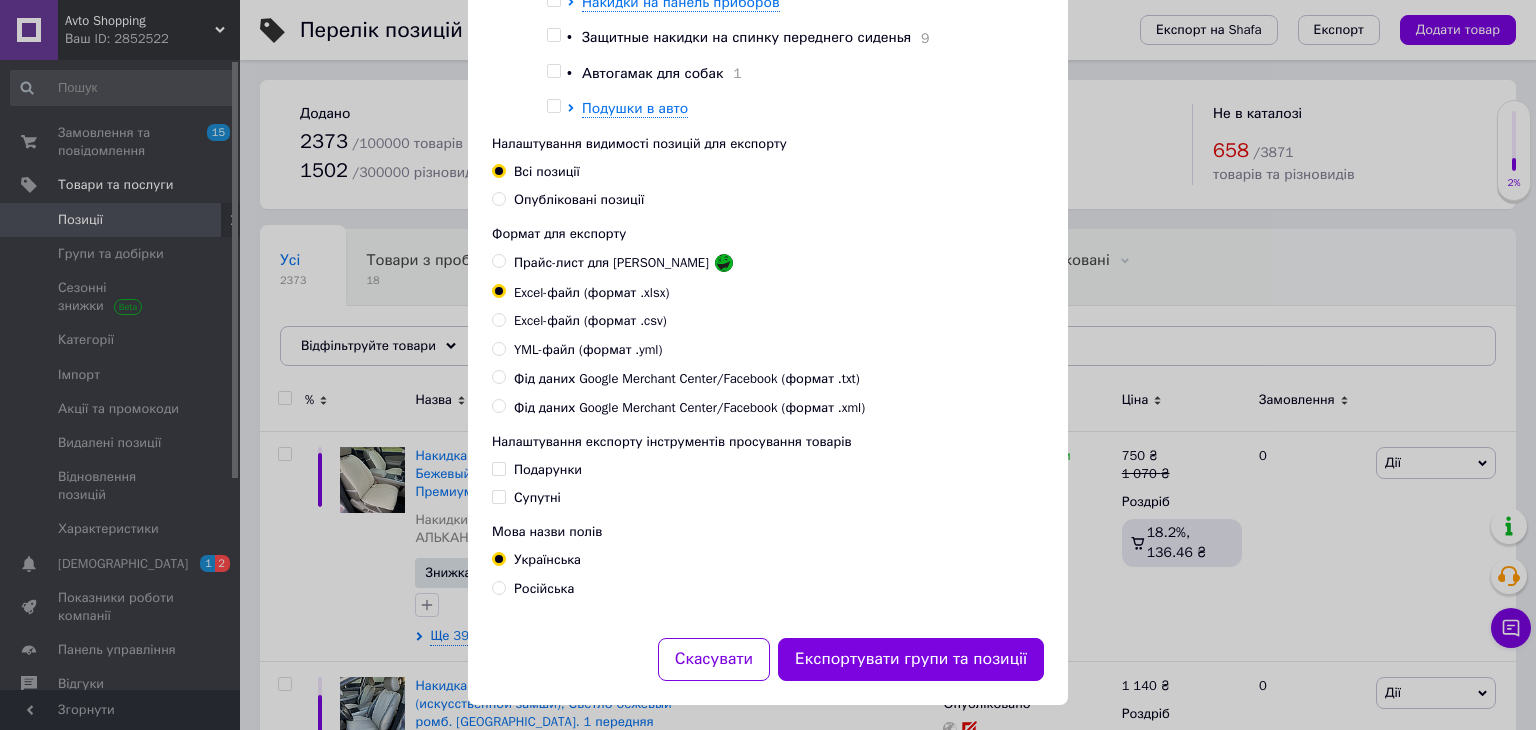 scroll, scrollTop: 636, scrollLeft: 0, axis: vertical 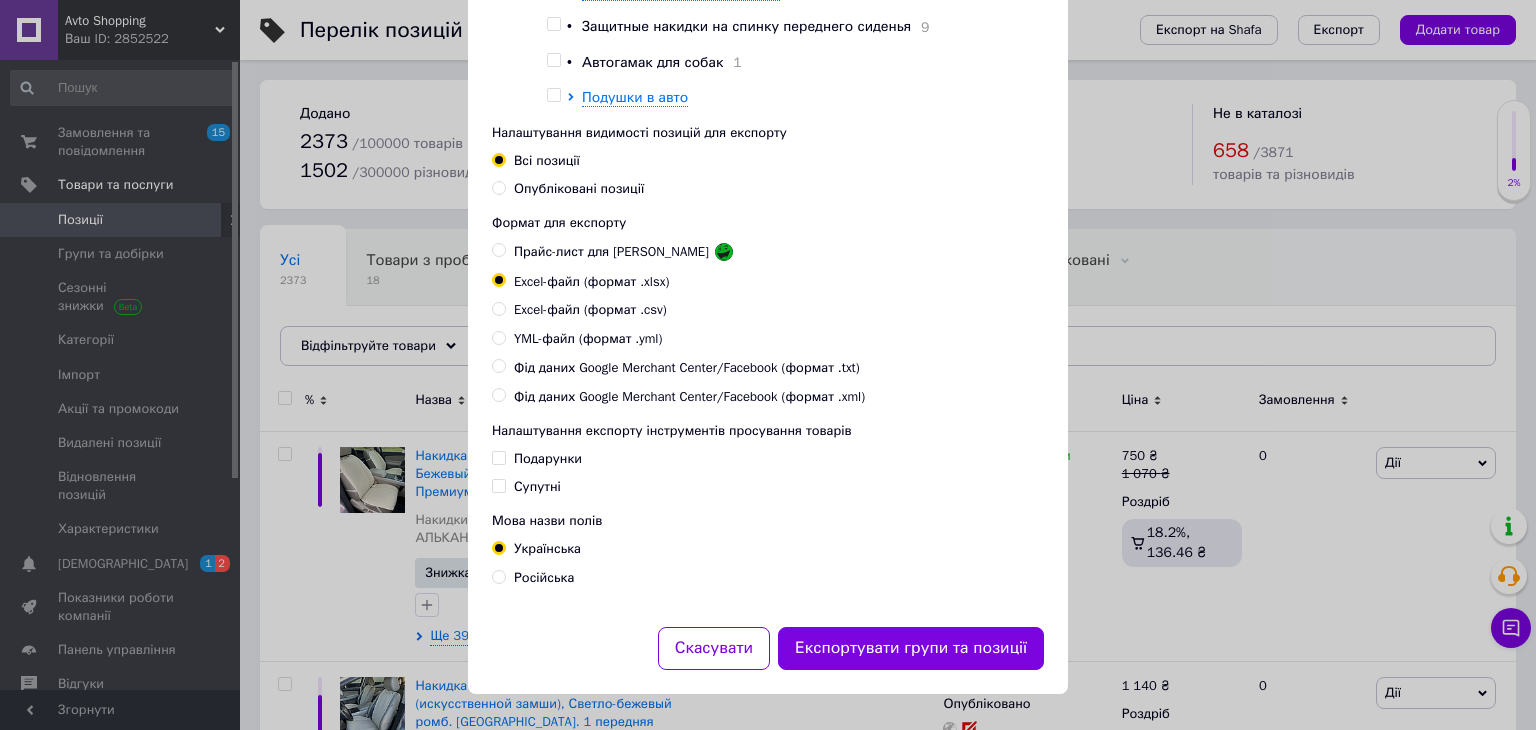 click on "Подарунки" at bounding box center (498, 457) 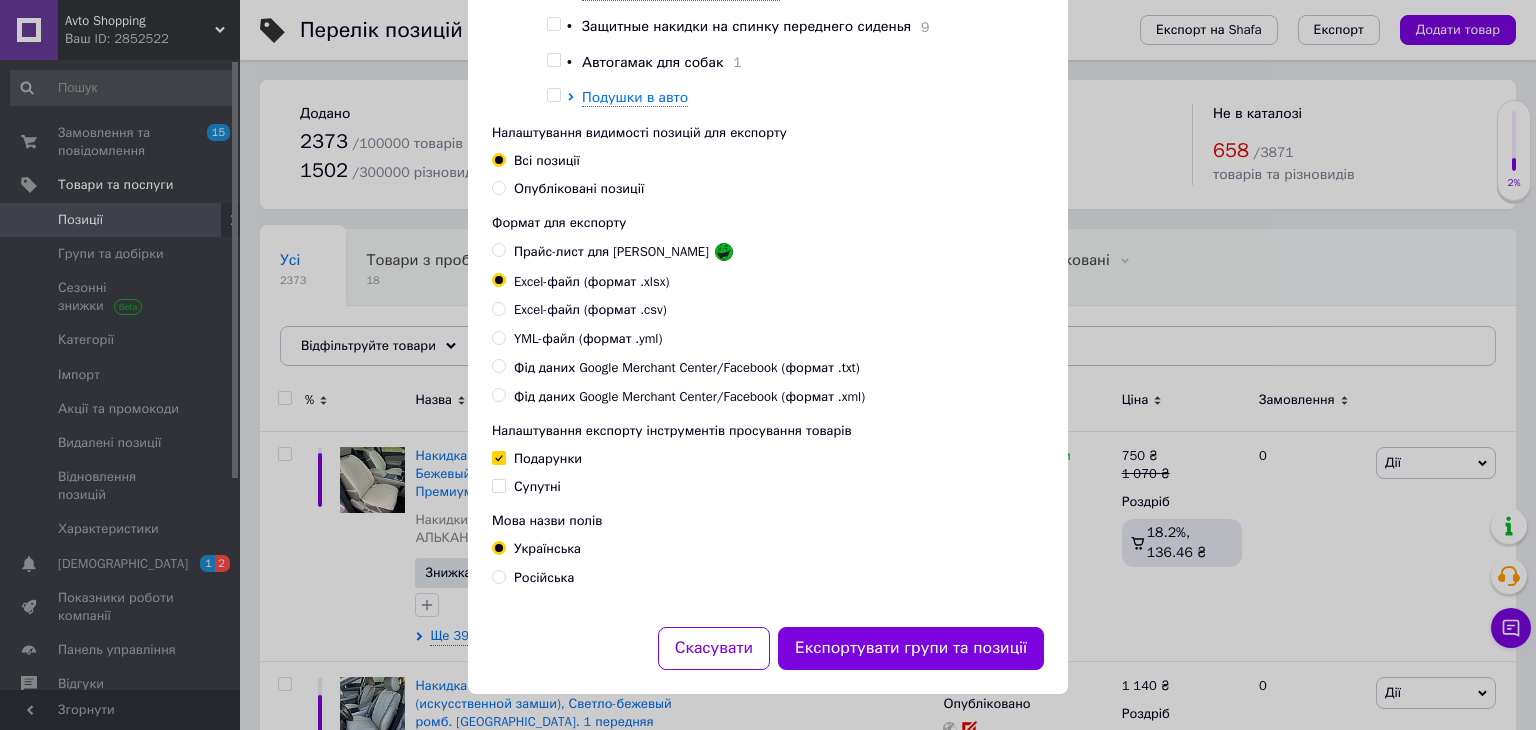 click on "Подарунки" at bounding box center [498, 457] 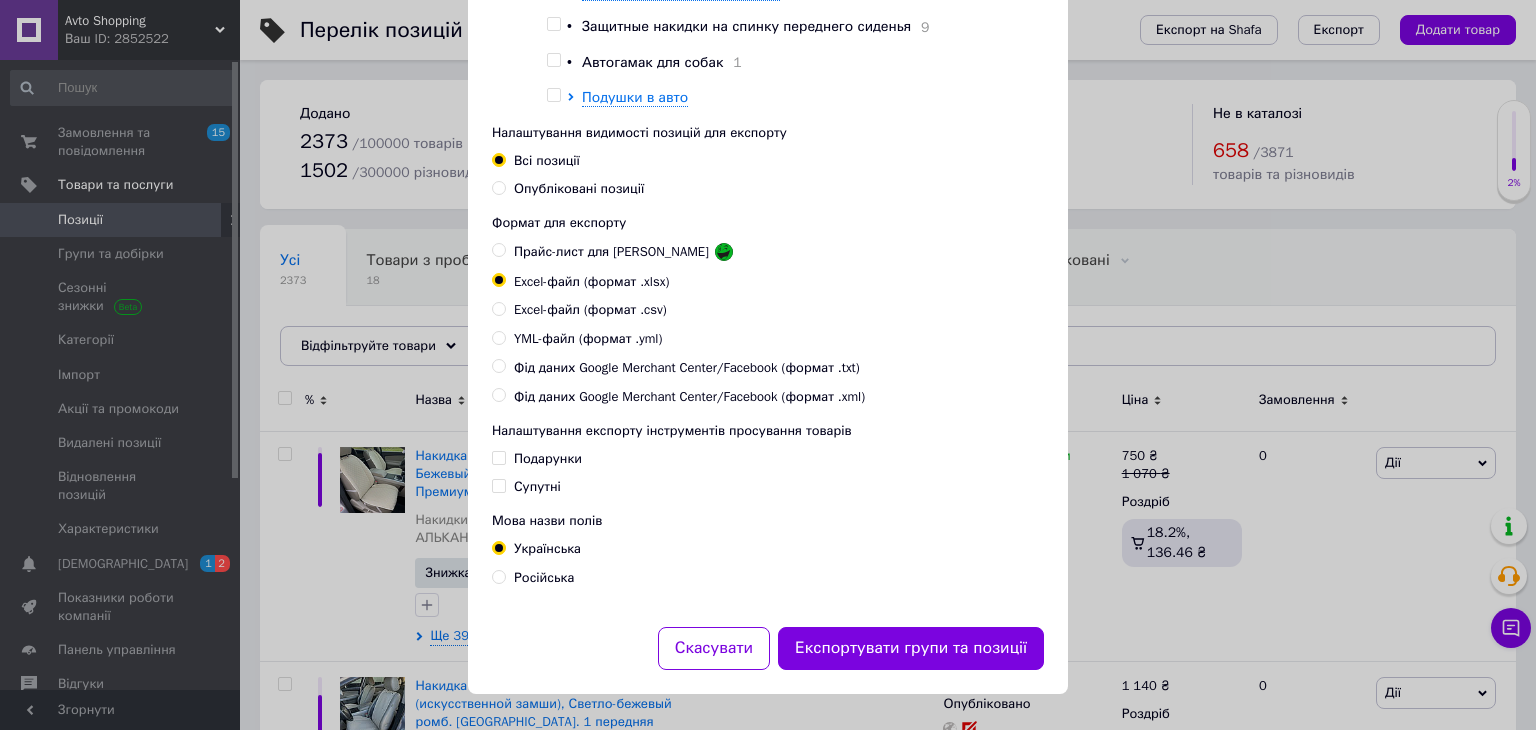 click on "Подарунки" at bounding box center (498, 457) 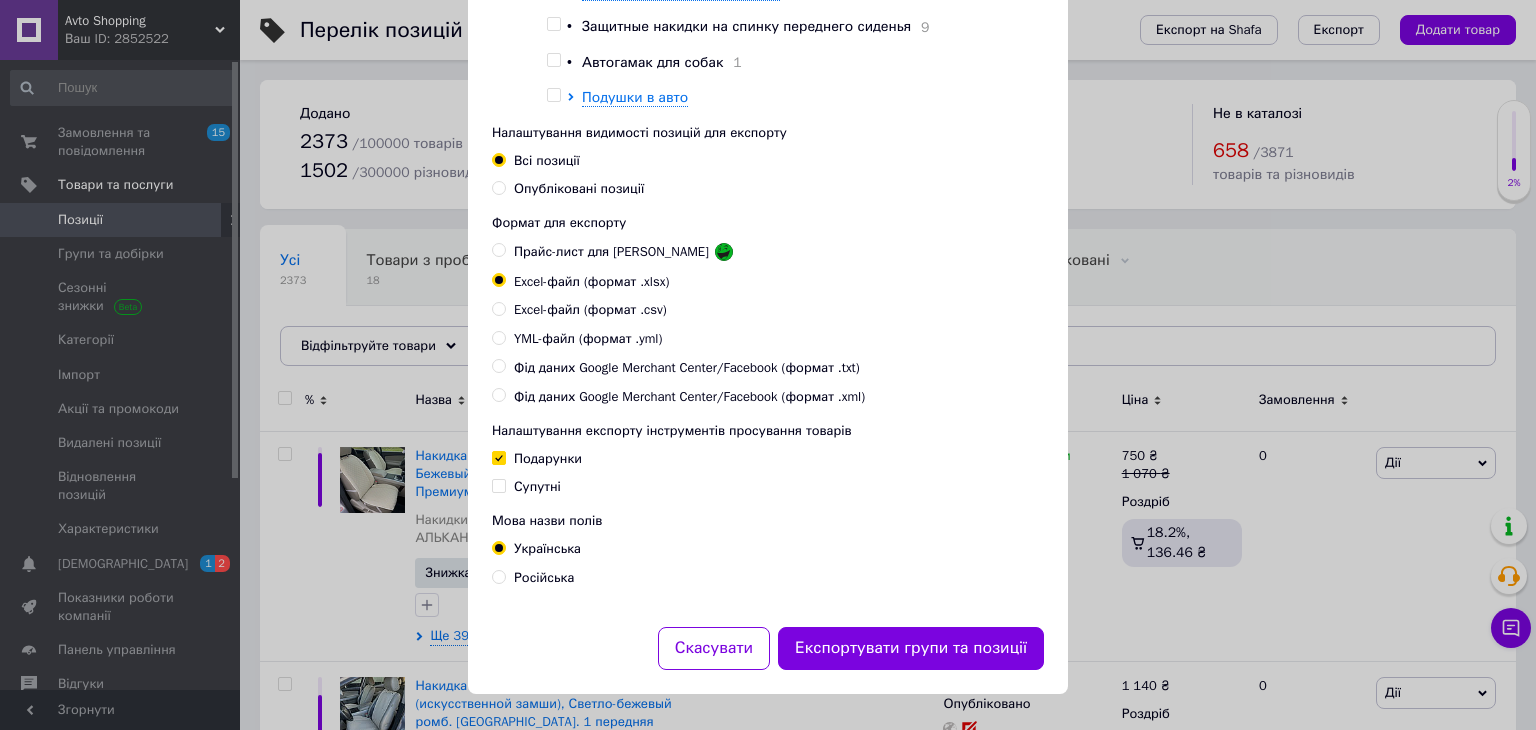 click on "Подарунки" at bounding box center [498, 457] 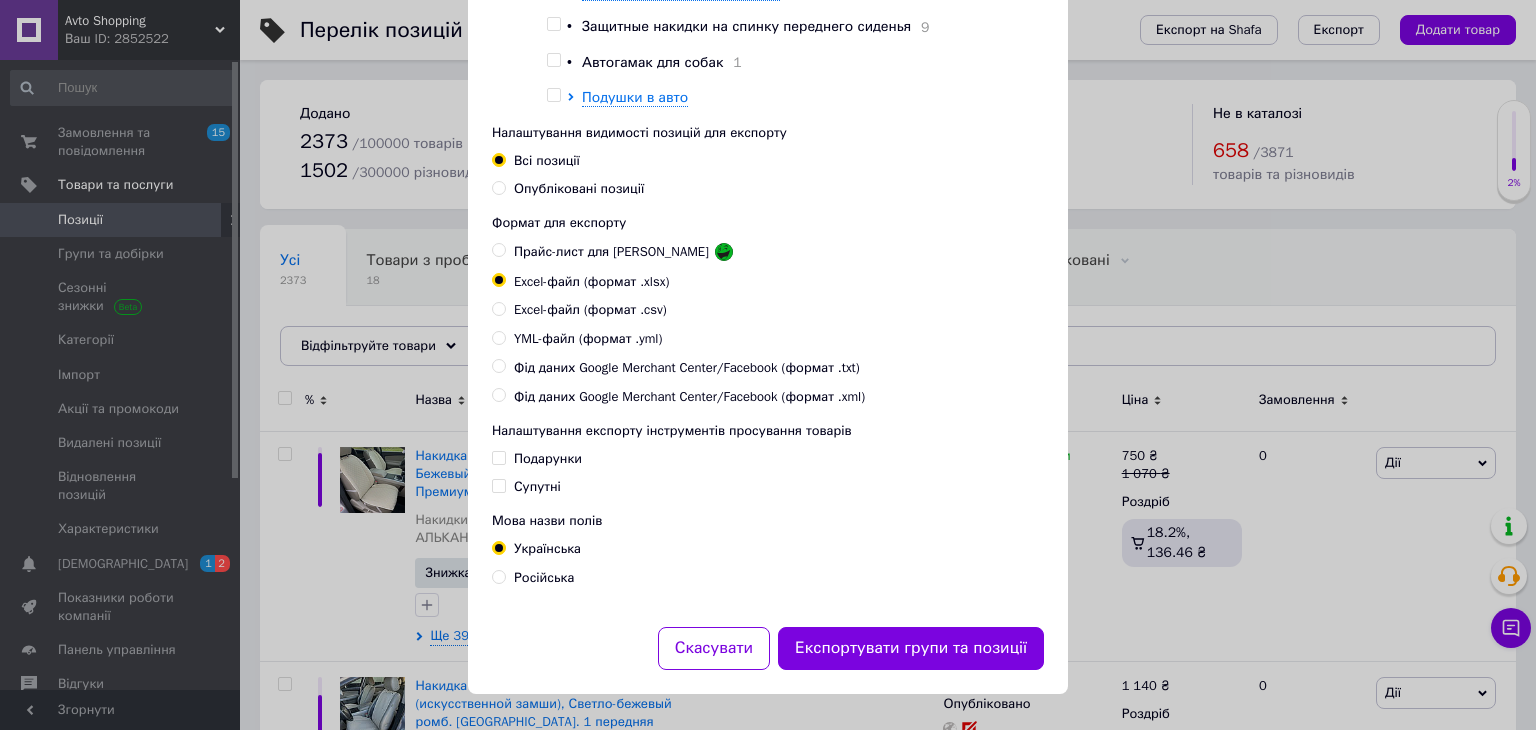 click on "Подарунки" at bounding box center (498, 457) 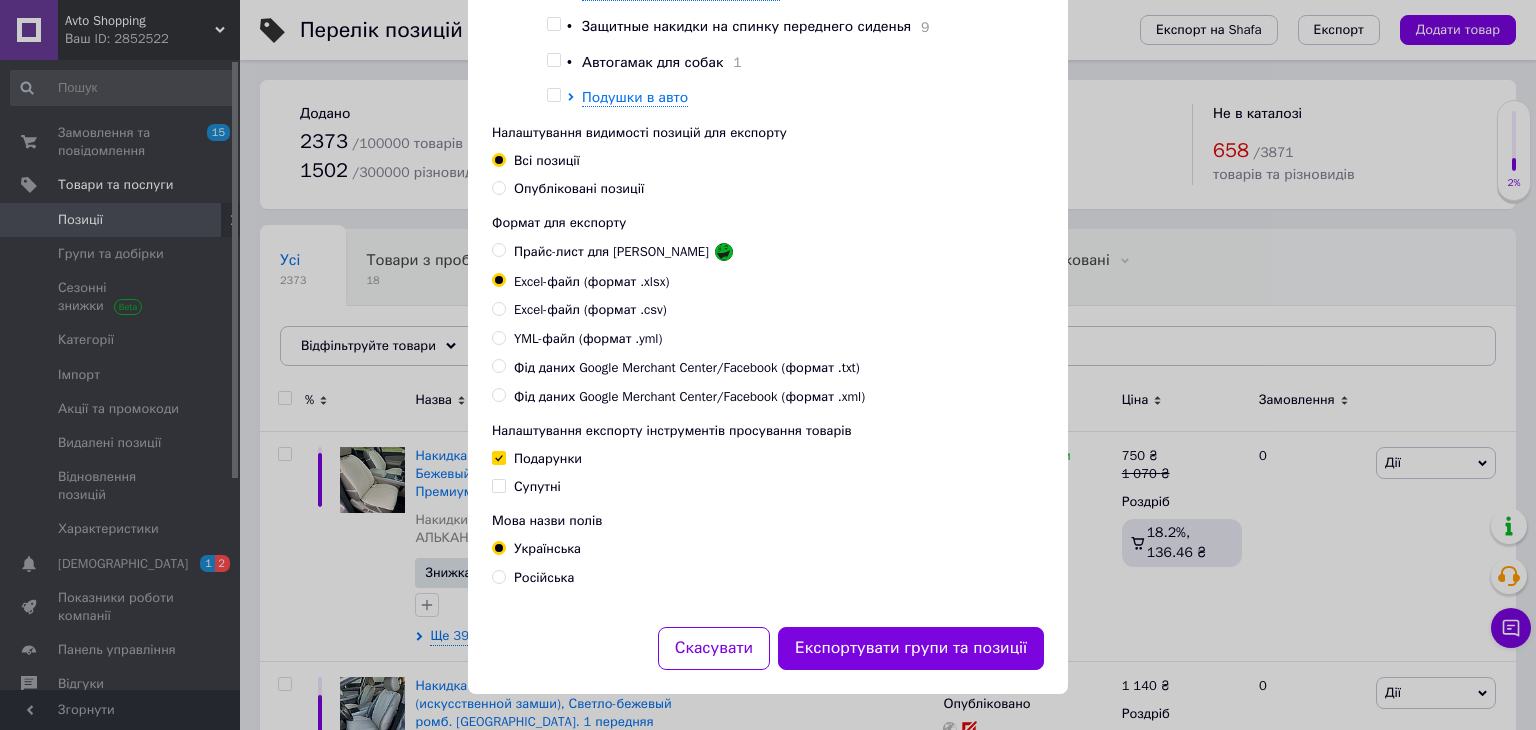 click on "Подарунки" at bounding box center [498, 457] 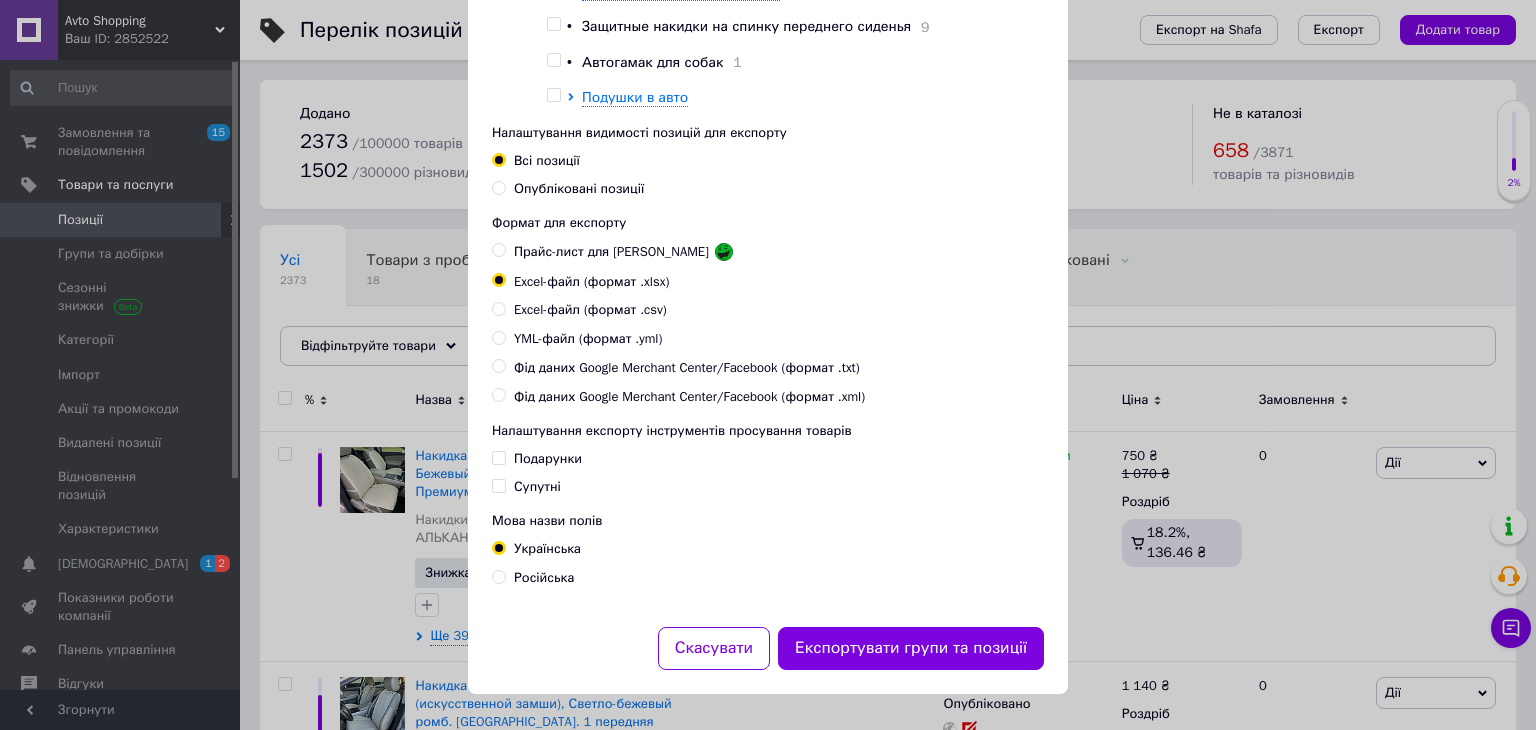 click on "Подарунки" at bounding box center [498, 457] 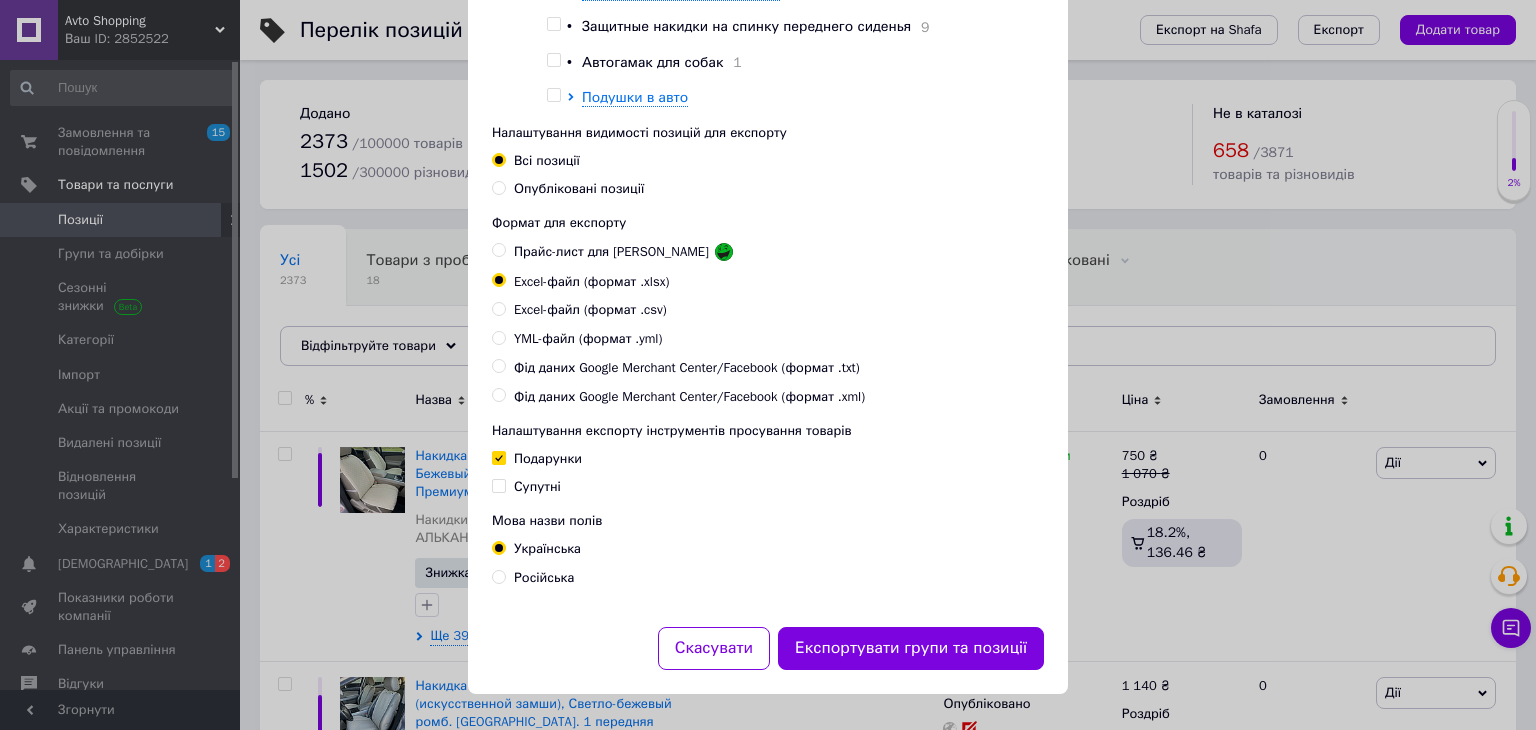 click on "Супутні" at bounding box center [498, 485] 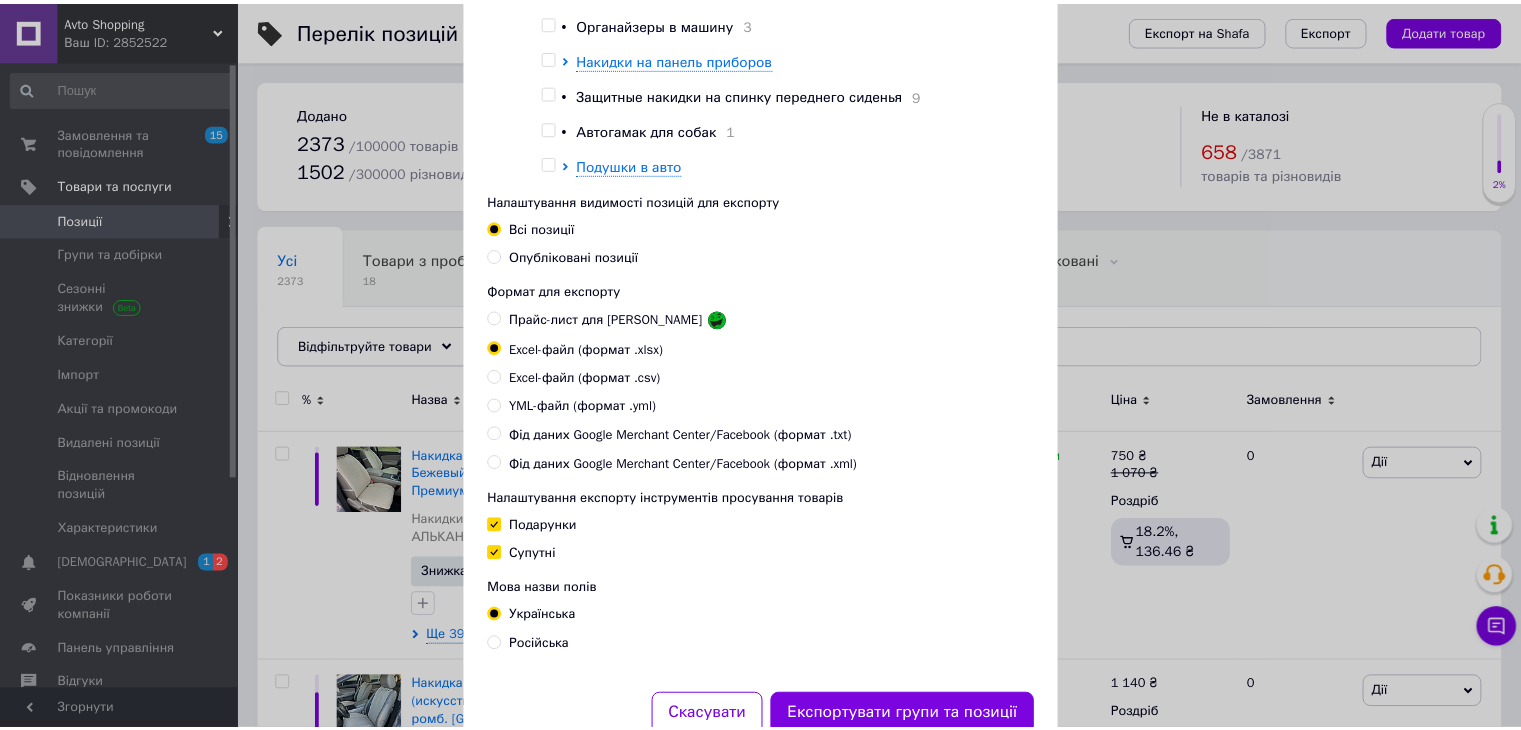 scroll, scrollTop: 636, scrollLeft: 0, axis: vertical 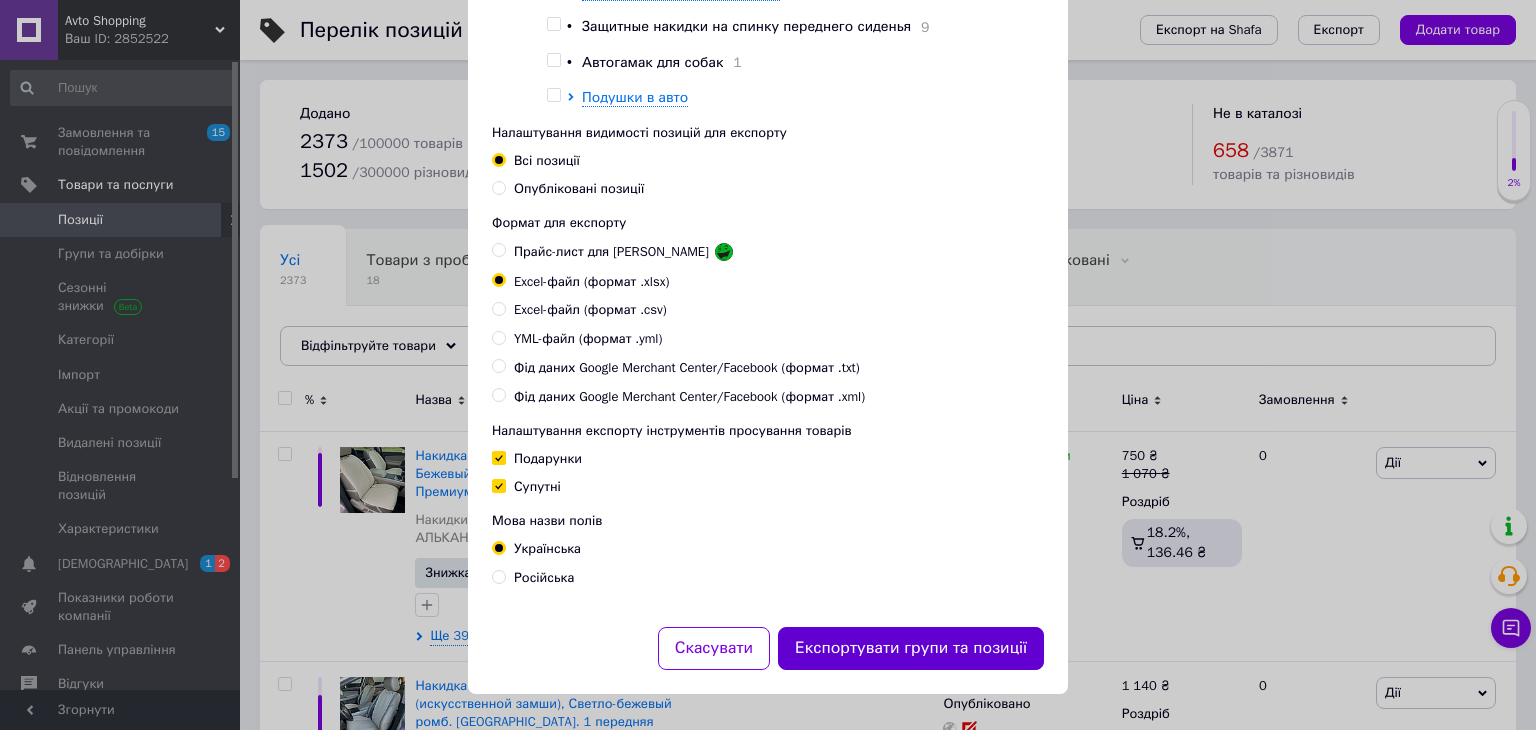 click on "Експортувати групи та позиції" at bounding box center [911, 648] 